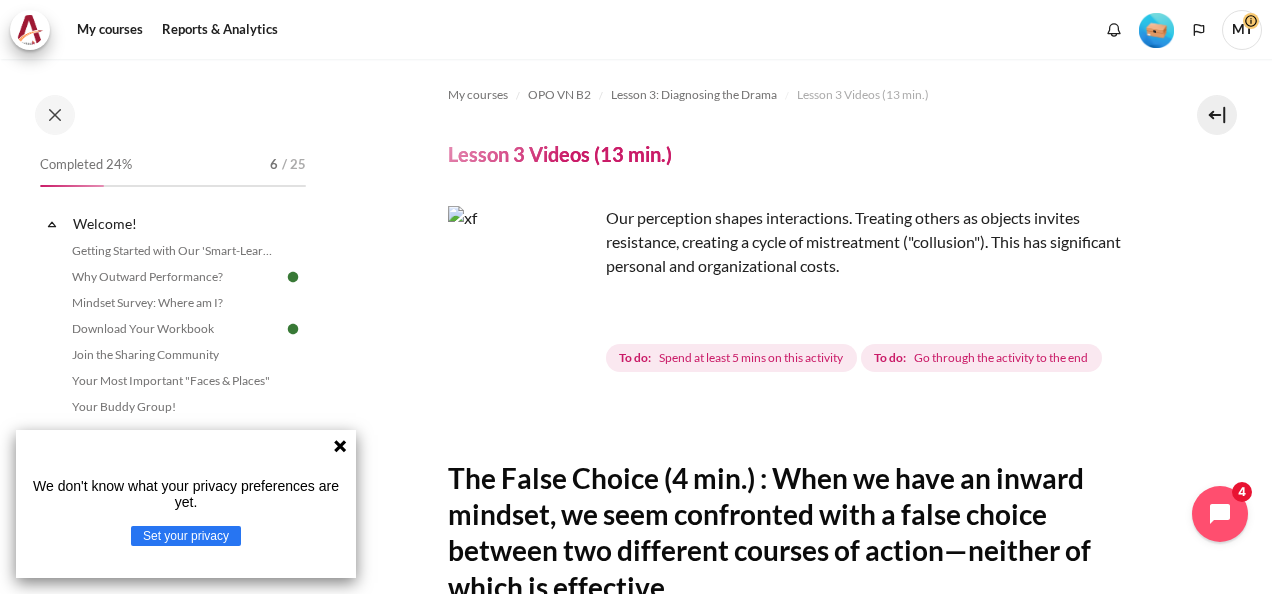 scroll, scrollTop: 0, scrollLeft: 0, axis: both 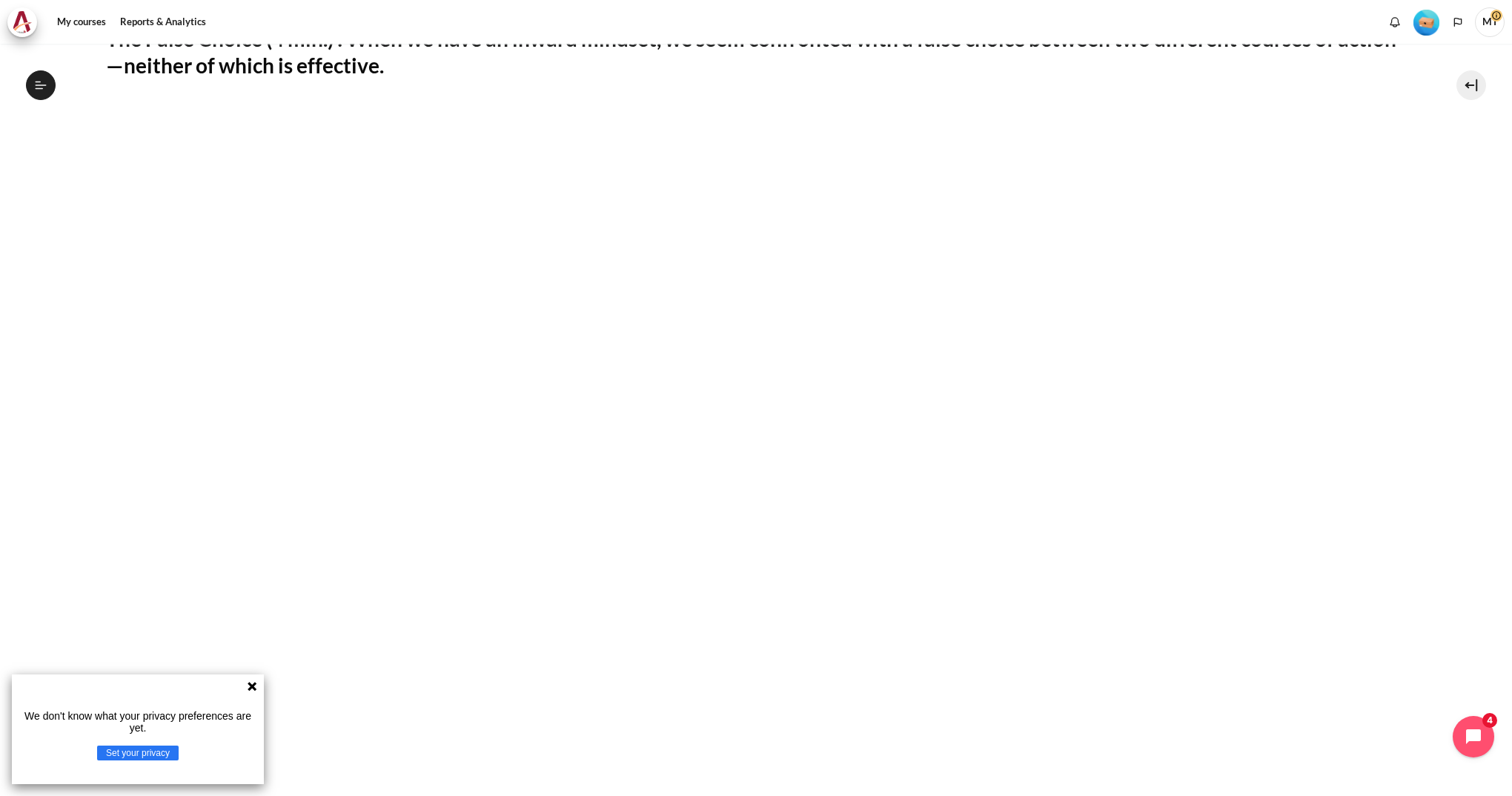 click 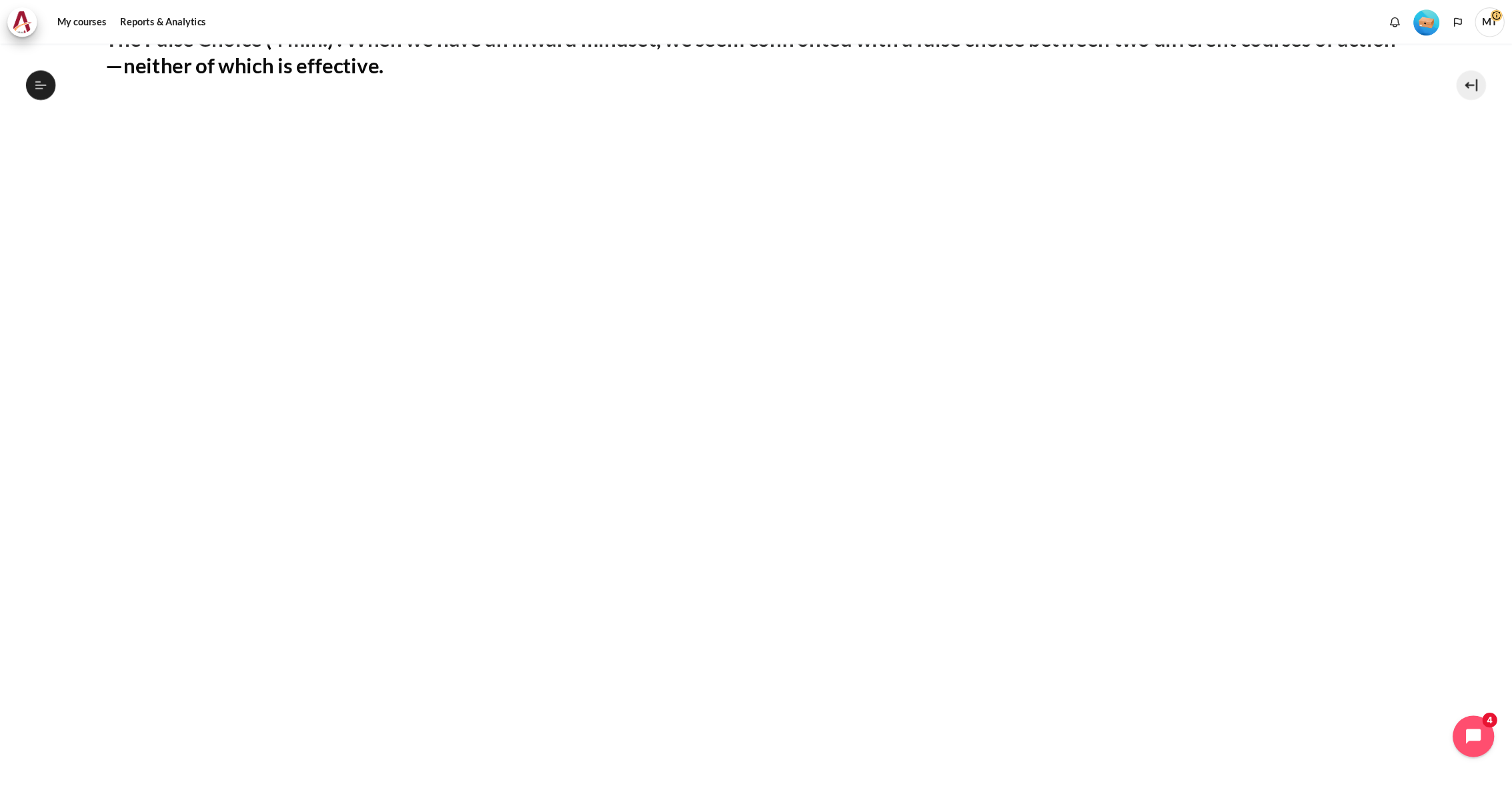 scroll, scrollTop: 608, scrollLeft: 0, axis: vertical 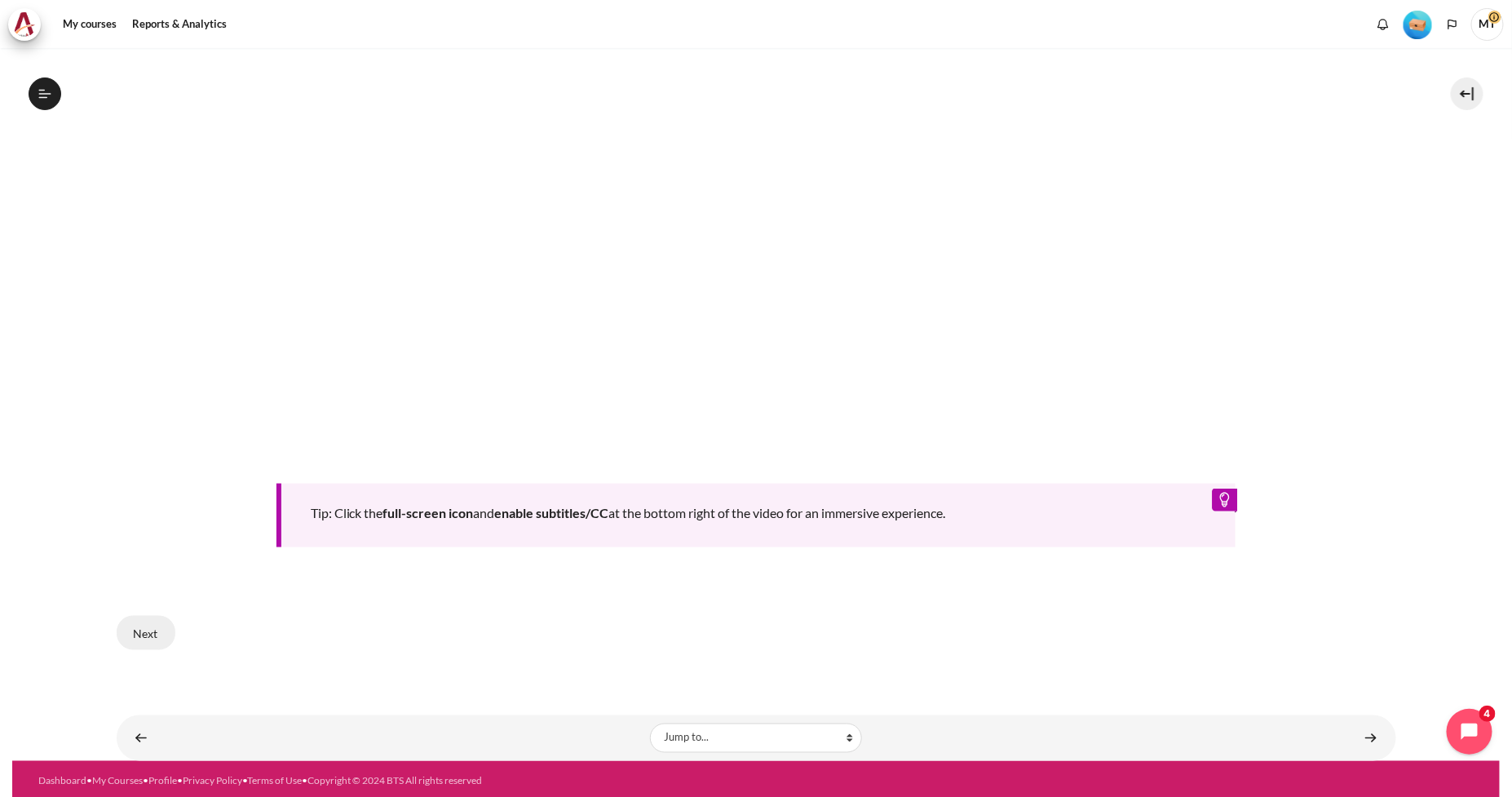 click on "Next" at bounding box center [146, 633] 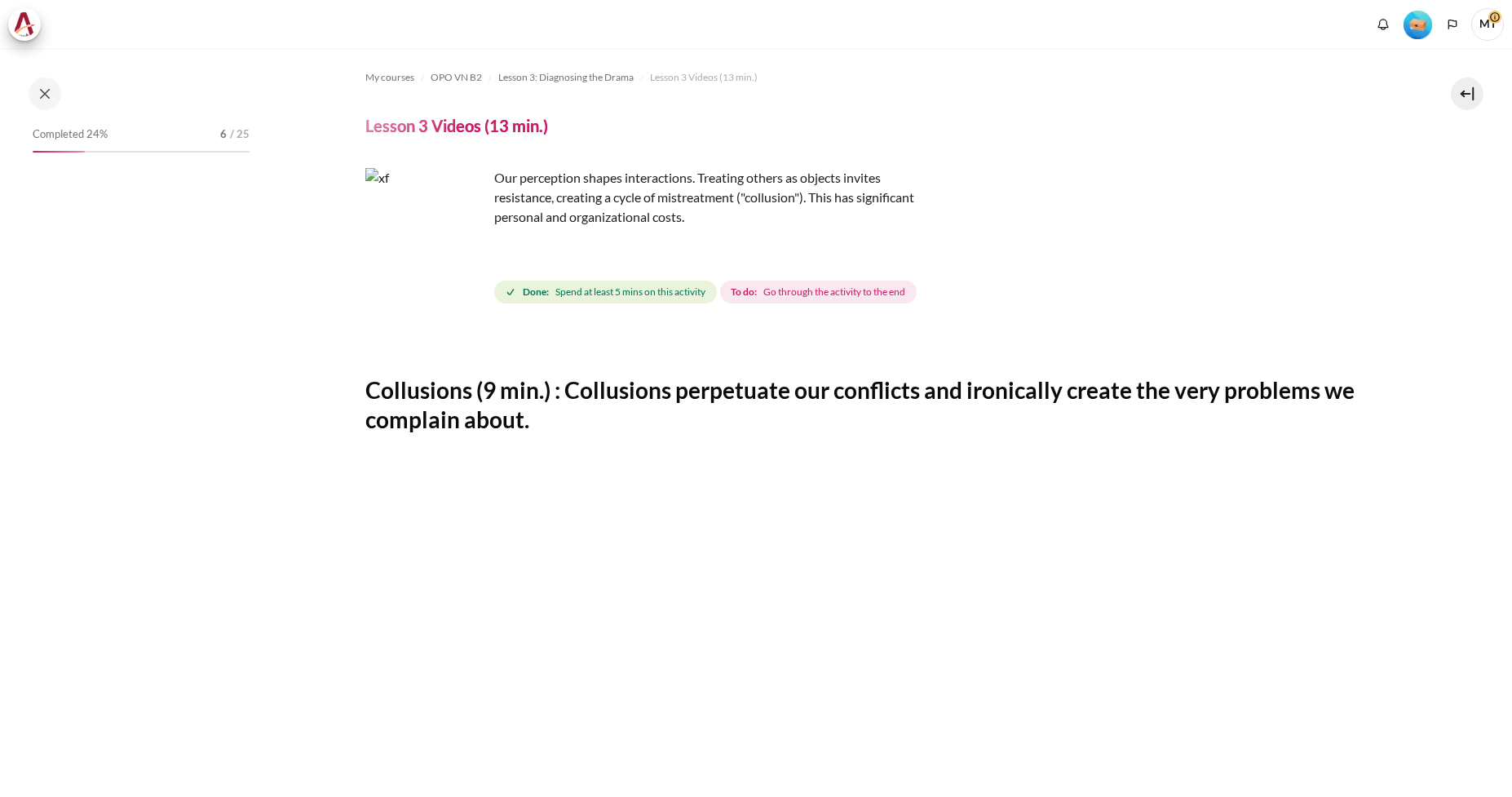 scroll, scrollTop: 0, scrollLeft: 0, axis: both 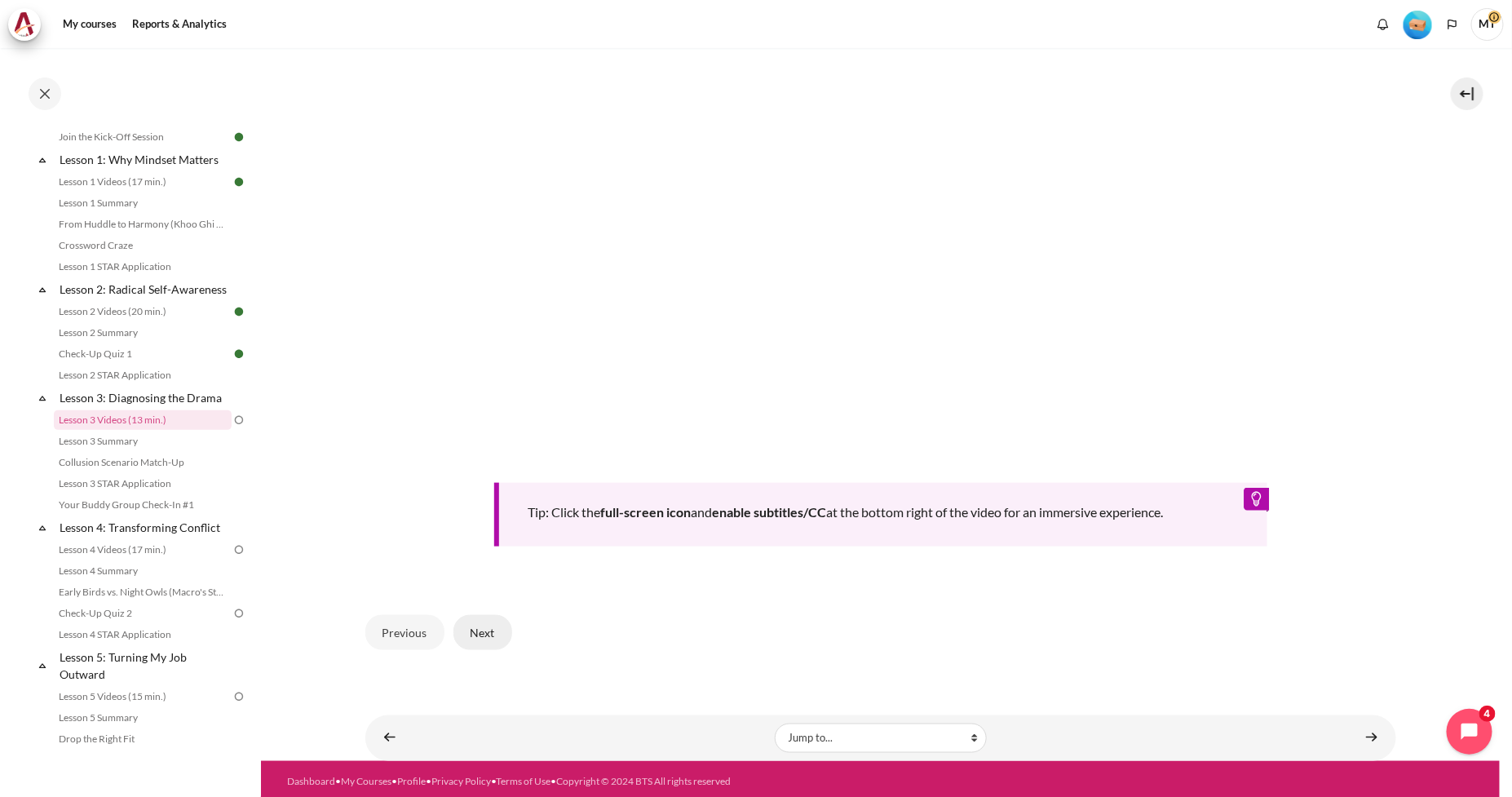 click on "Next" at bounding box center (483, 632) 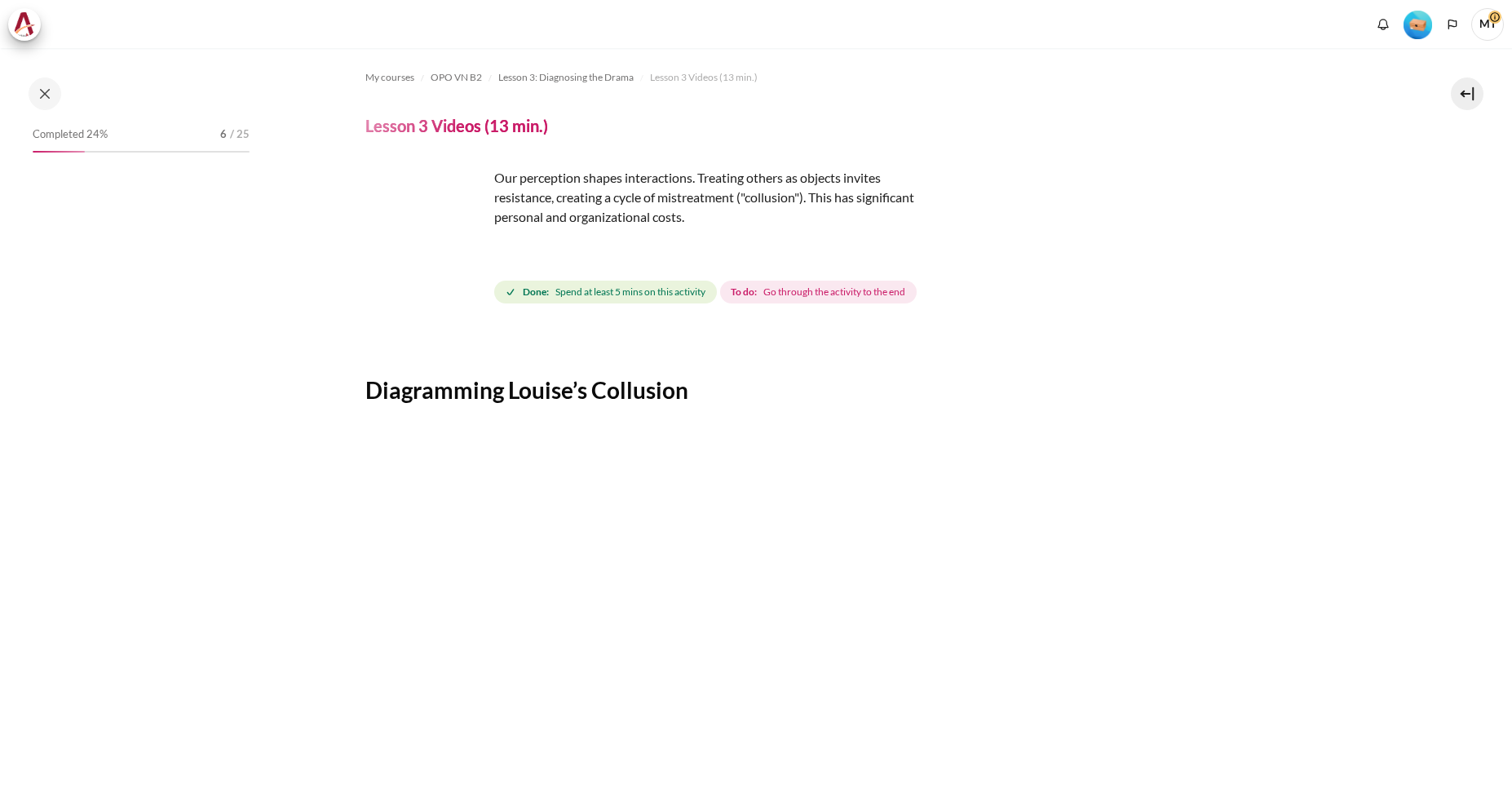 scroll, scrollTop: 0, scrollLeft: 0, axis: both 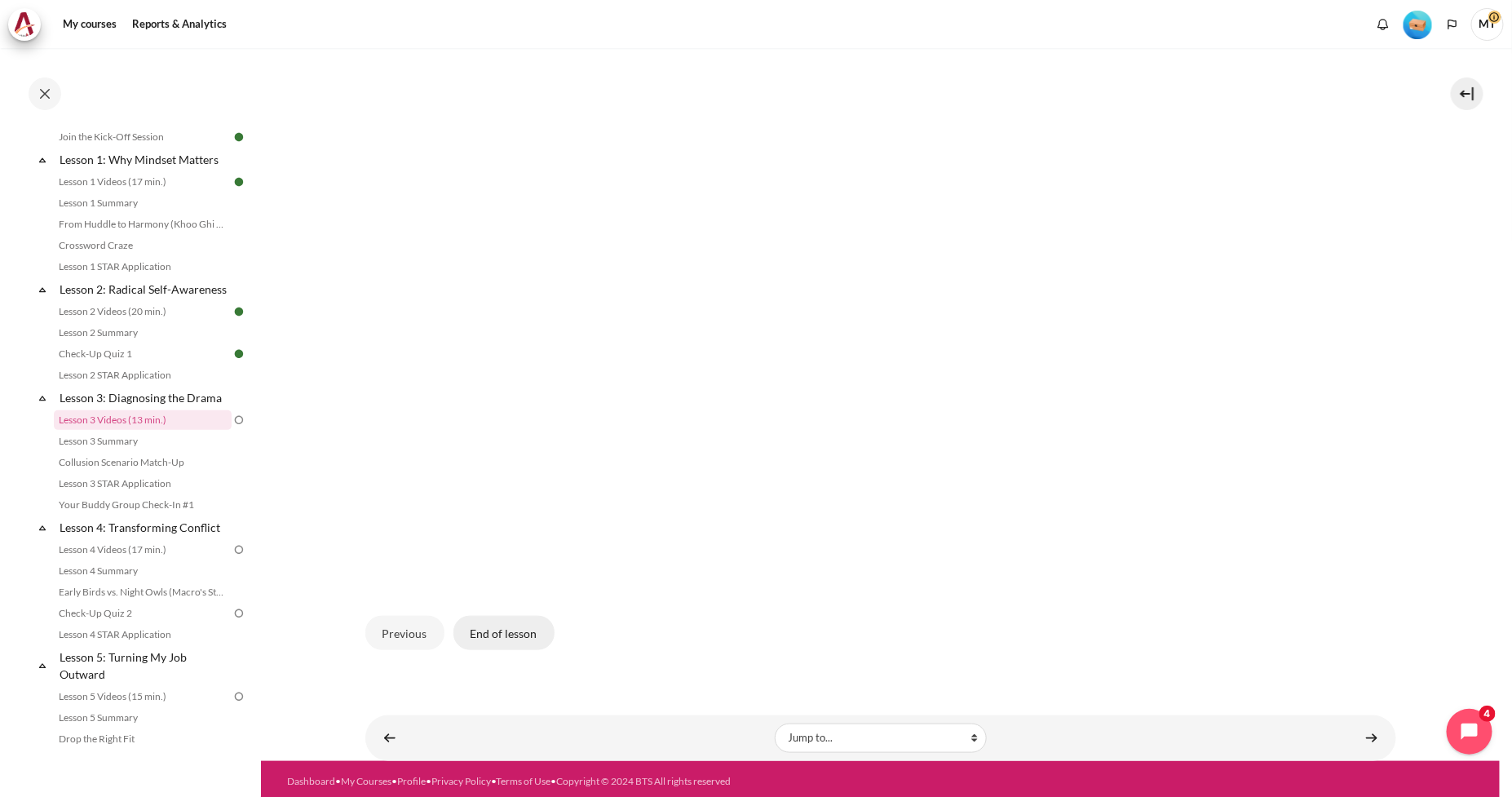 click on "End of lesson" at bounding box center (504, 633) 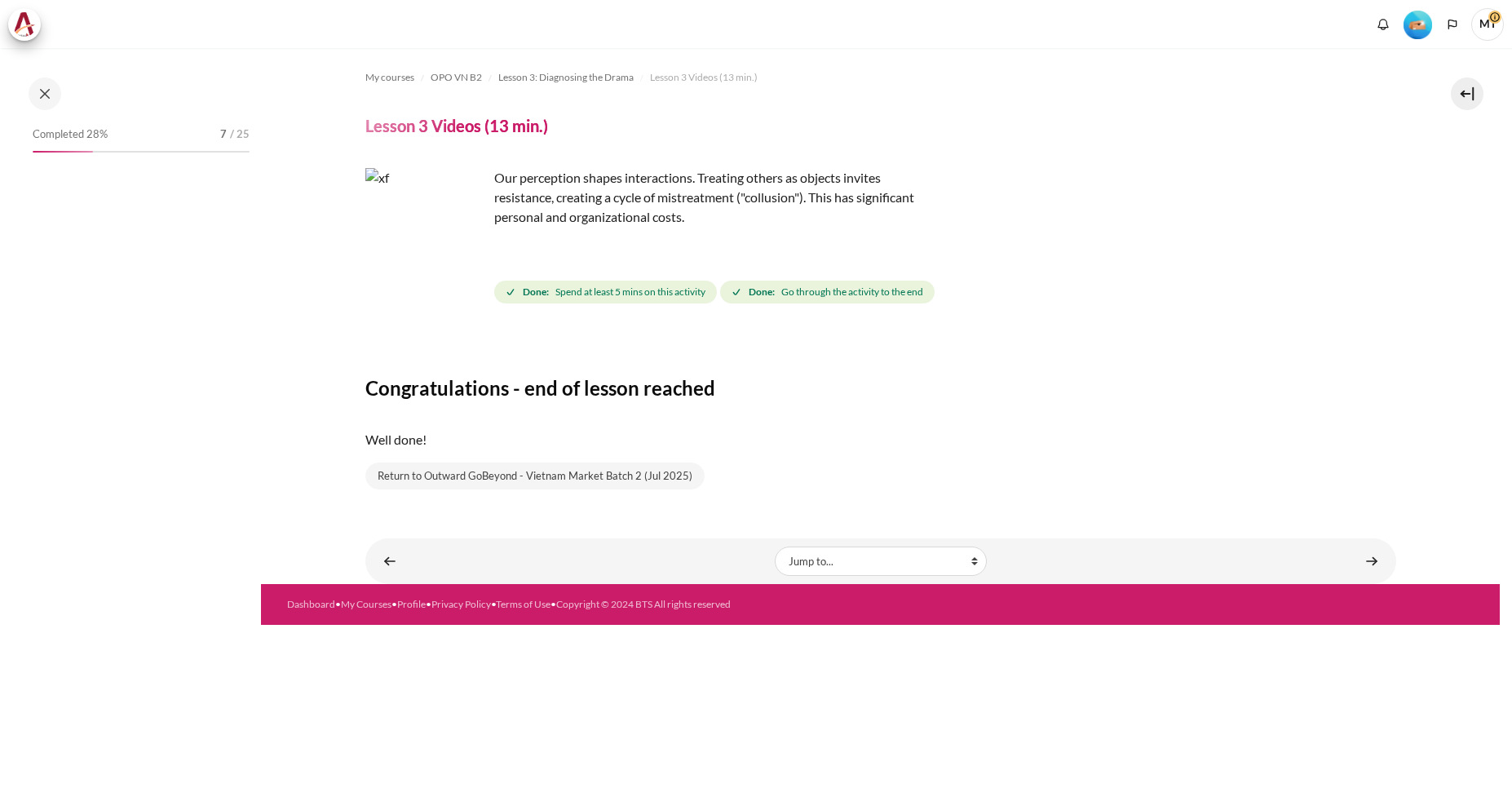 scroll, scrollTop: 0, scrollLeft: 0, axis: both 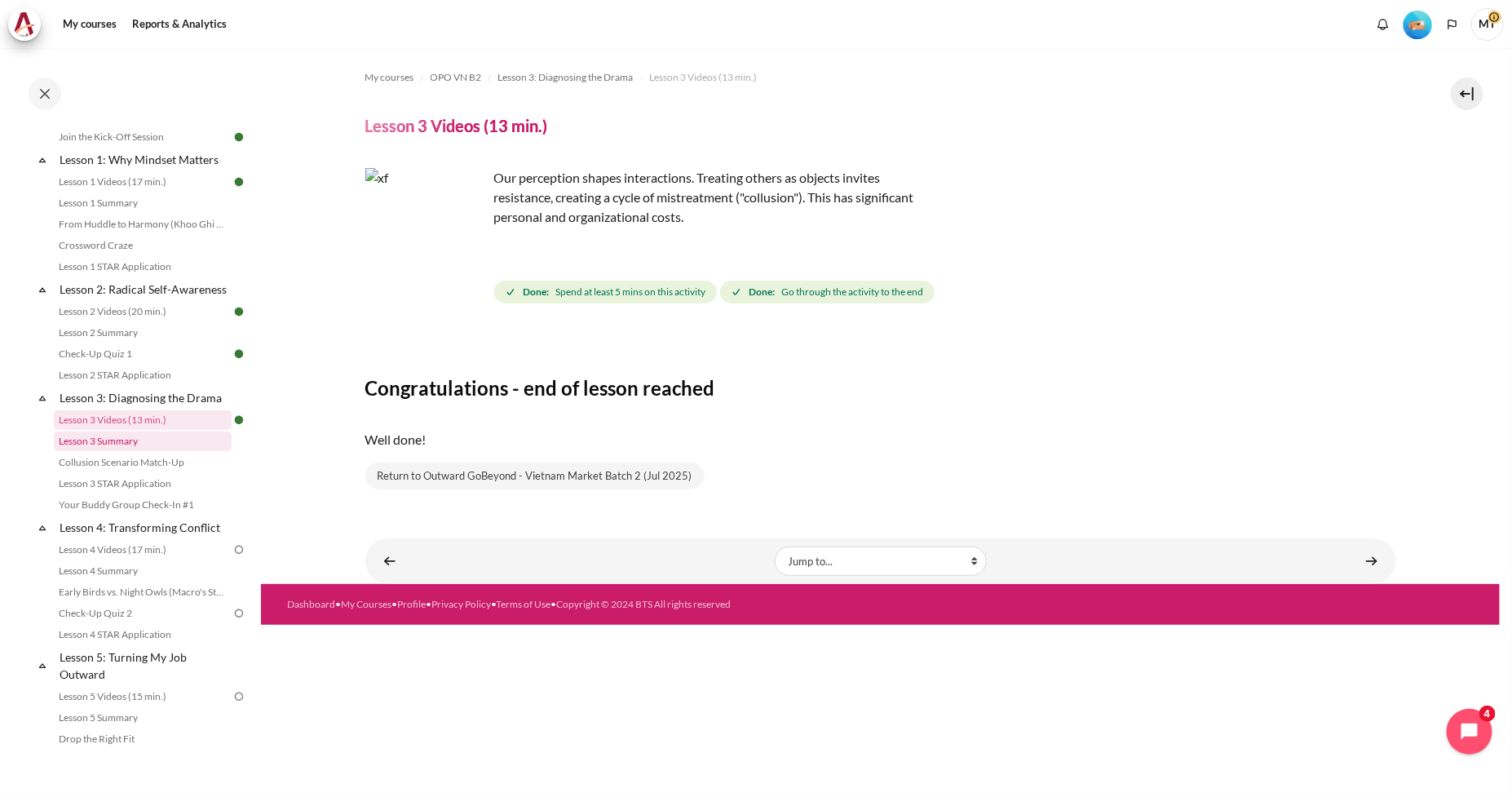 click on "Lesson 3 Summary" at bounding box center [143, 441] 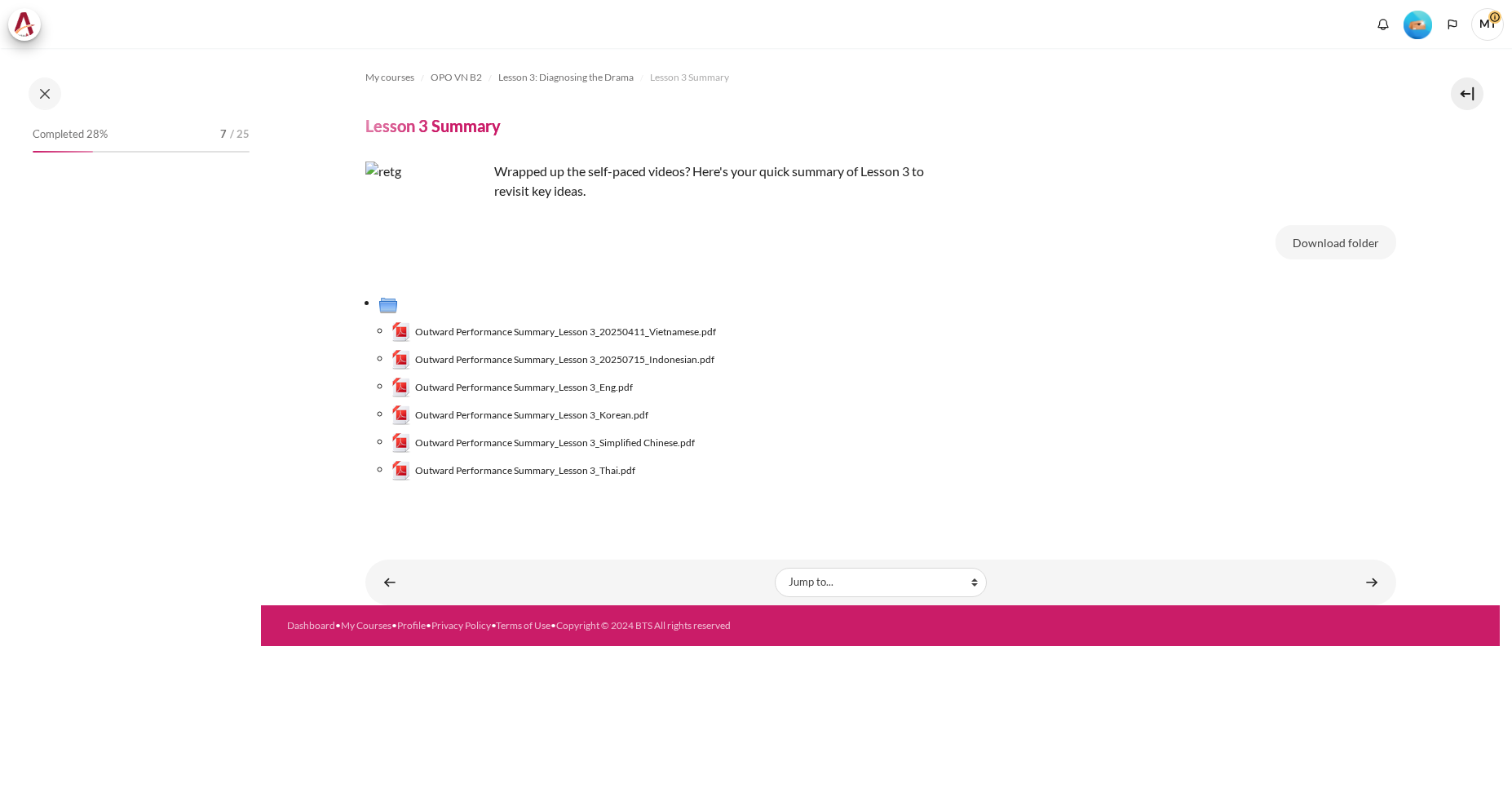 scroll, scrollTop: 0, scrollLeft: 0, axis: both 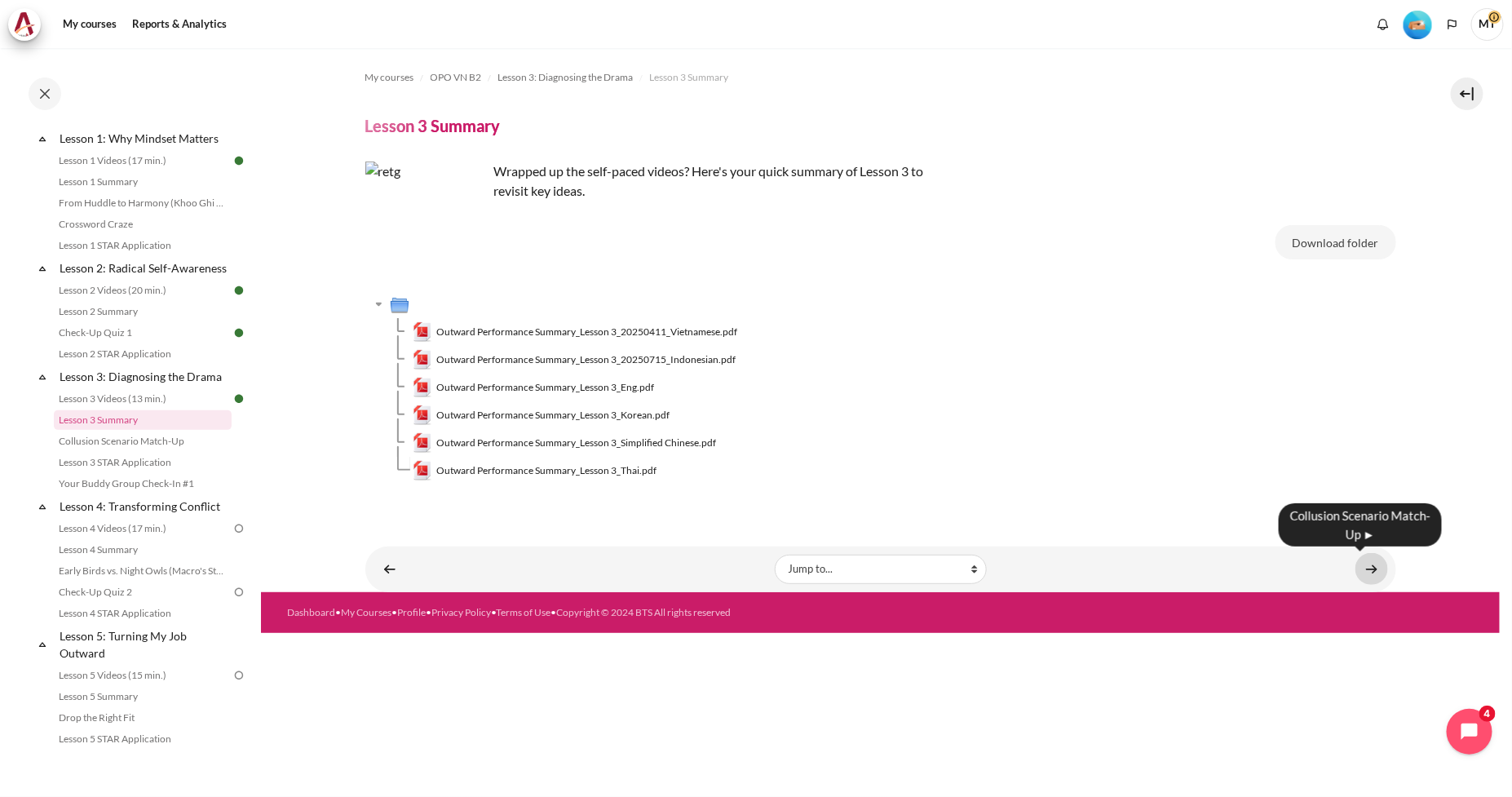 click at bounding box center (1372, 569) 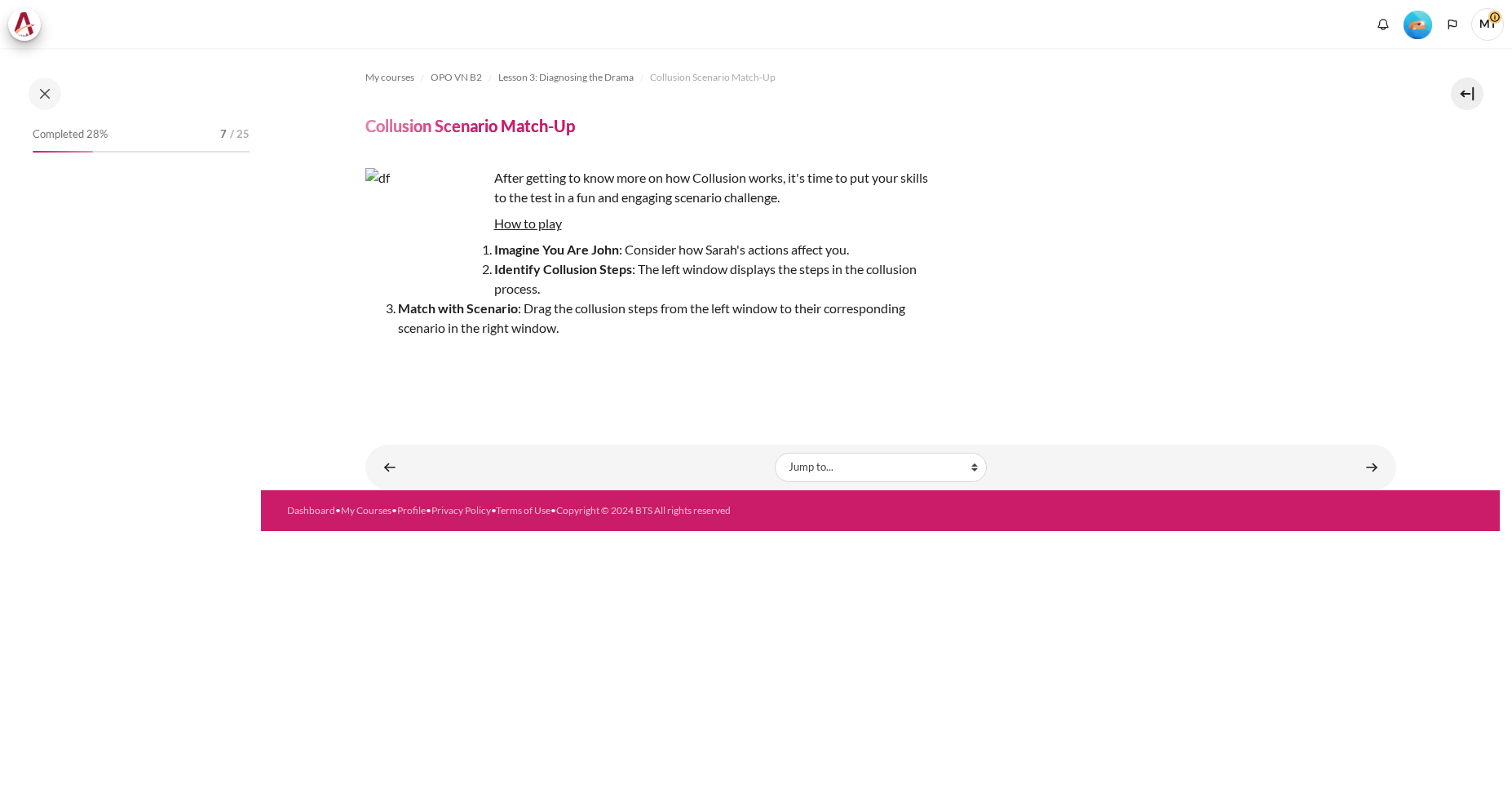 scroll, scrollTop: 0, scrollLeft: 0, axis: both 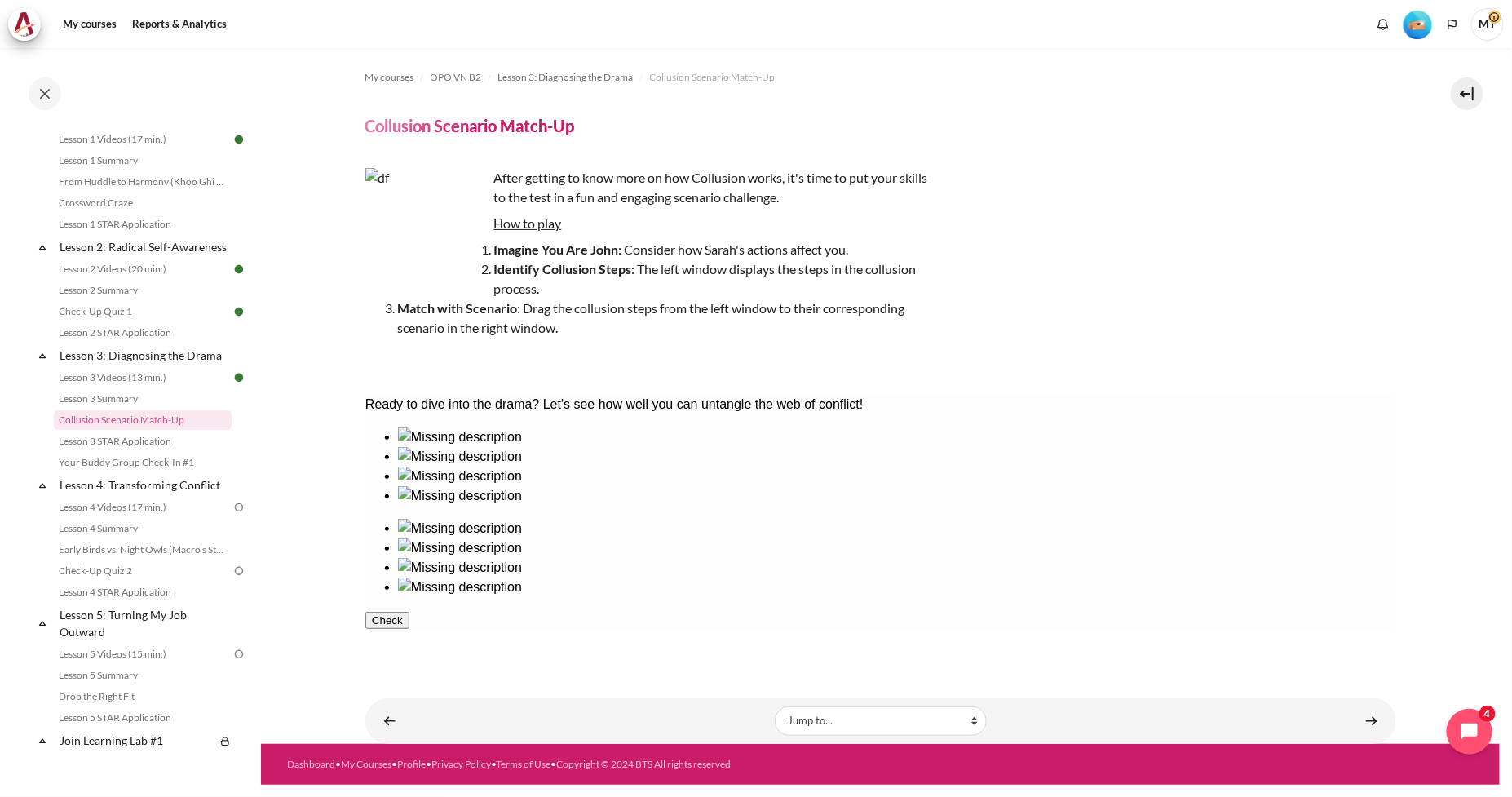 drag, startPoint x: 948, startPoint y: 512, endPoint x: 939, endPoint y: 534, distance: 23.769729 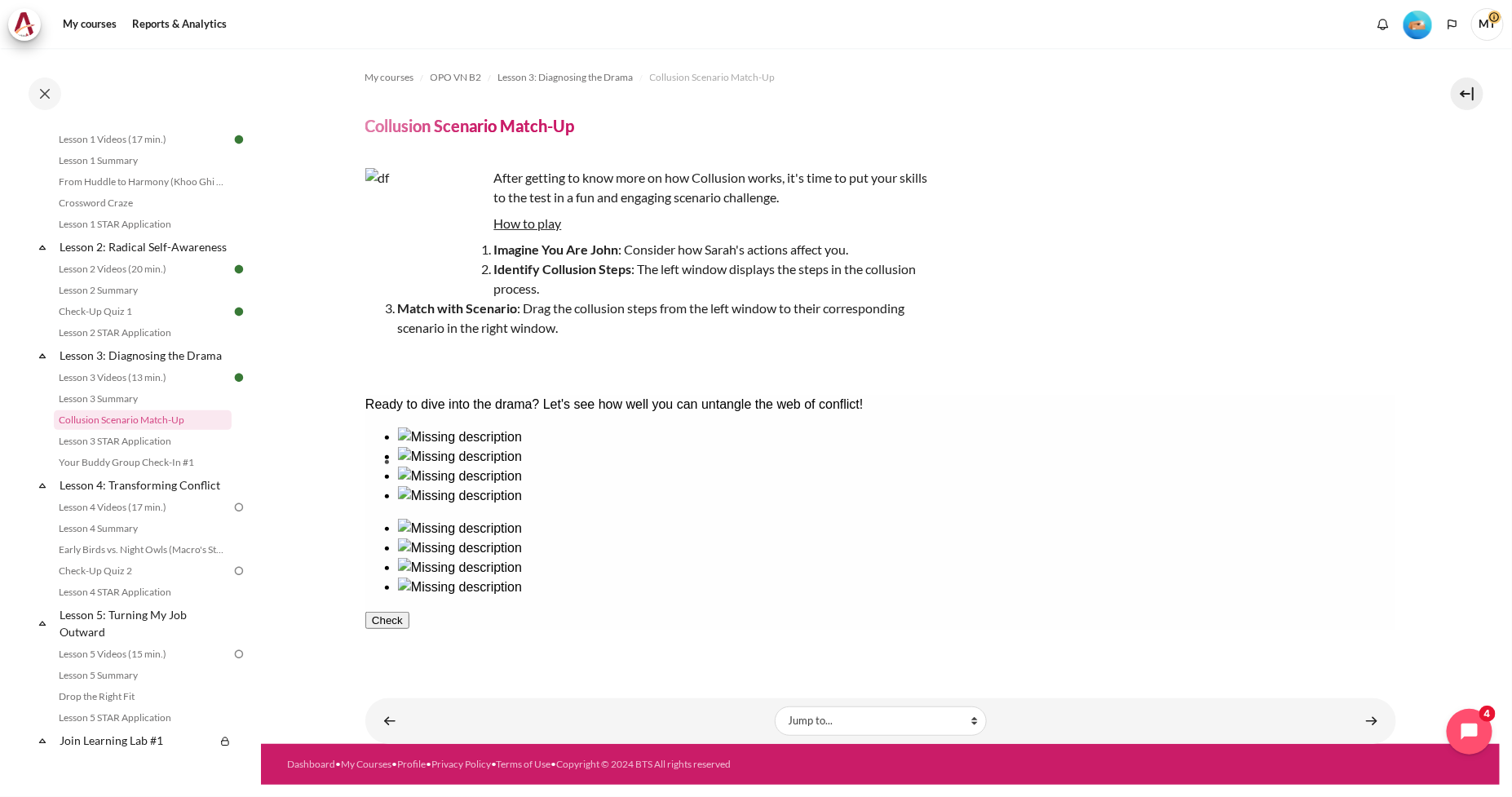 drag, startPoint x: 421, startPoint y: 529, endPoint x: 430, endPoint y: 521, distance: 12.04159 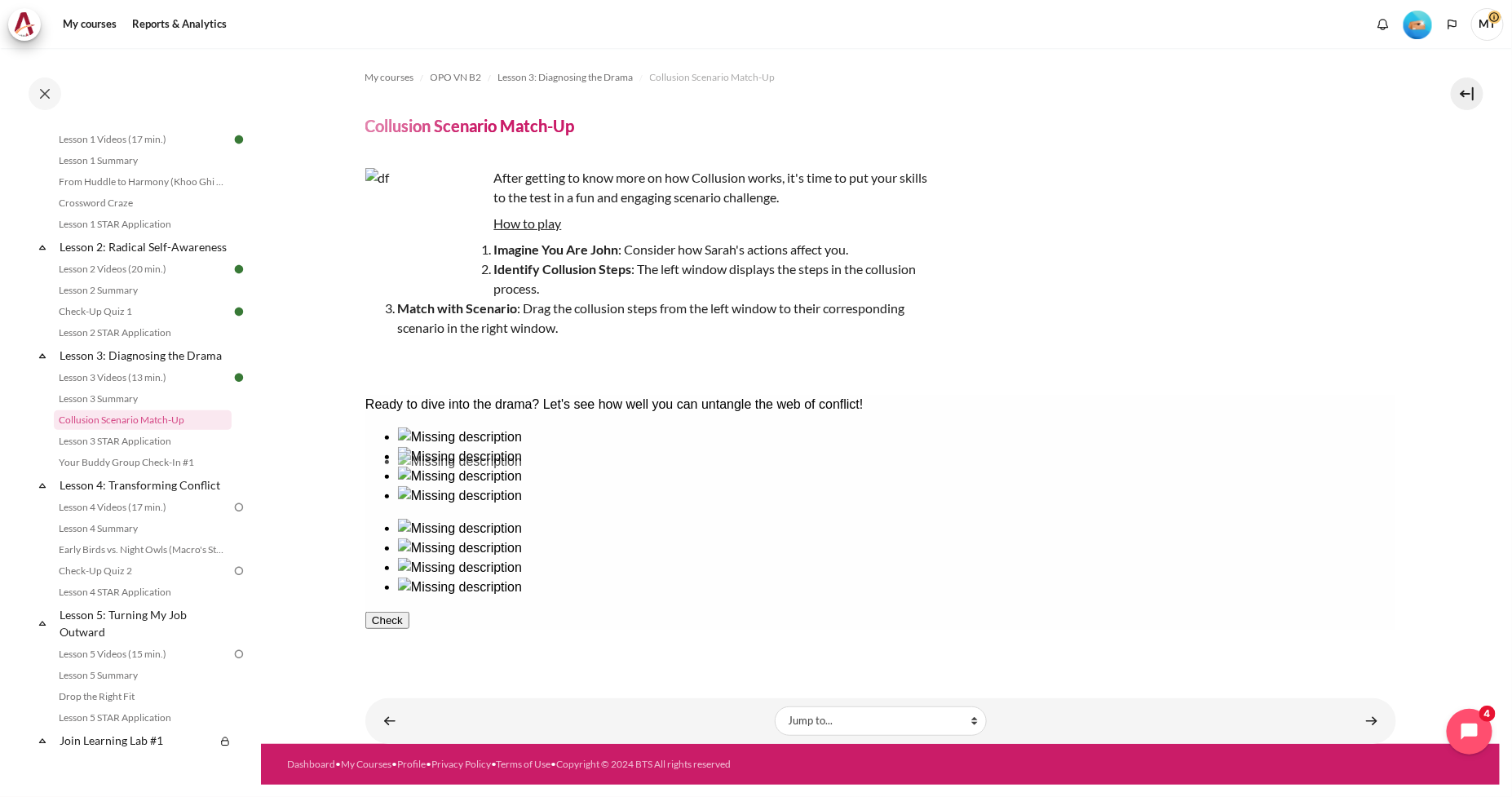 click at bounding box center (880, 466) 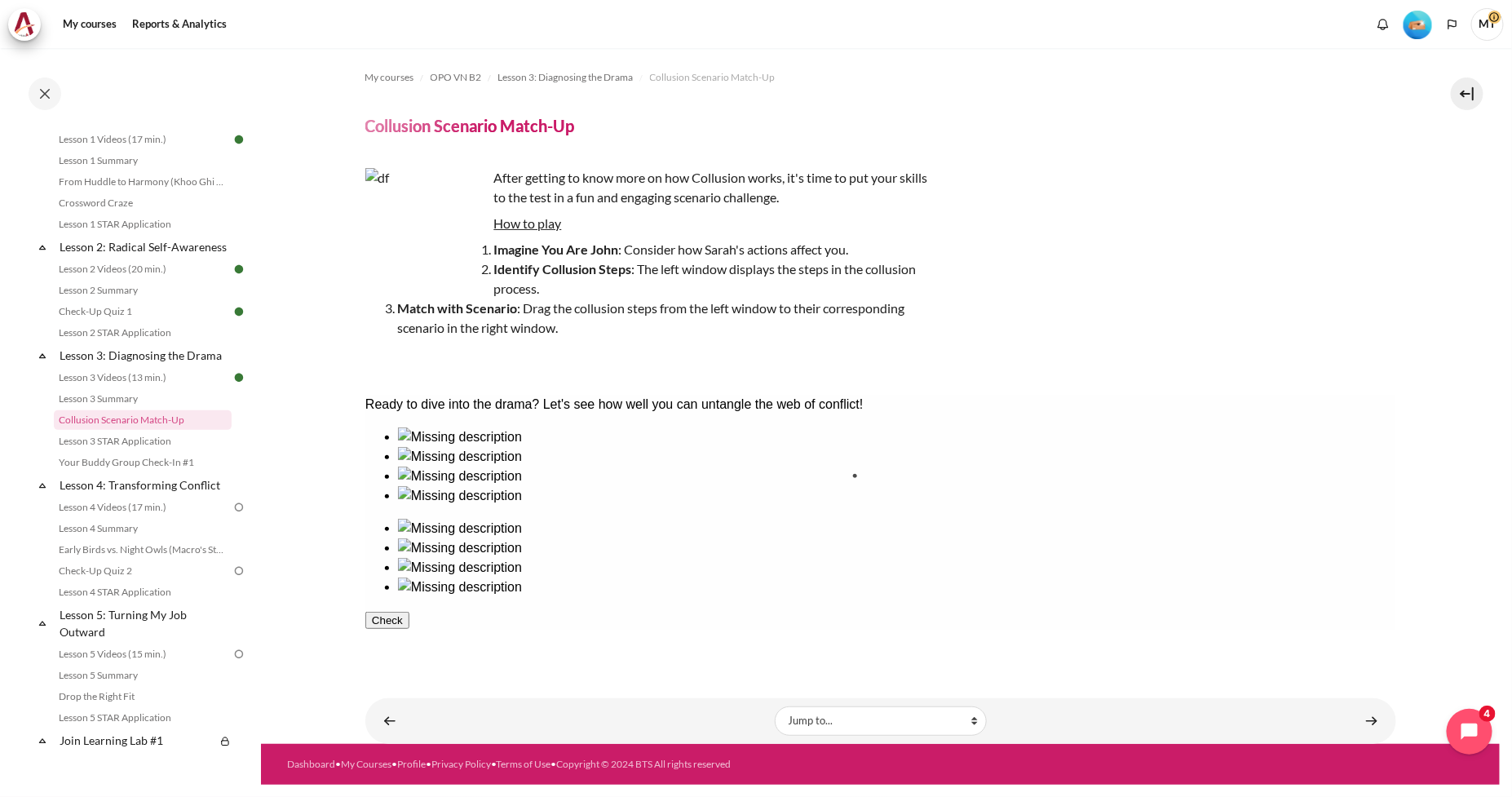 drag, startPoint x: 527, startPoint y: 520, endPoint x: 906, endPoint y: 531, distance: 379.1596 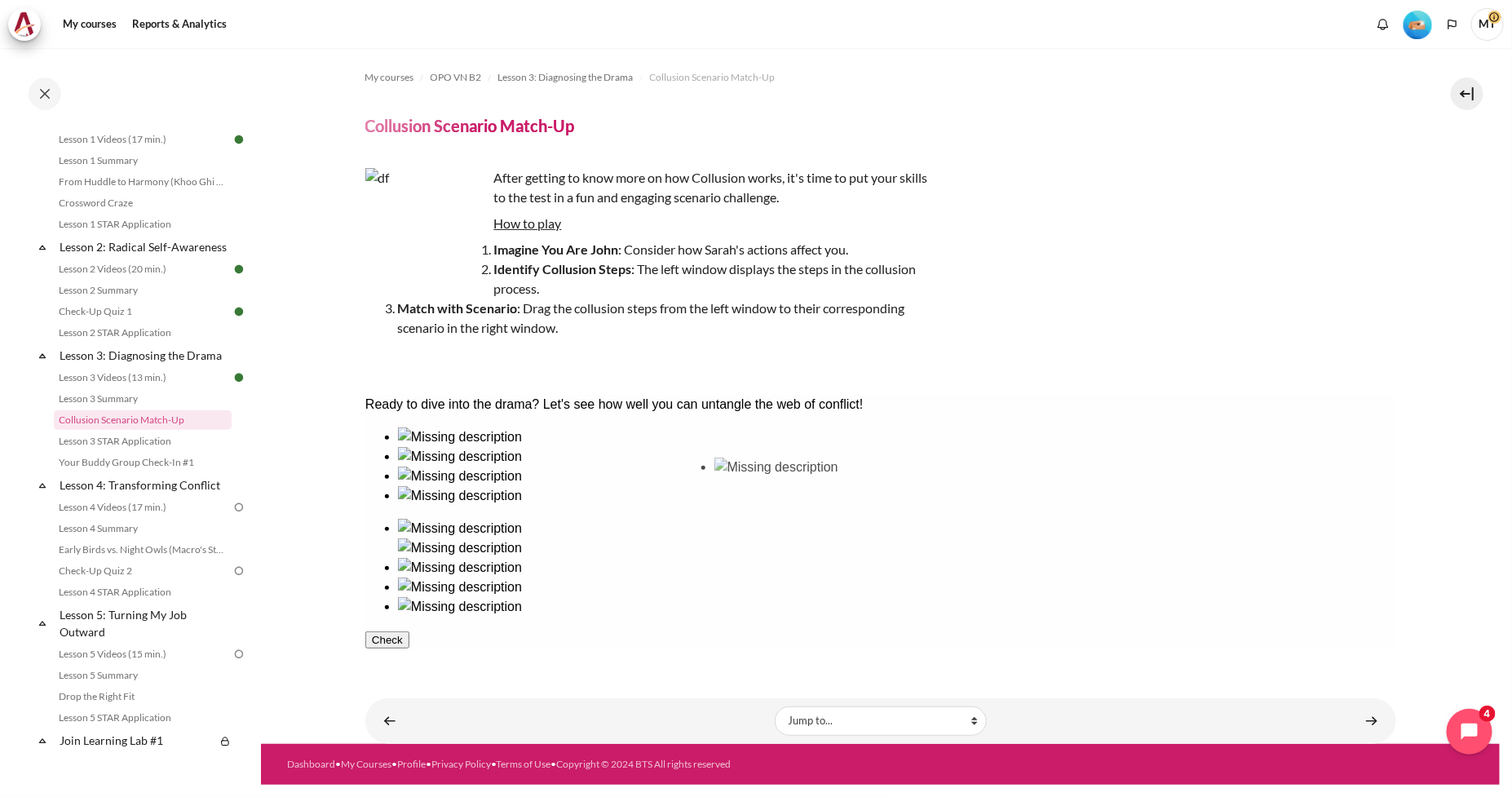 click at bounding box center (880, 466) 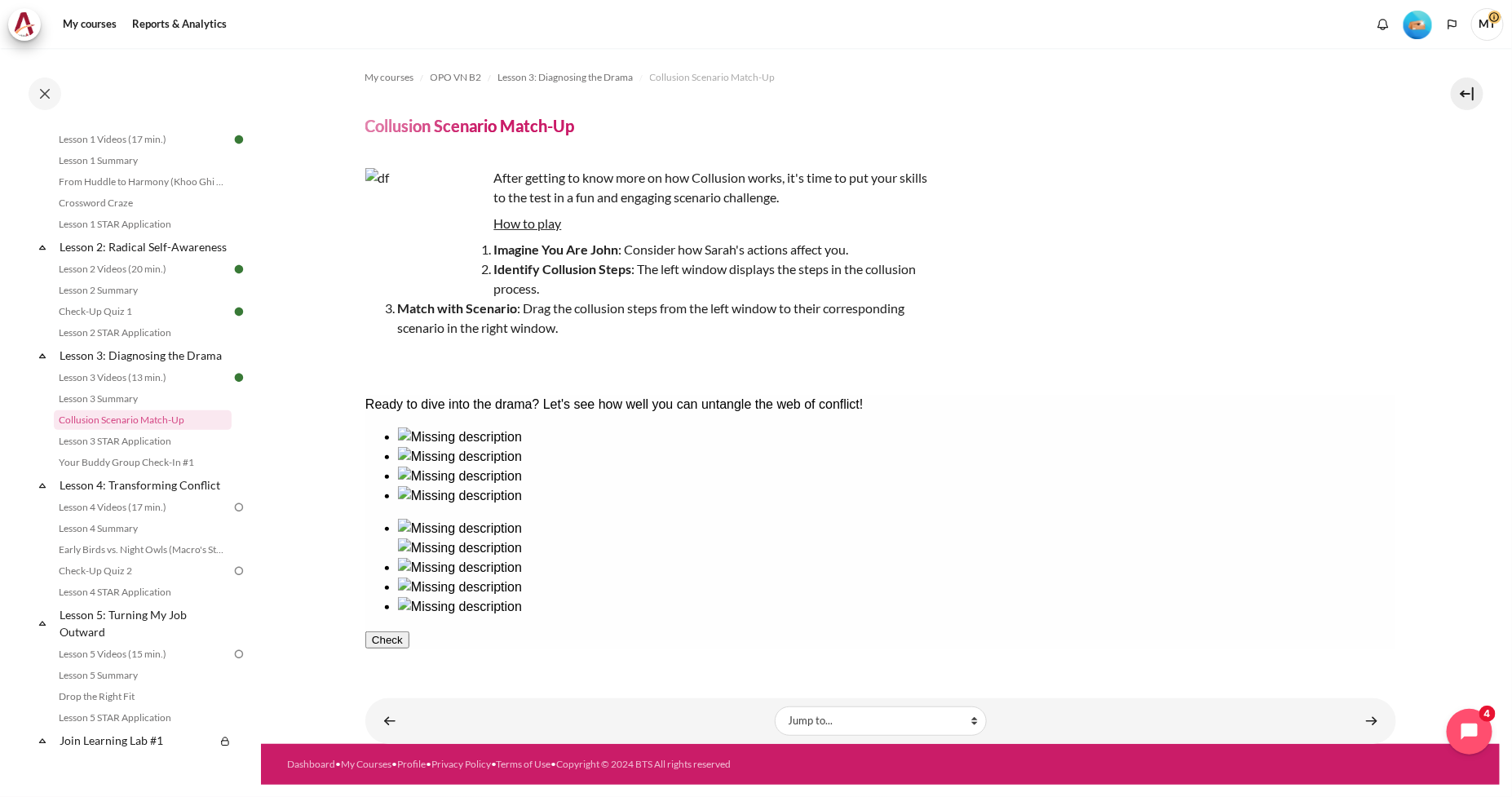 drag, startPoint x: 924, startPoint y: 500, endPoint x: 900, endPoint y: 532, distance: 40 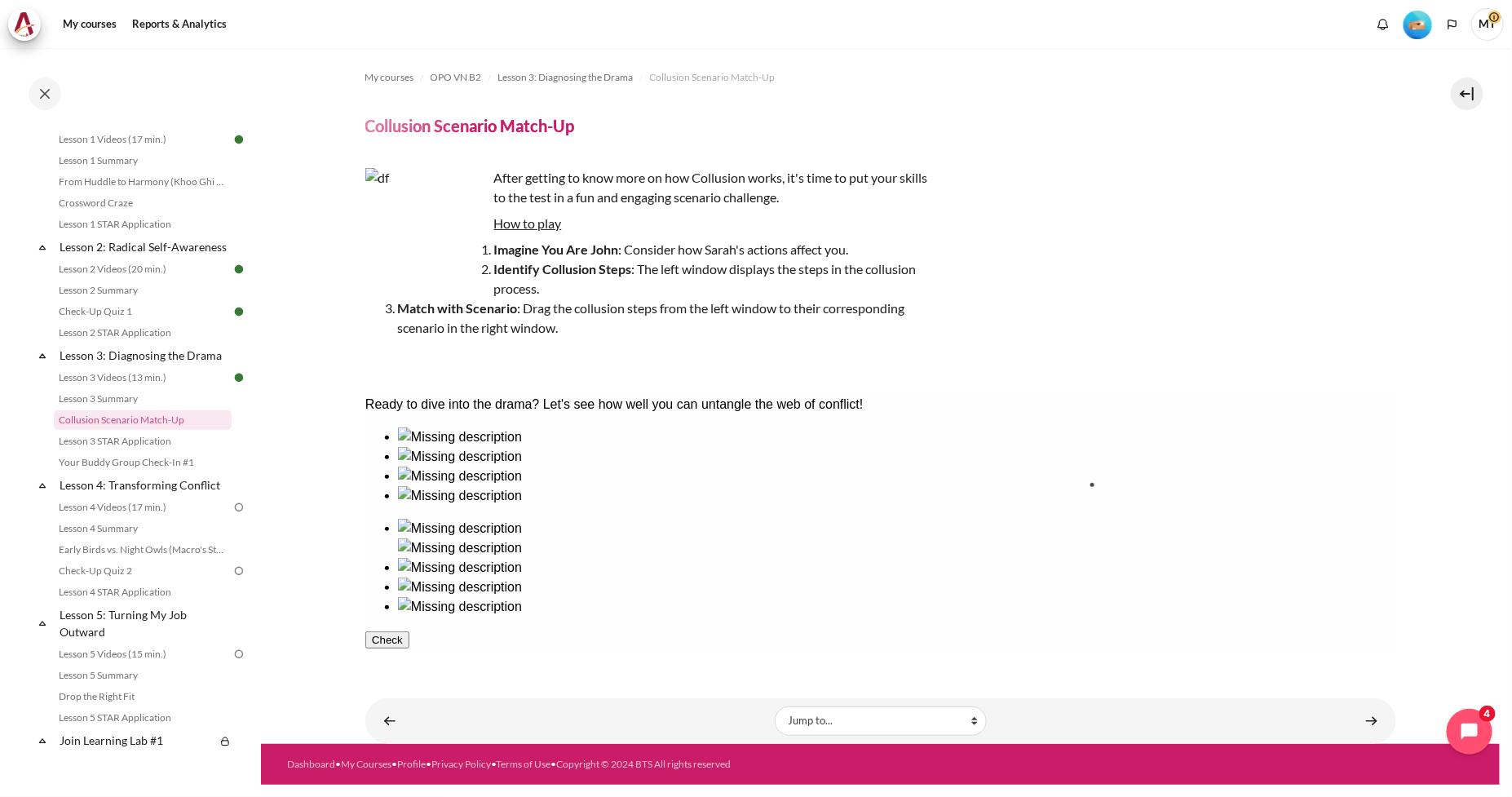 drag, startPoint x: 744, startPoint y: 518, endPoint x: 1143, endPoint y: 538, distance: 399.50094 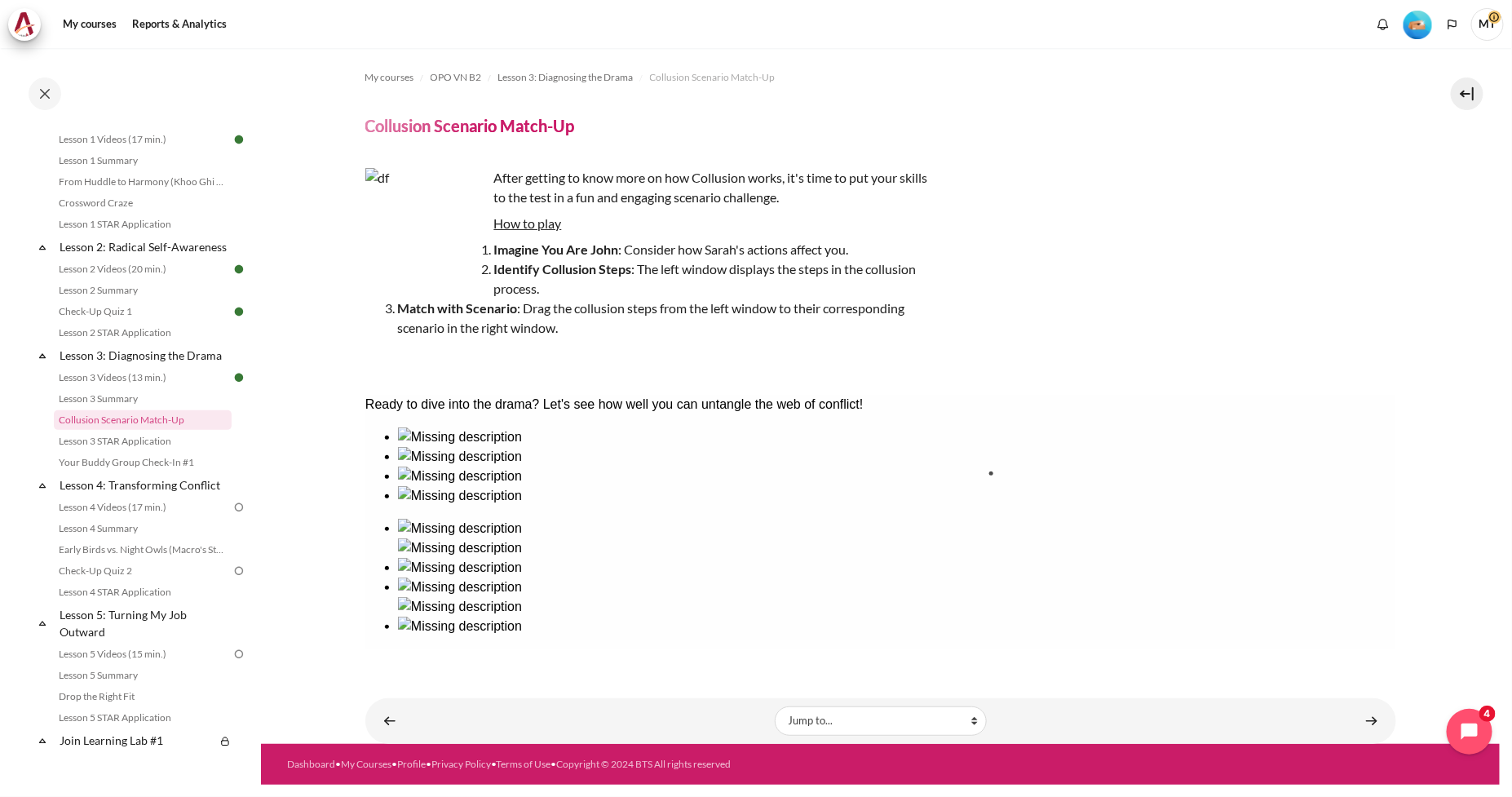 drag, startPoint x: 446, startPoint y: 514, endPoint x: 1070, endPoint y: 521, distance: 624.0393 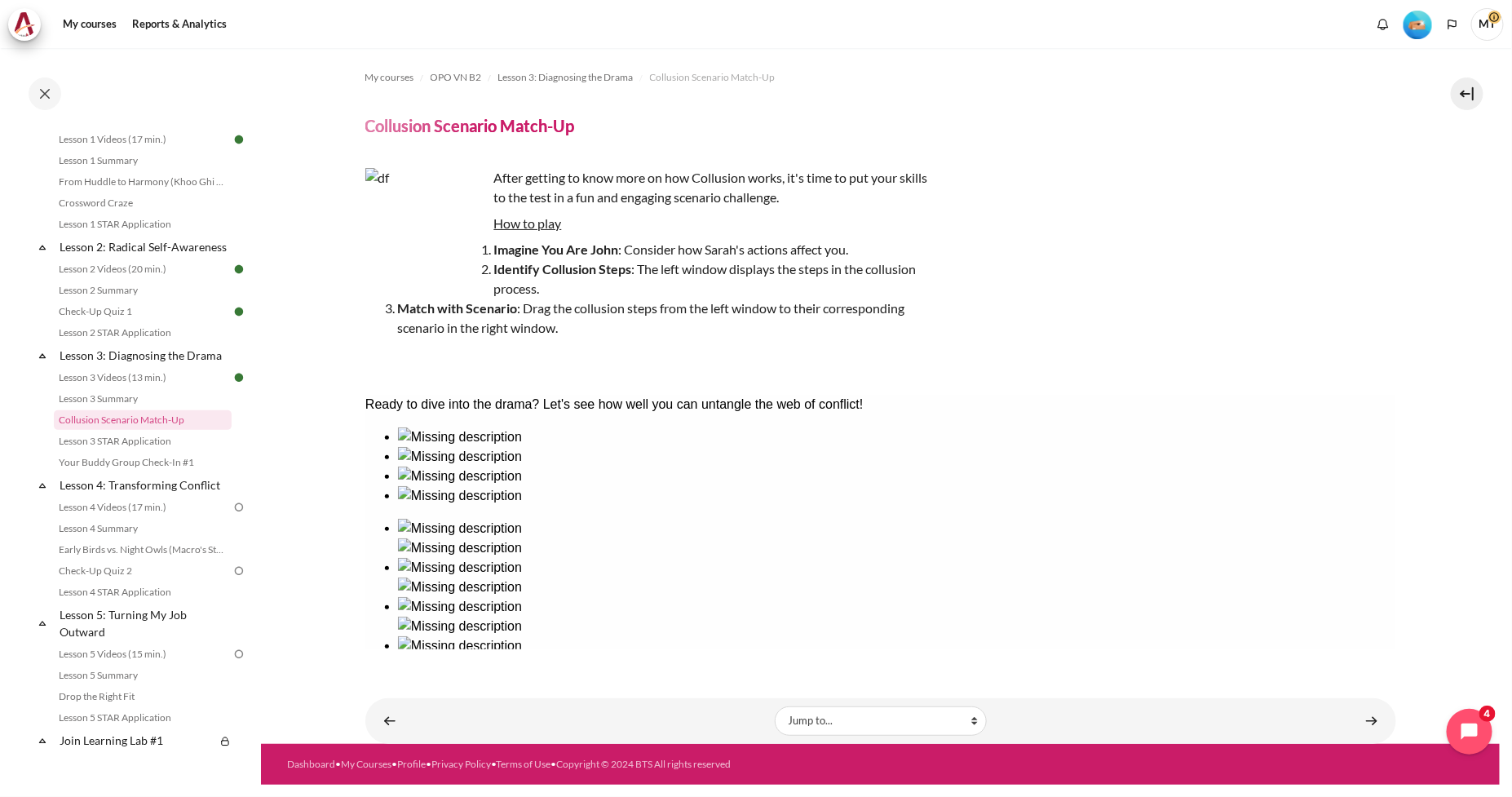 click at bounding box center [459, 528] 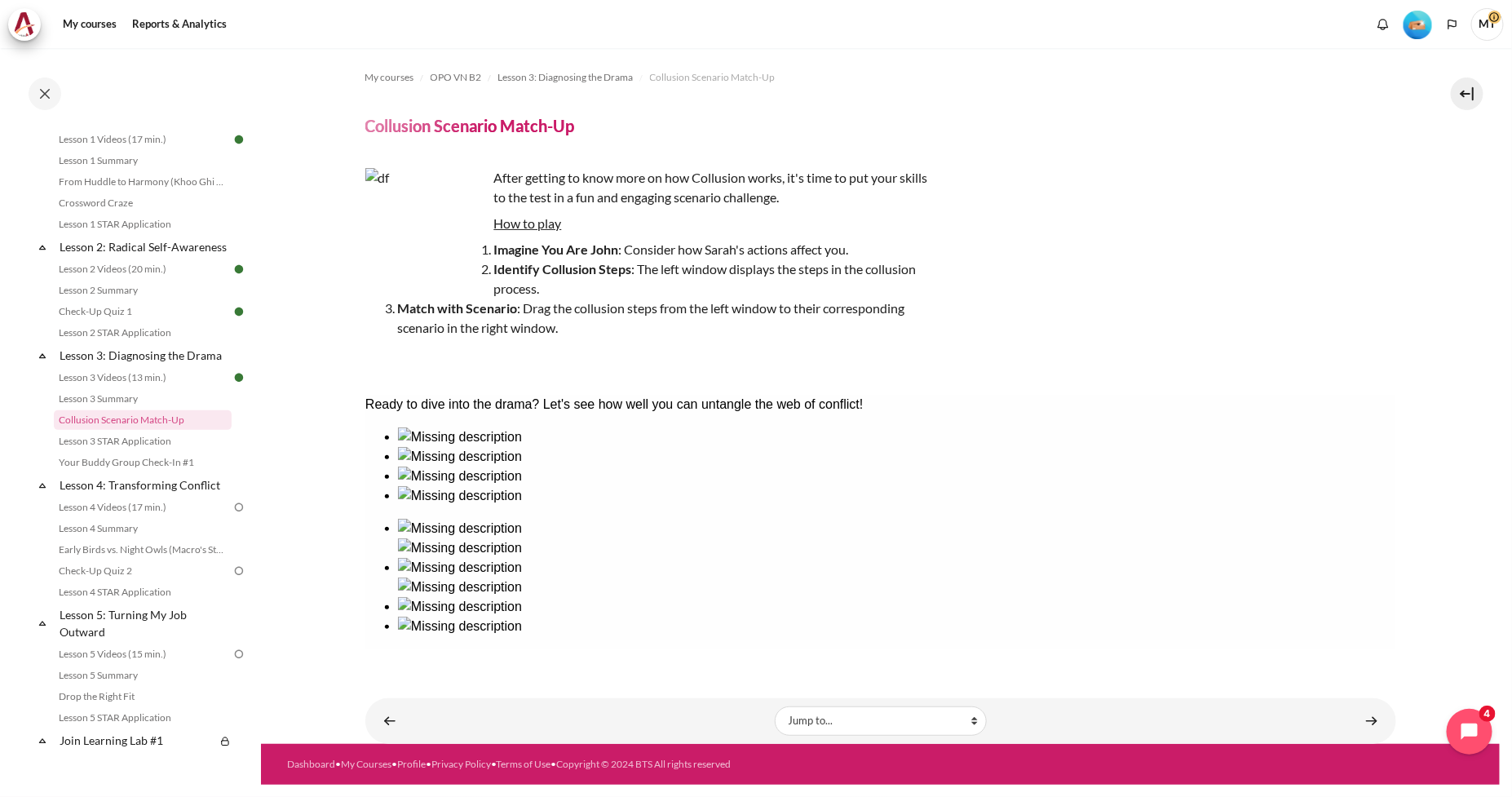 click at bounding box center (459, 567) 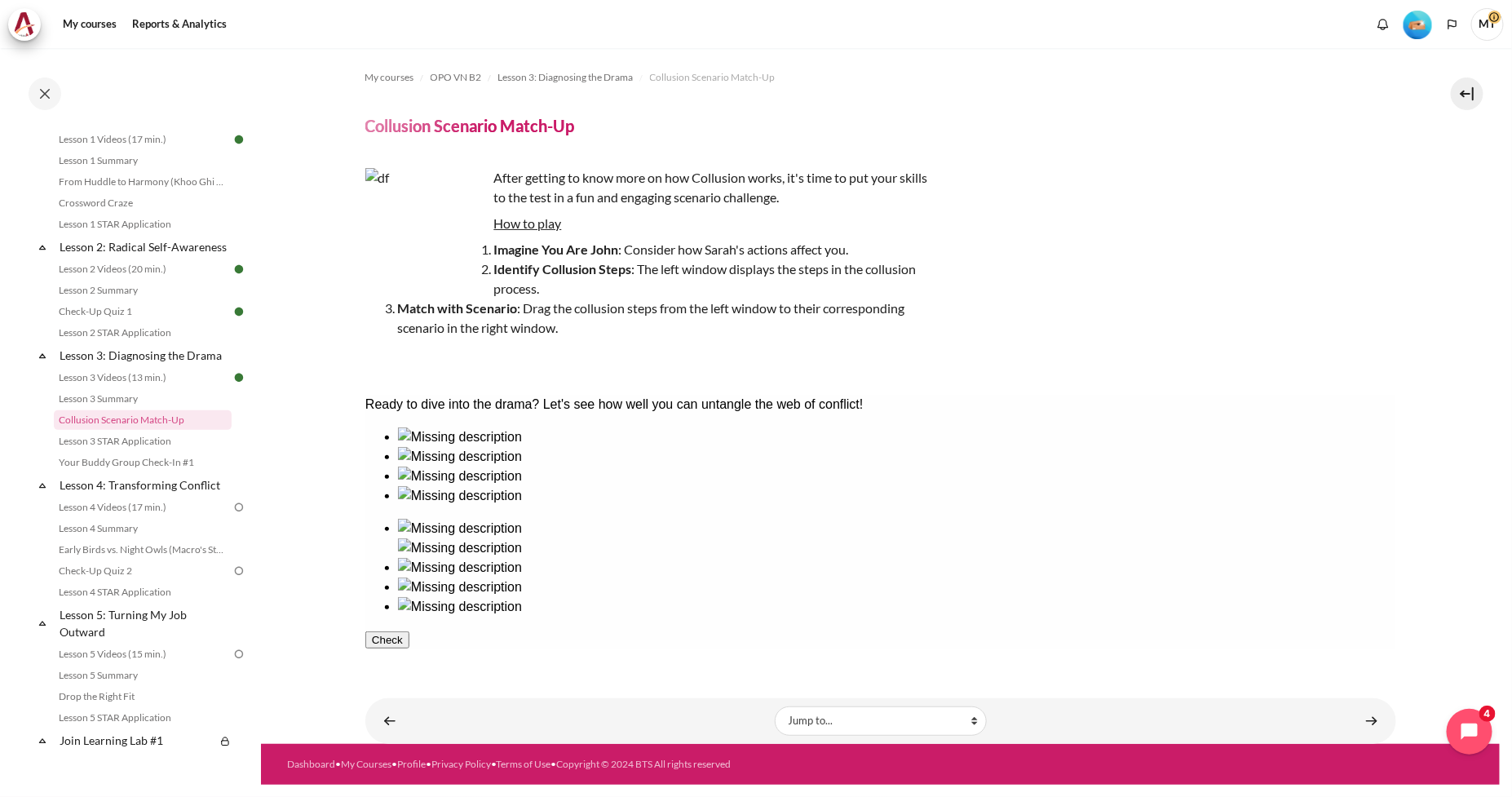 click at bounding box center (459, 528) 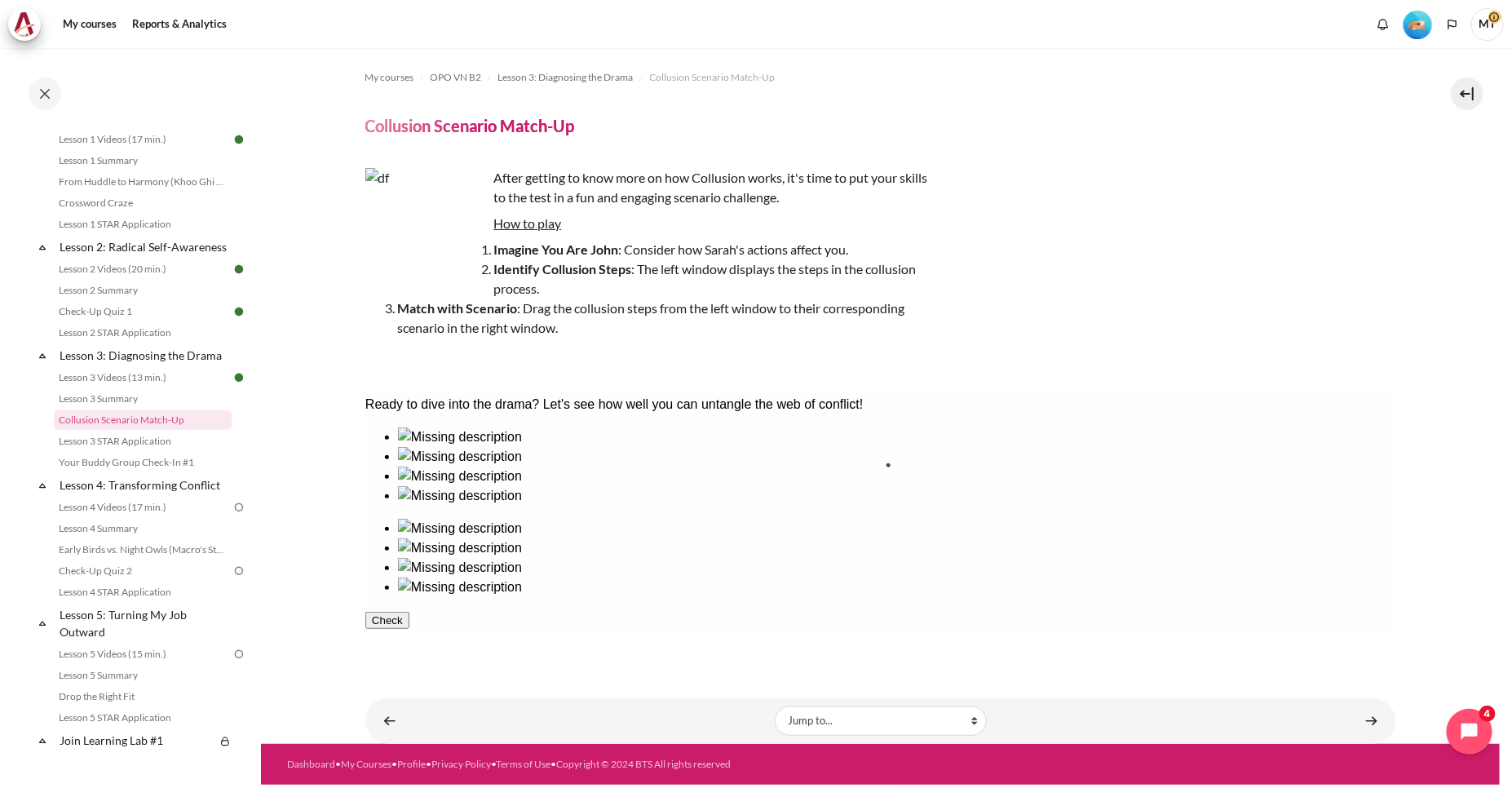 drag, startPoint x: 737, startPoint y: 513, endPoint x: 933, endPoint y: 514, distance: 196.00255 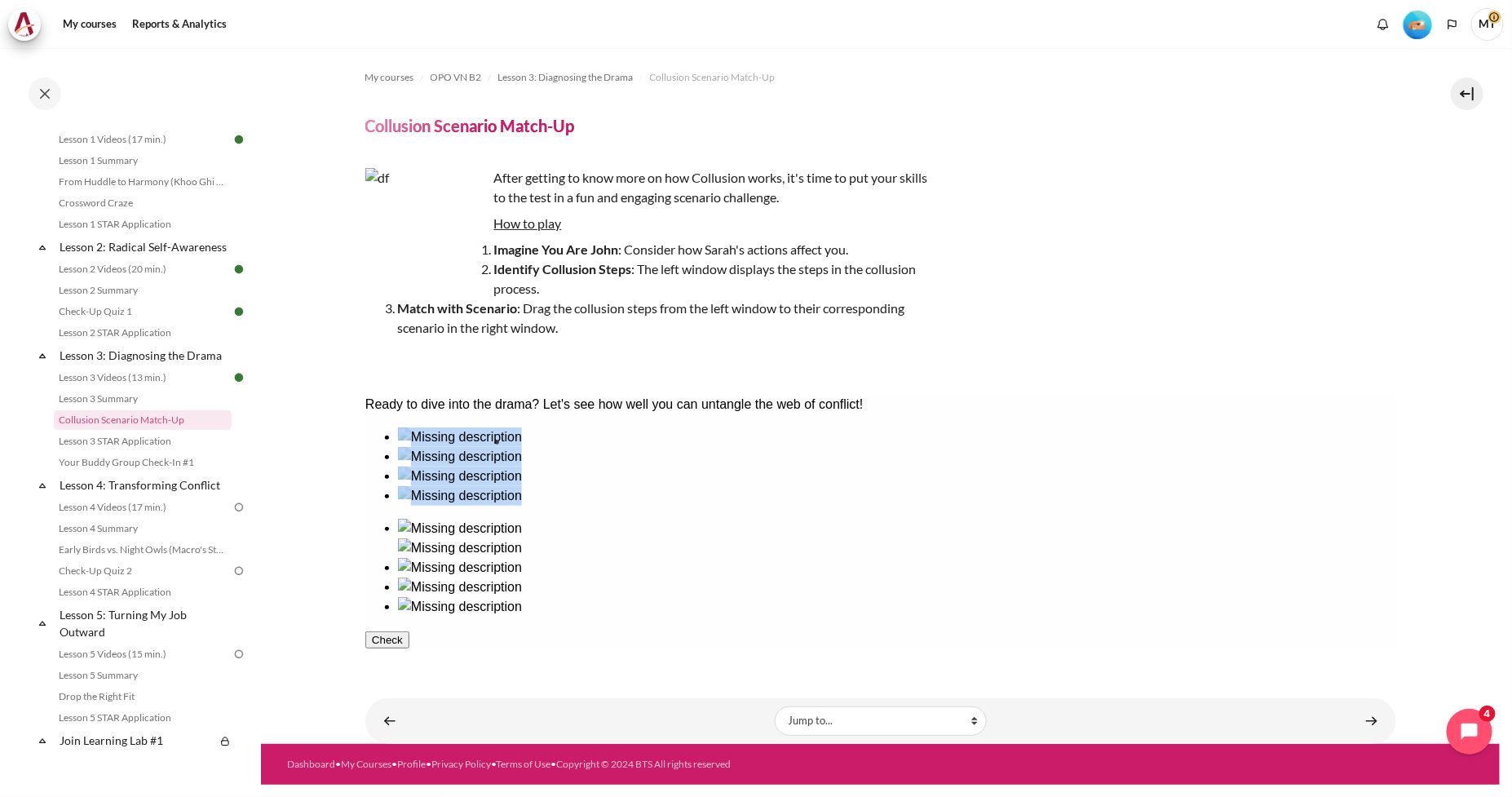 drag, startPoint x: 550, startPoint y: 512, endPoint x: 570, endPoint y: 491, distance: 29 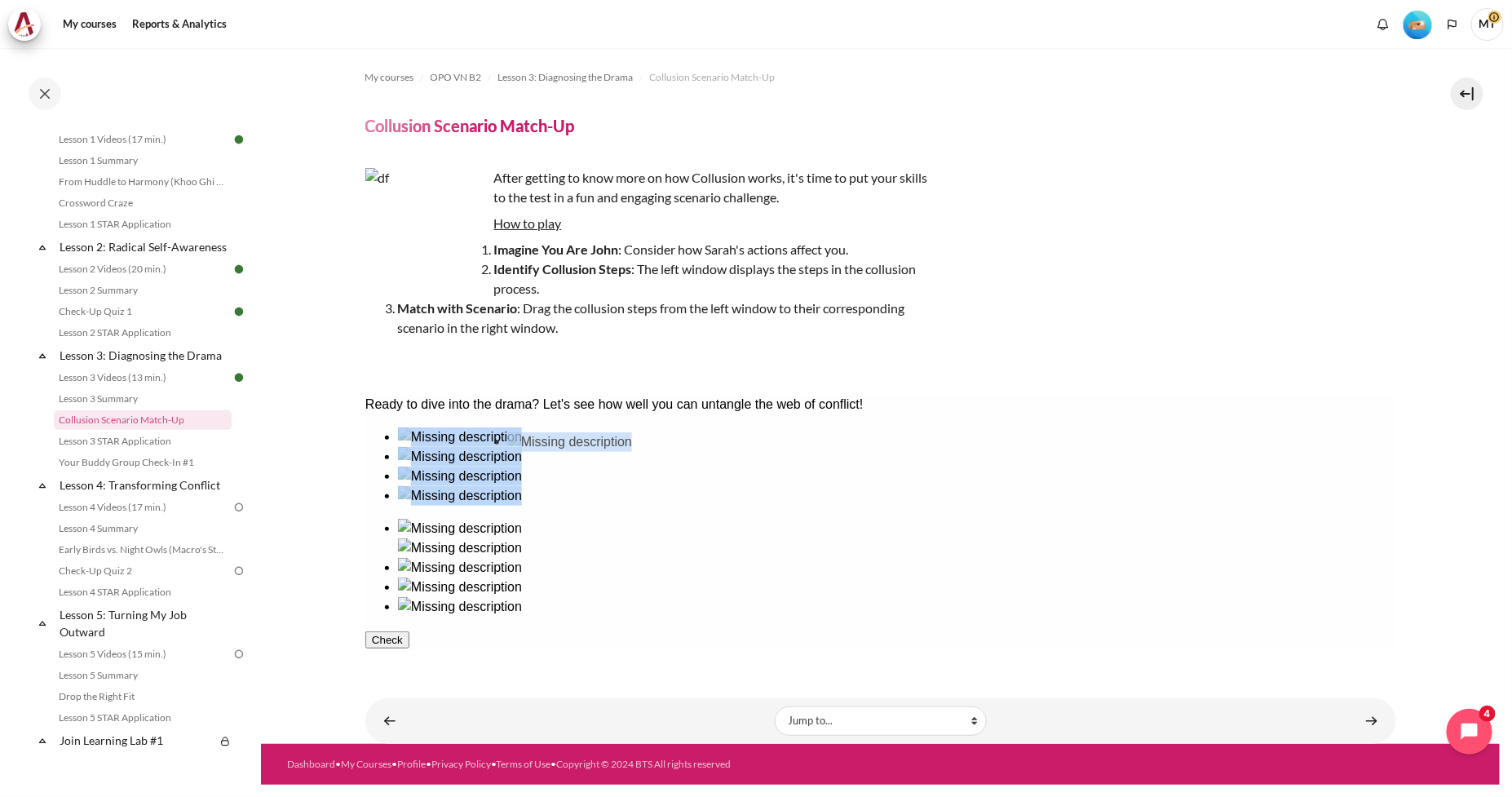 click at bounding box center [880, 466] 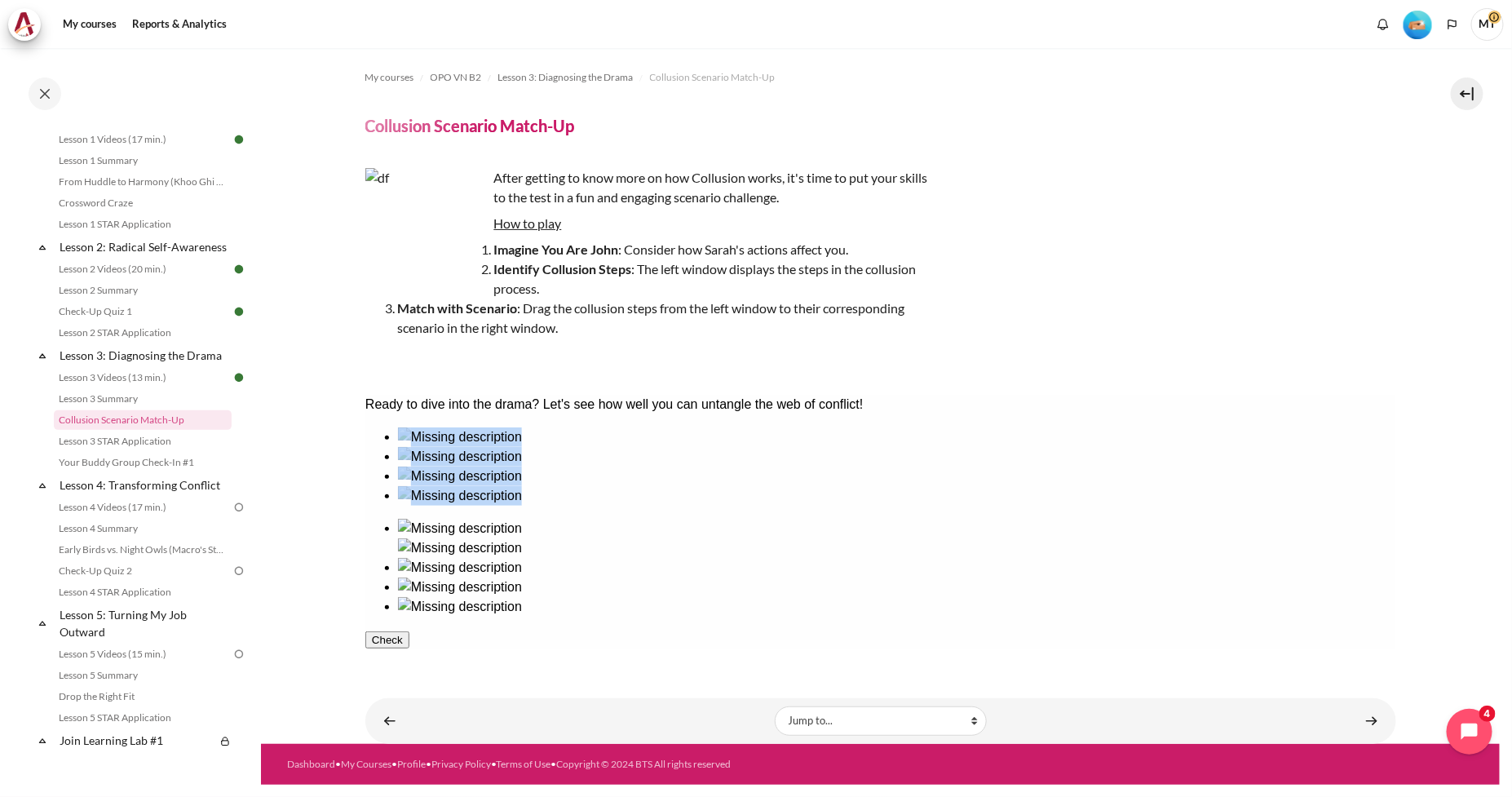 click at bounding box center [459, 528] 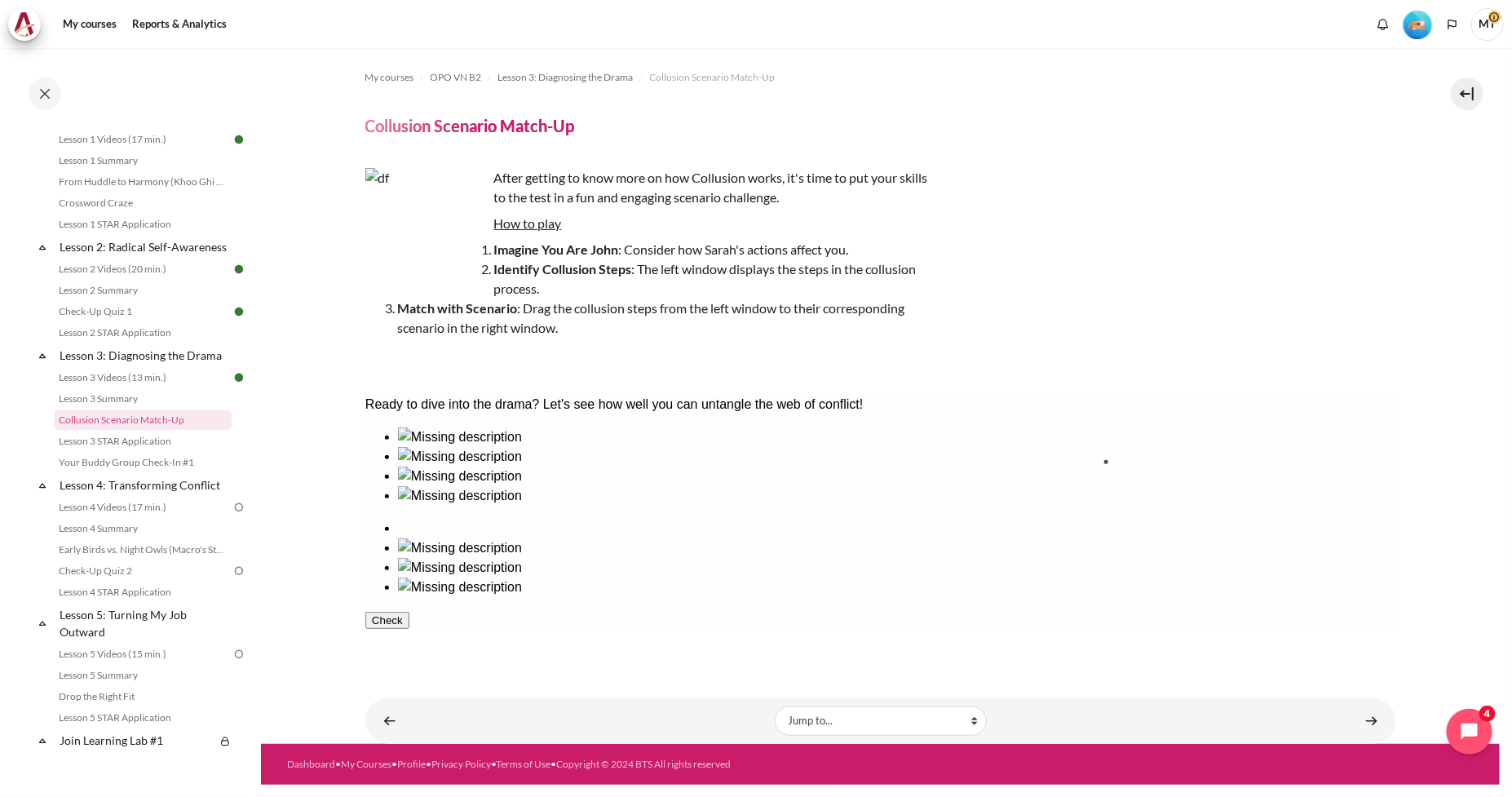 drag, startPoint x: 756, startPoint y: 513, endPoint x: 1169, endPoint y: 511, distance: 413.00484 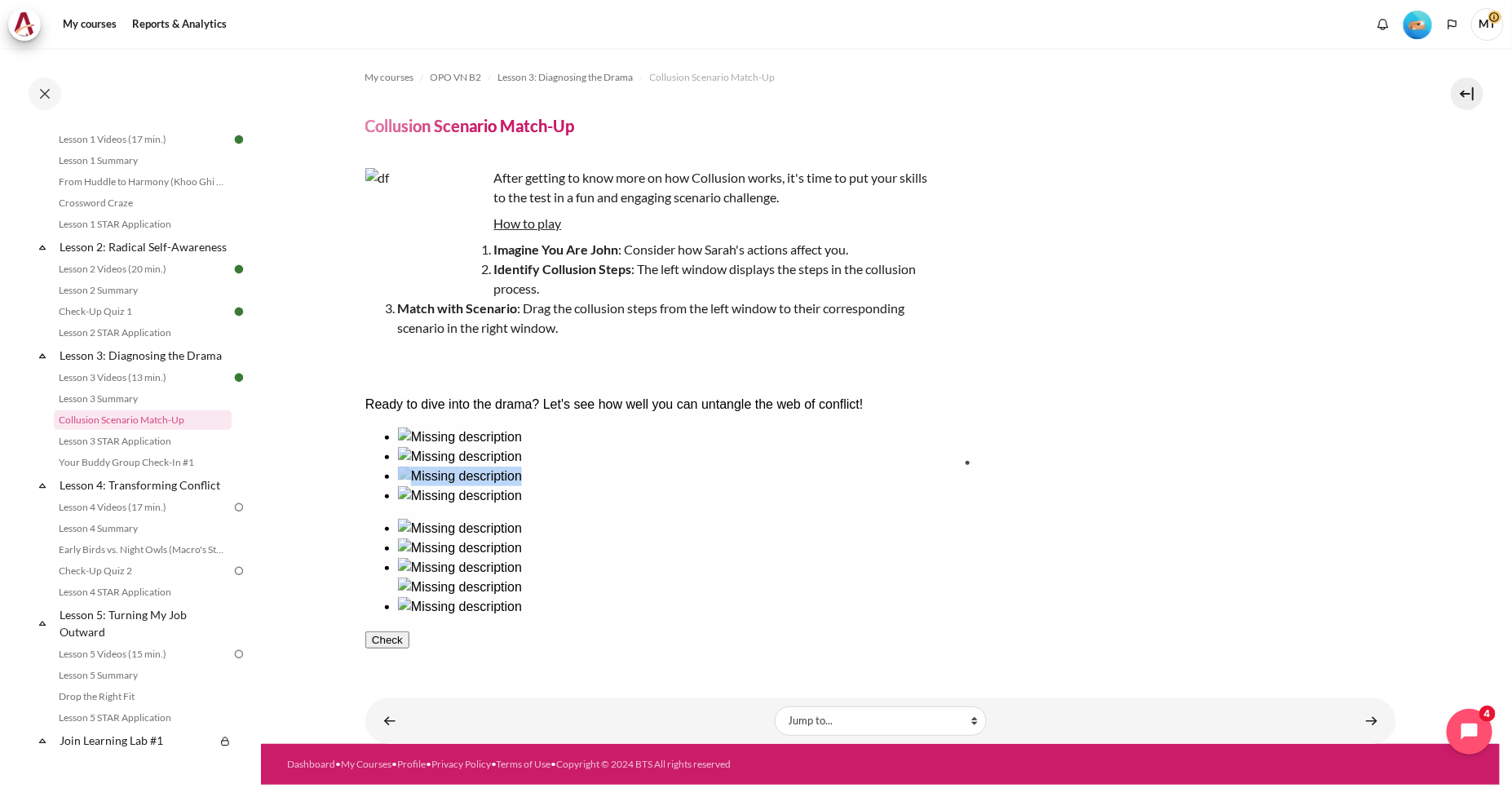 drag, startPoint x: 557, startPoint y: 511, endPoint x: 1049, endPoint y: 509, distance: 492.0041 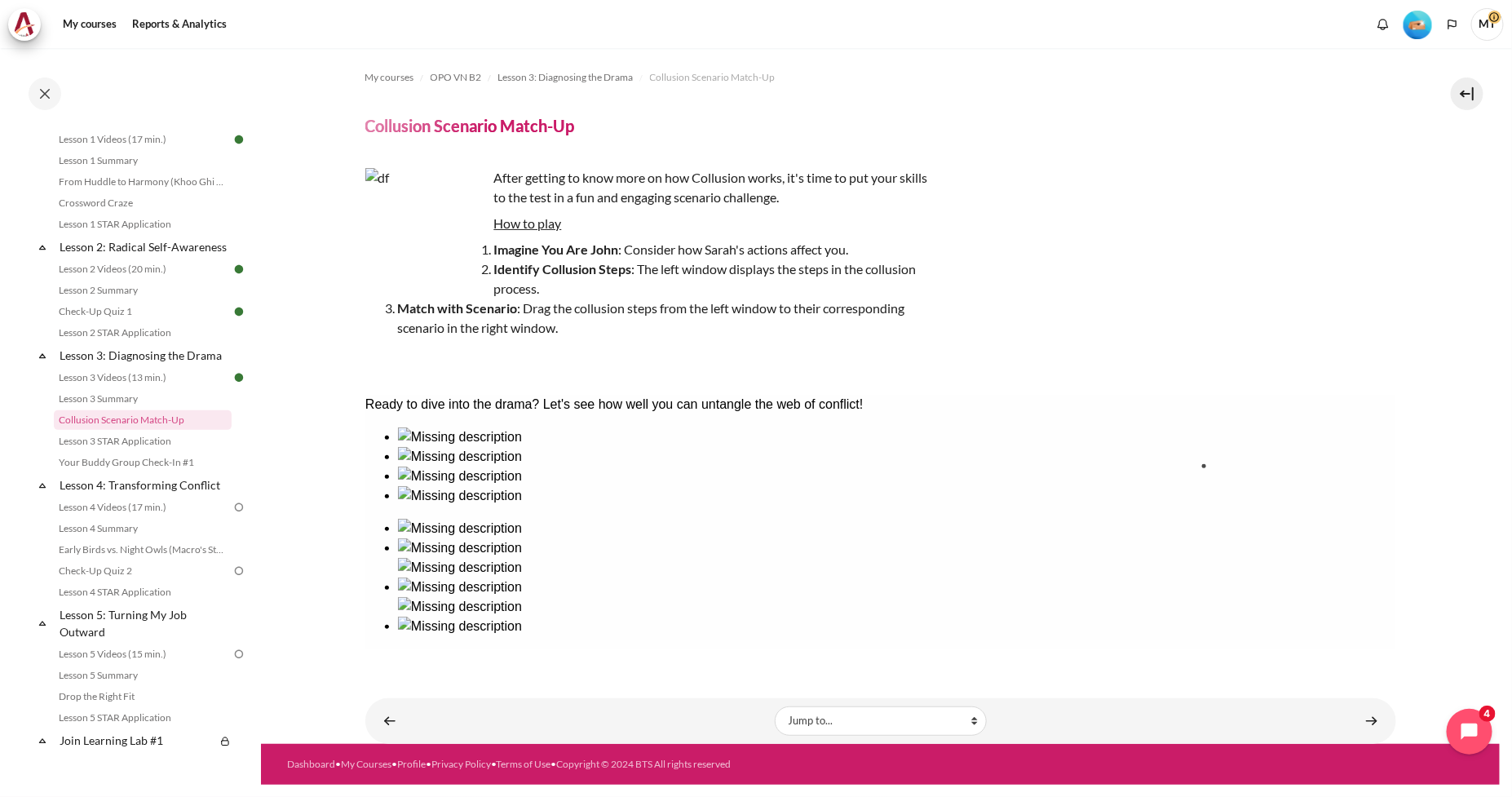 drag, startPoint x: 451, startPoint y: 518, endPoint x: 1287, endPoint y: 520, distance: 836.002 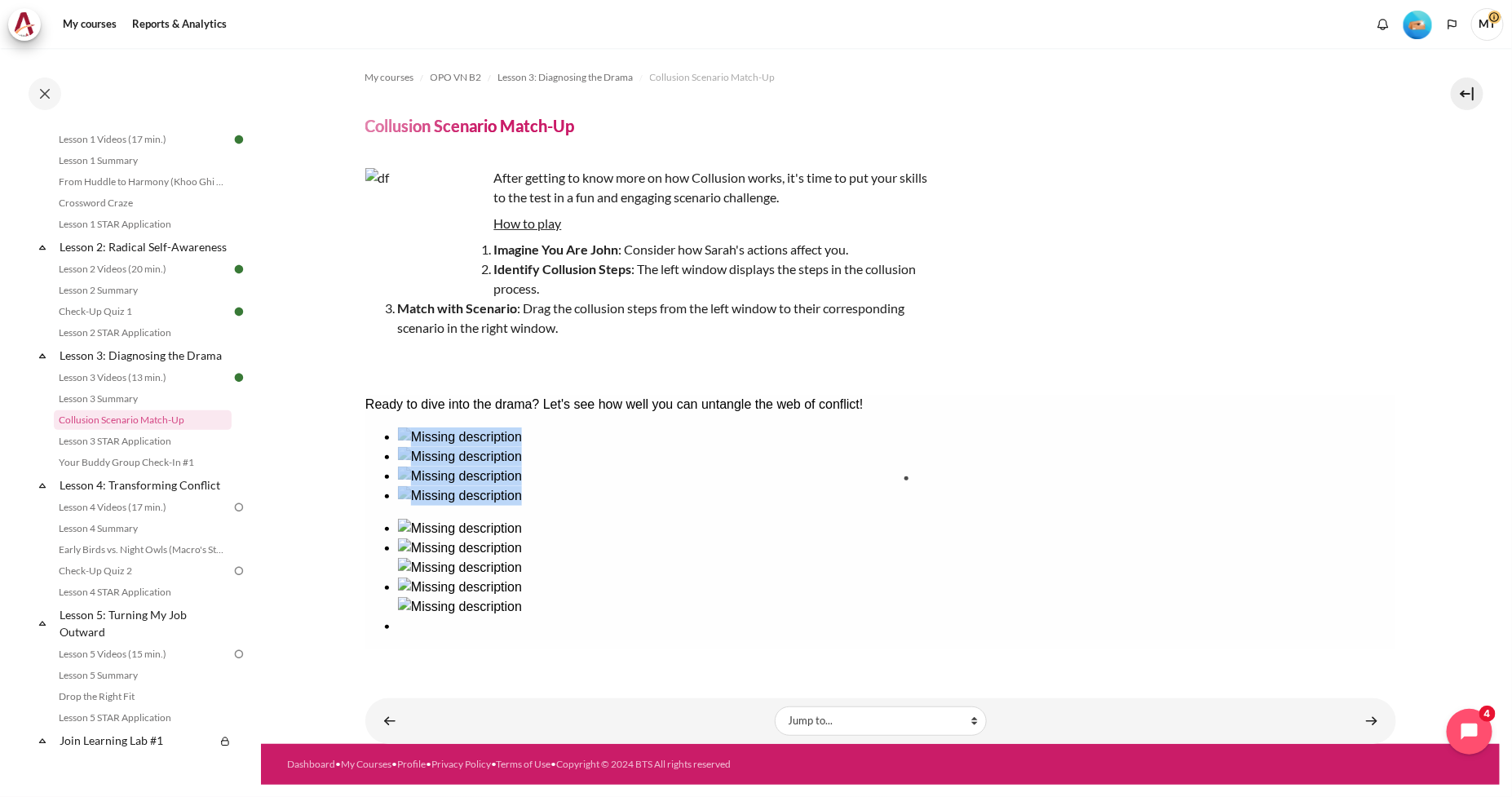 drag, startPoint x: 624, startPoint y: 513, endPoint x: 915, endPoint y: 526, distance: 291.29023 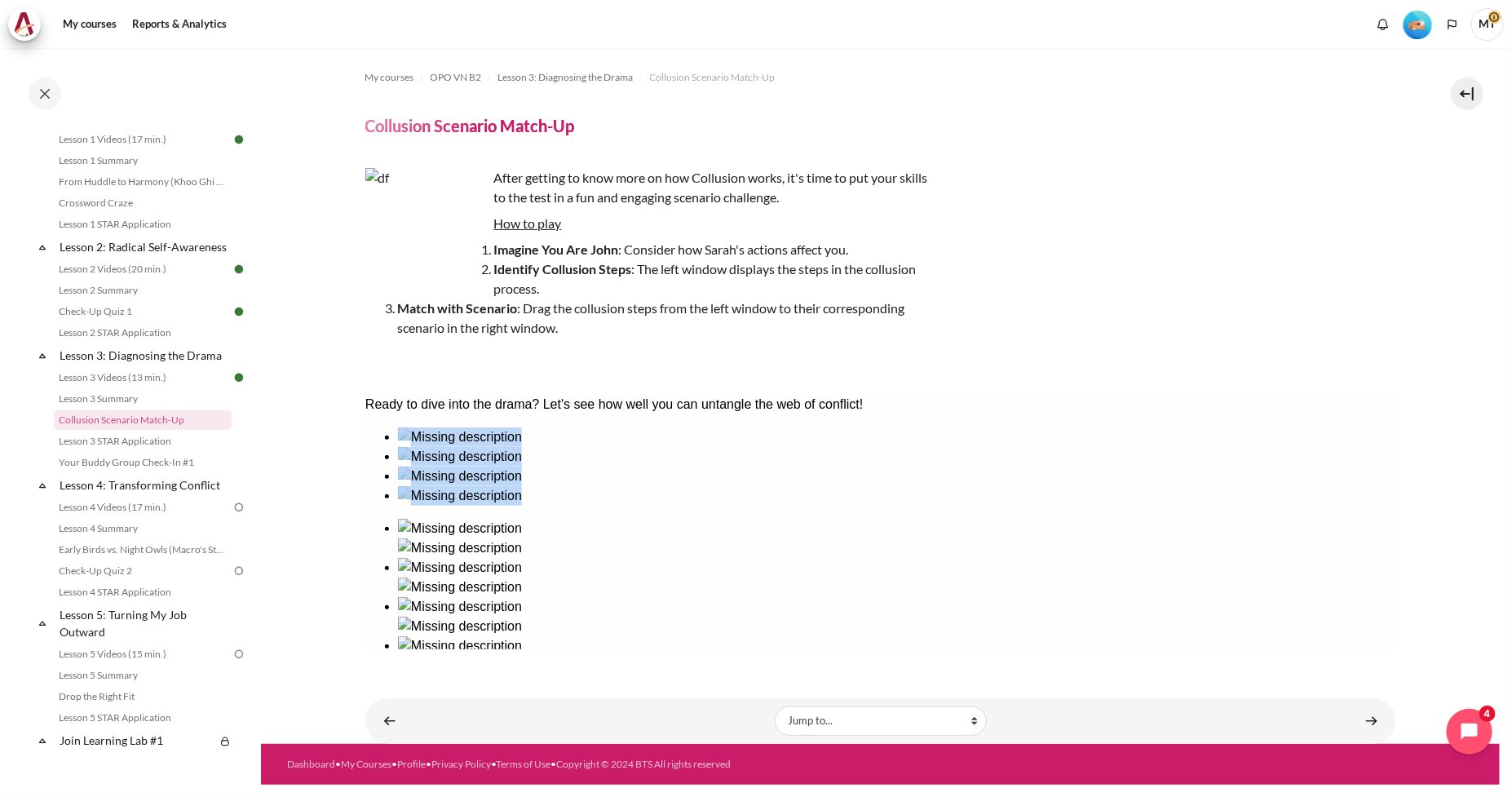 click on "Check" at bounding box center [387, 697] 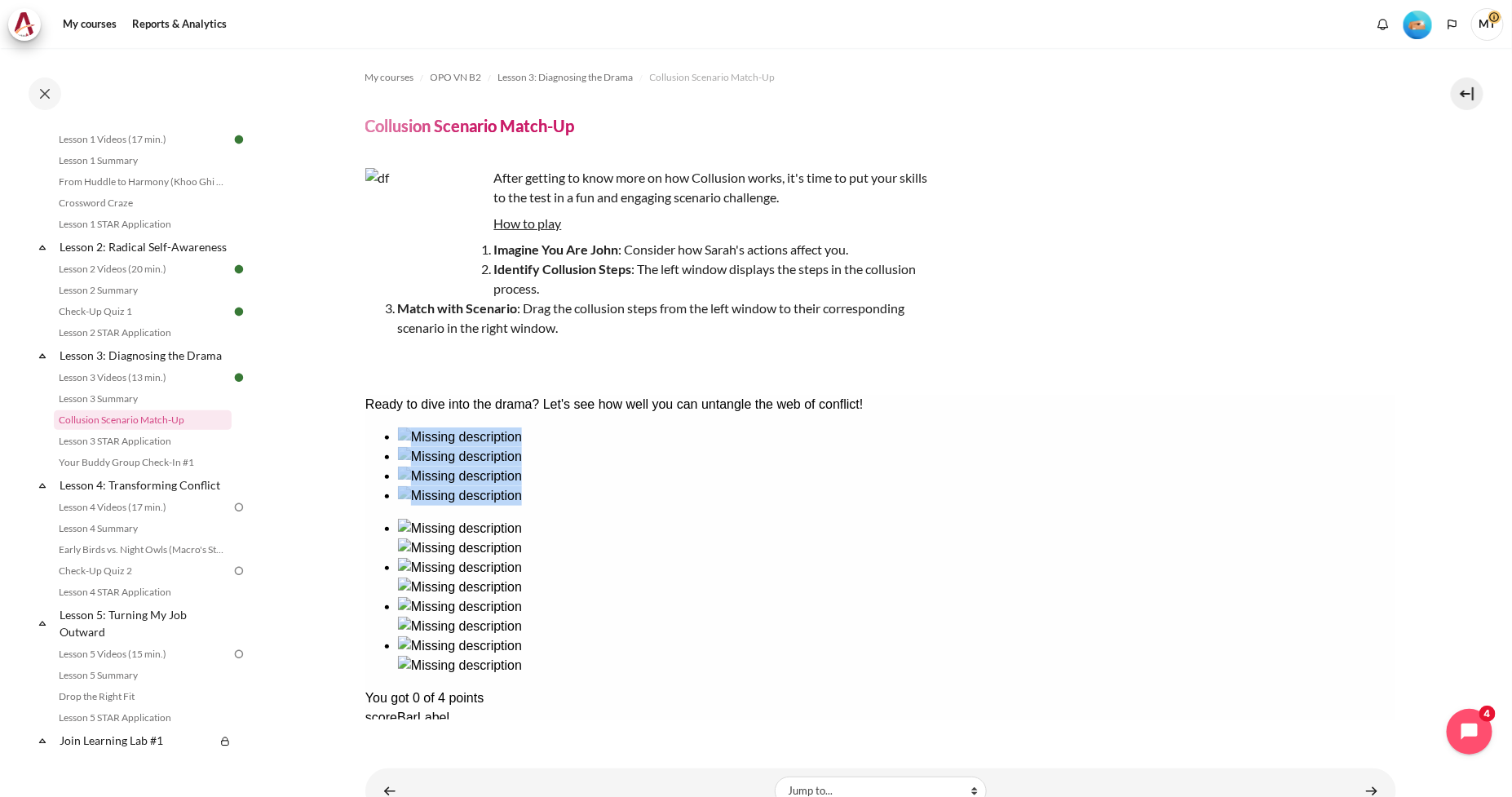 click on "Show Solution" at bounding box center (405, 1633) 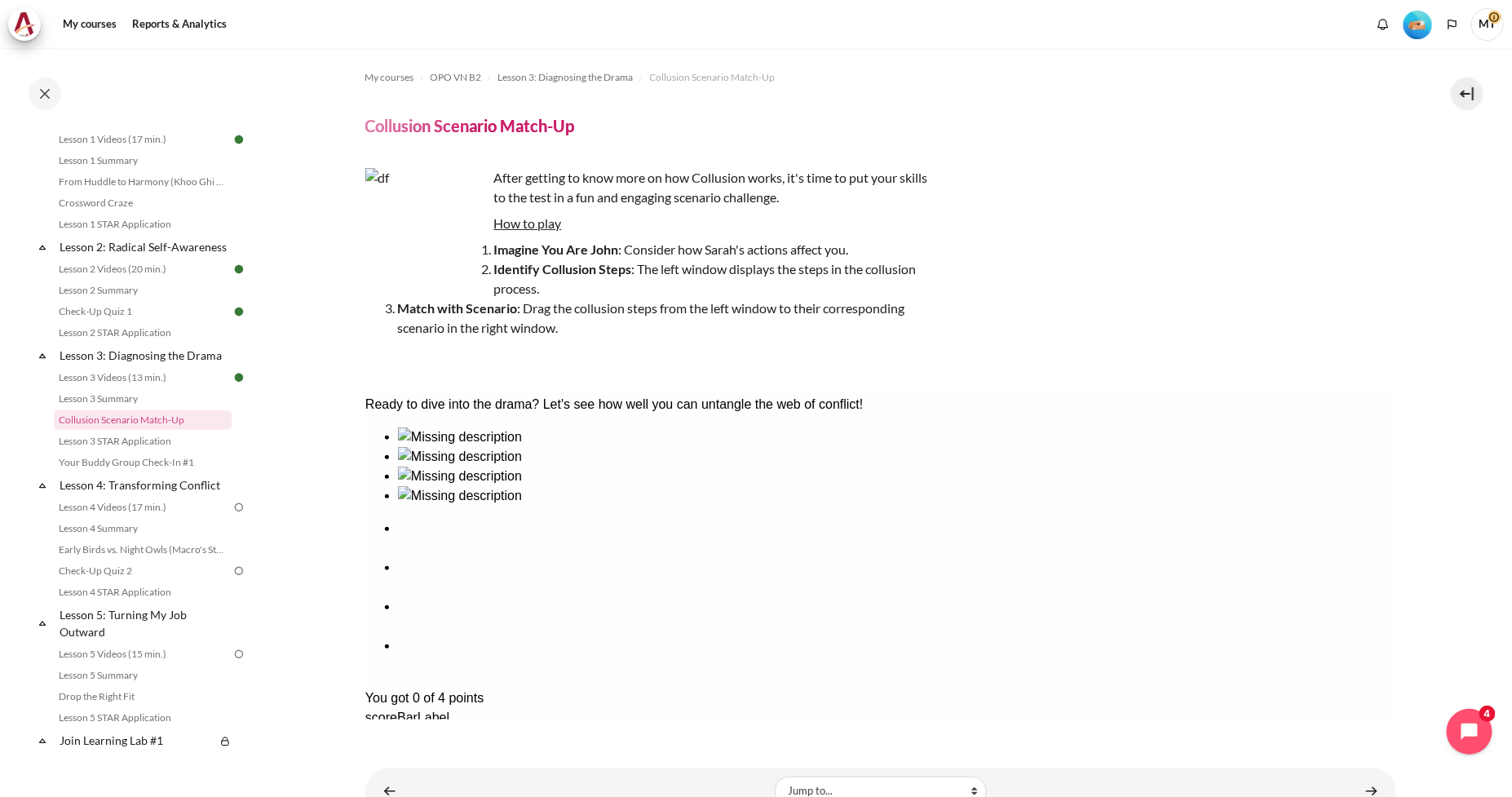 click on "Ready to dive into the drama? Let's see how well you can untangle the web of conflict! You got 0 of 4 points scoreBarLabel star 0 / 4" at bounding box center [880, 1008] 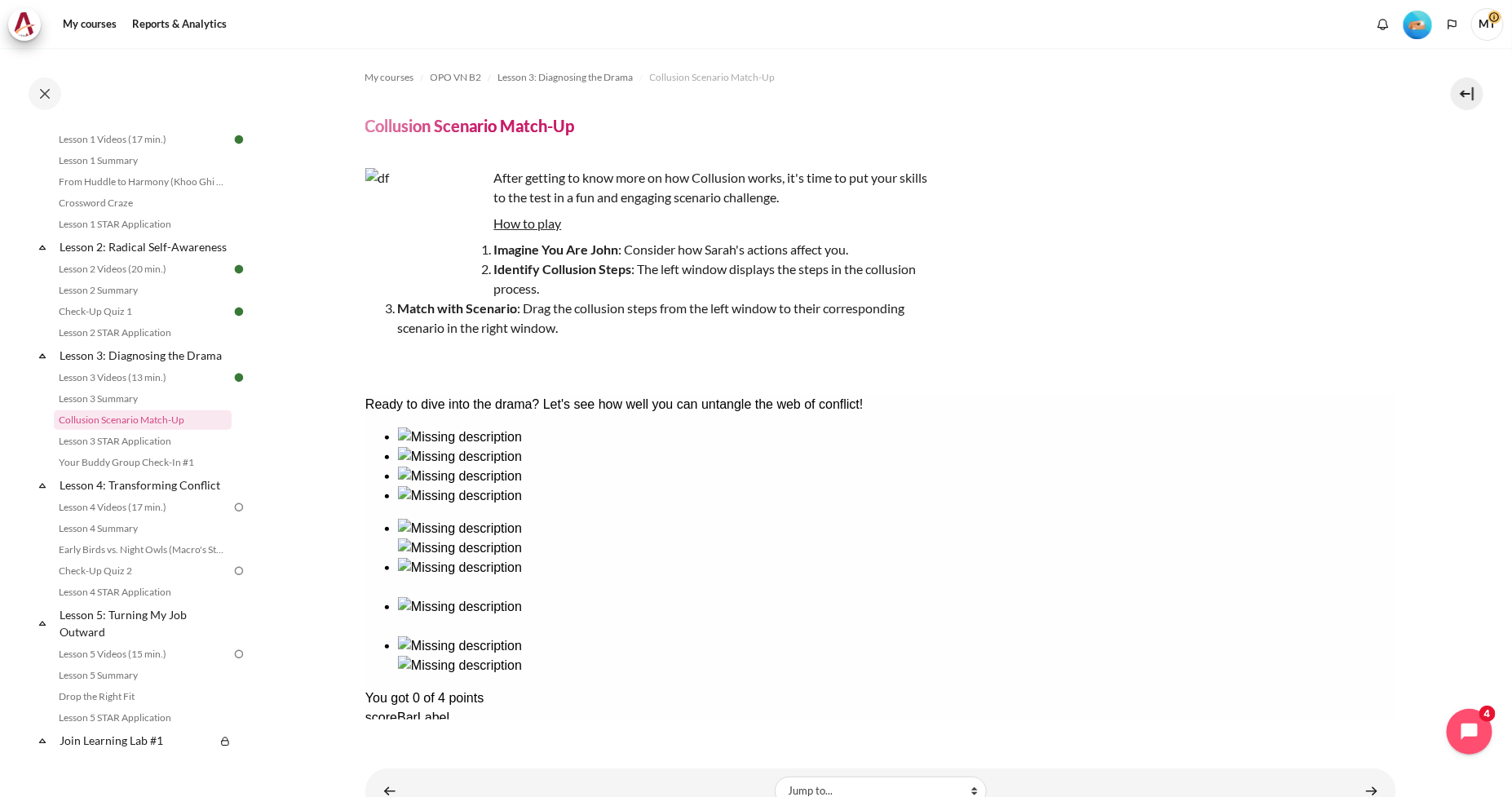 click on "Ready to dive into the drama? Let's see how well you can untangle the web of conflict! You got 0 of 4 points scoreBarLabel star 0 / 4" at bounding box center (880, 1008) 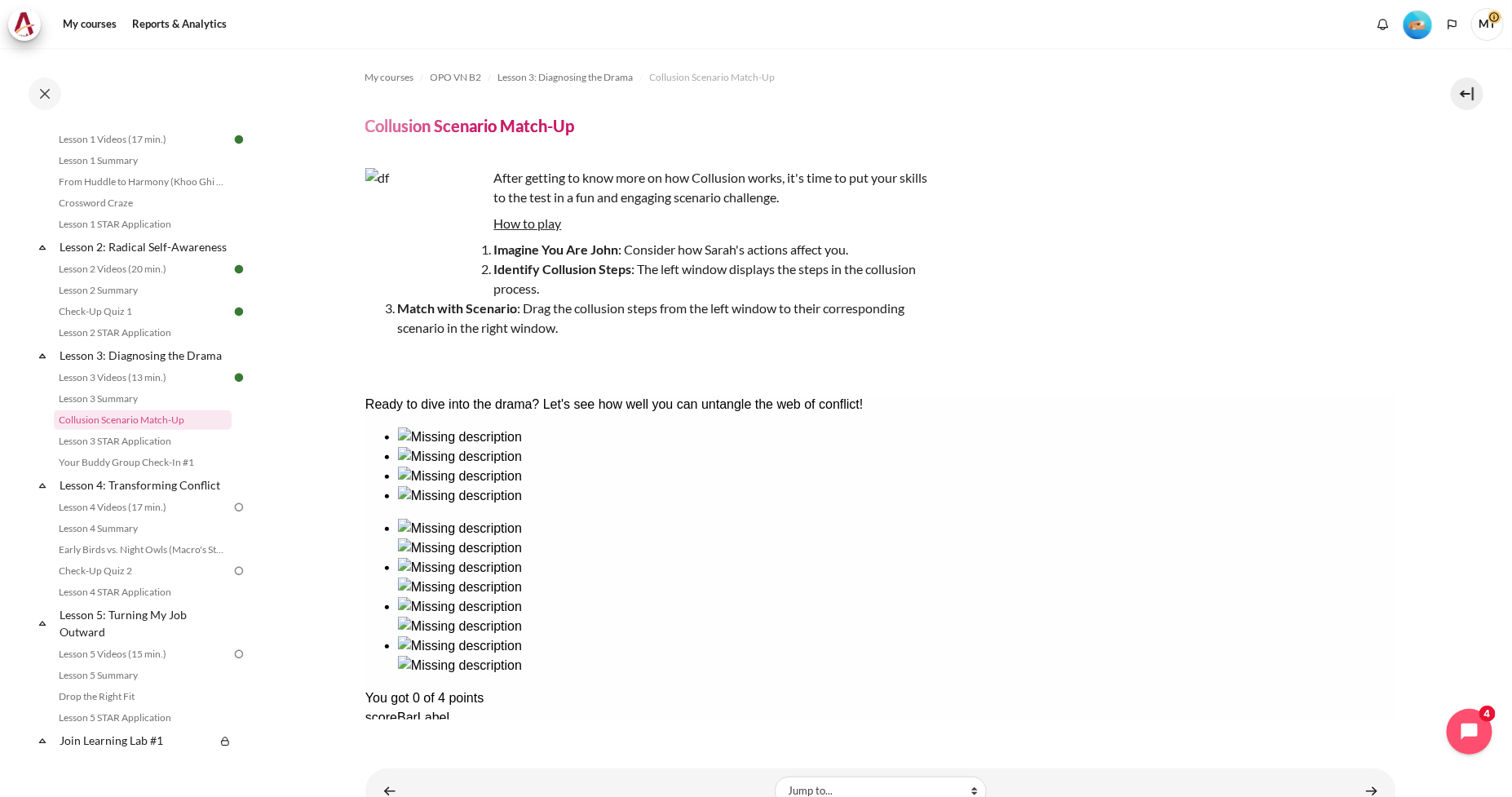 scroll, scrollTop: 58, scrollLeft: 0, axis: vertical 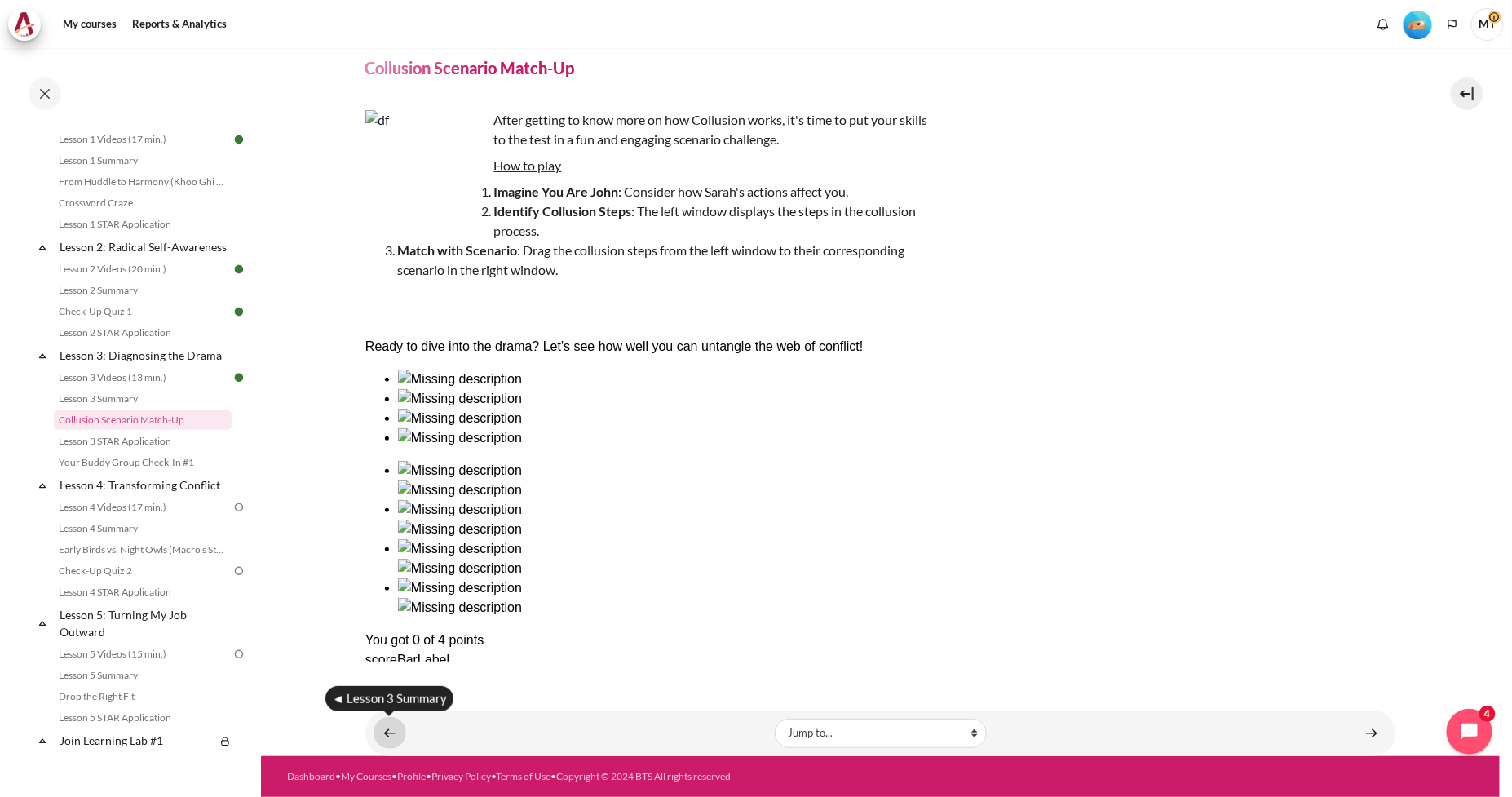 click at bounding box center (390, 733) 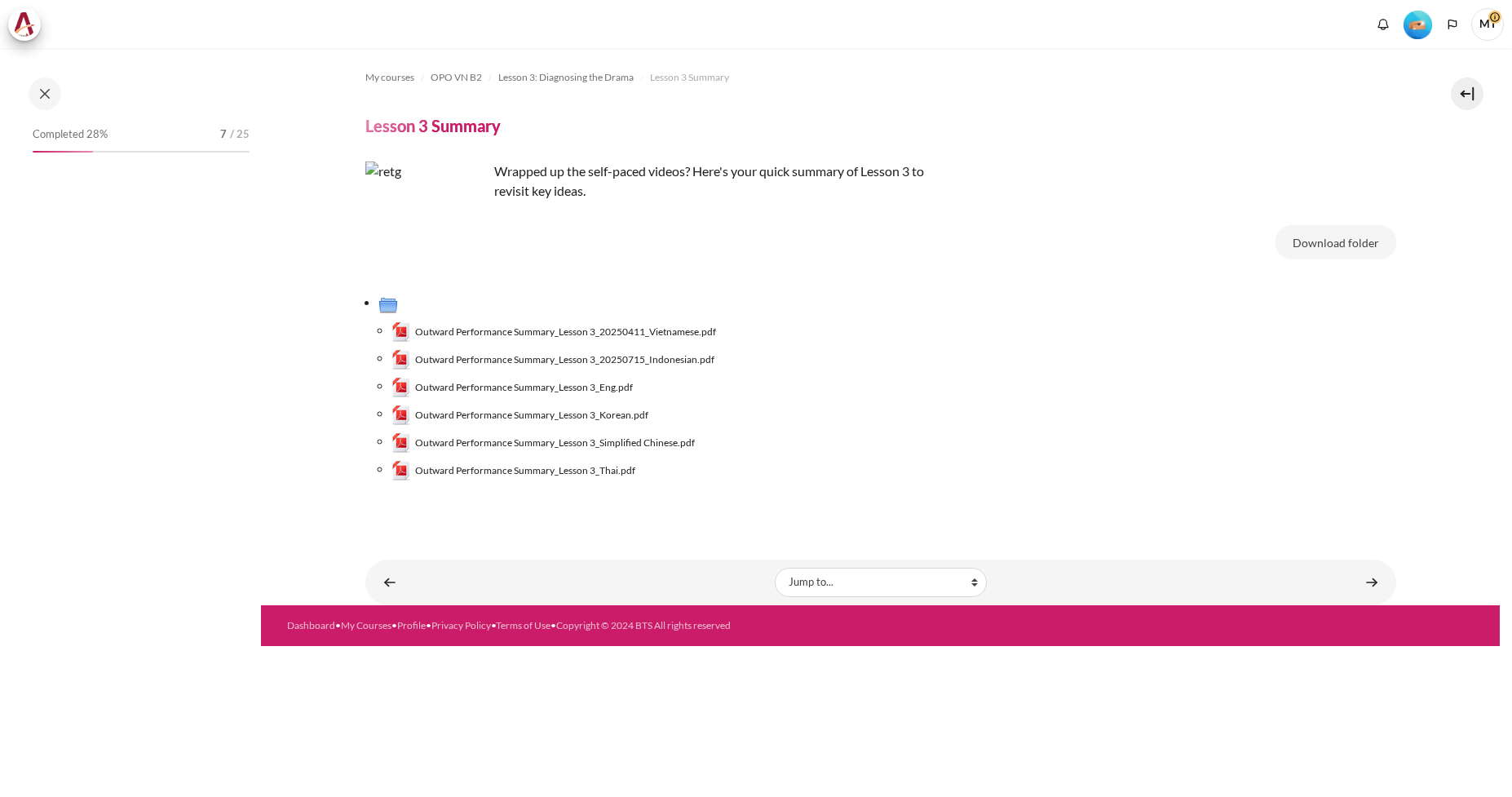 scroll, scrollTop: 0, scrollLeft: 0, axis: both 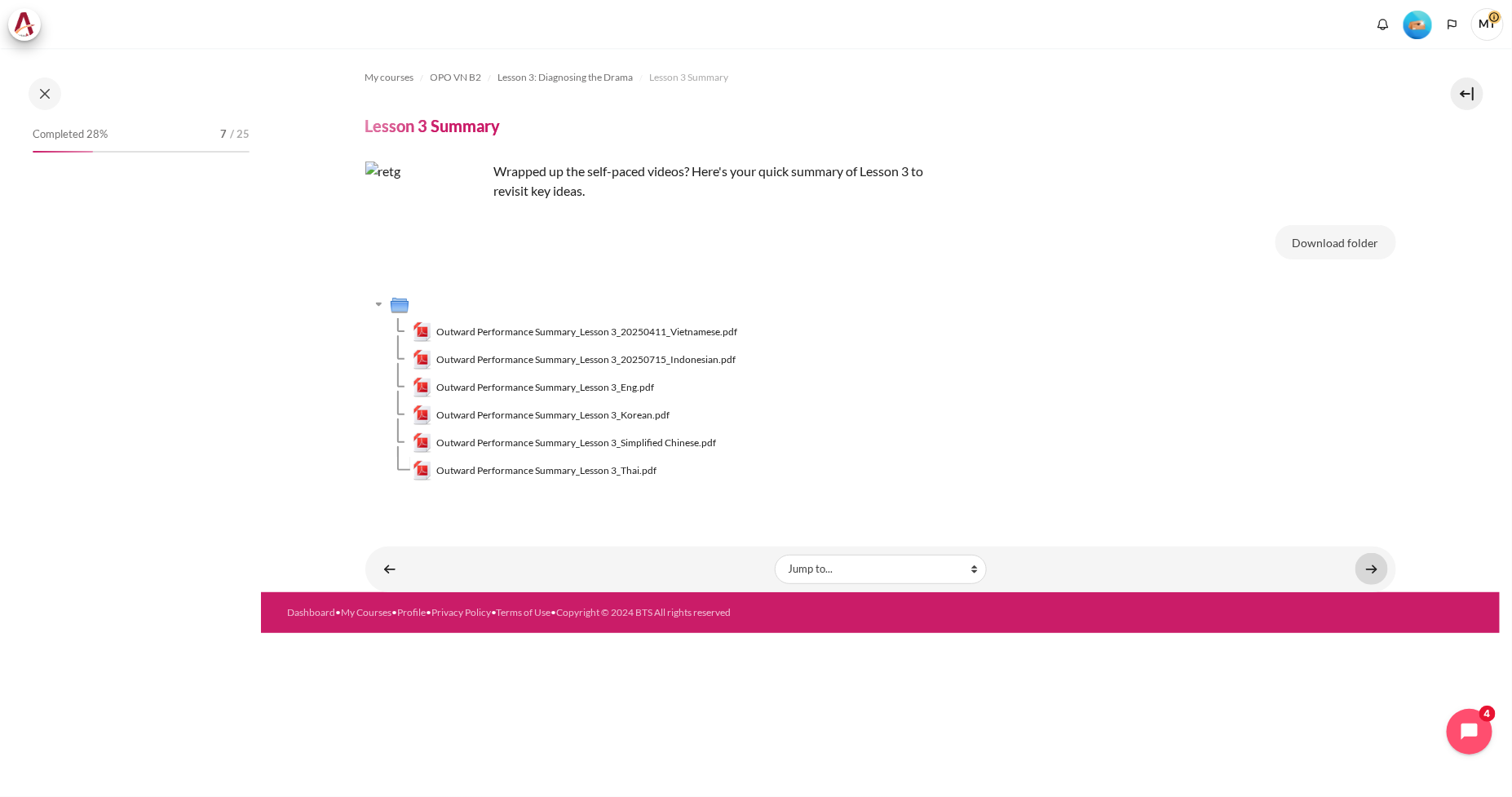 click at bounding box center (1372, 569) 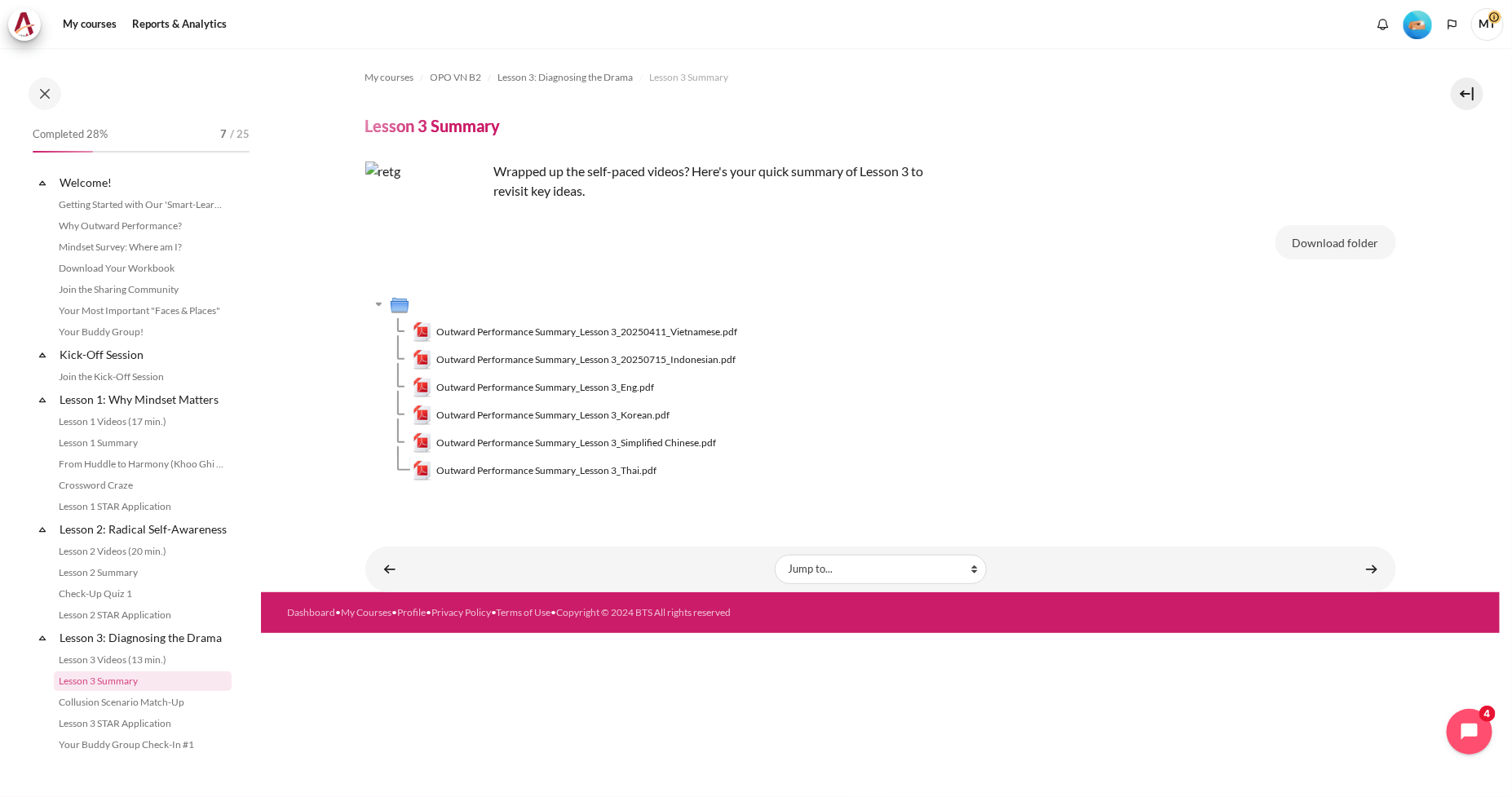 scroll, scrollTop: 261, scrollLeft: 0, axis: vertical 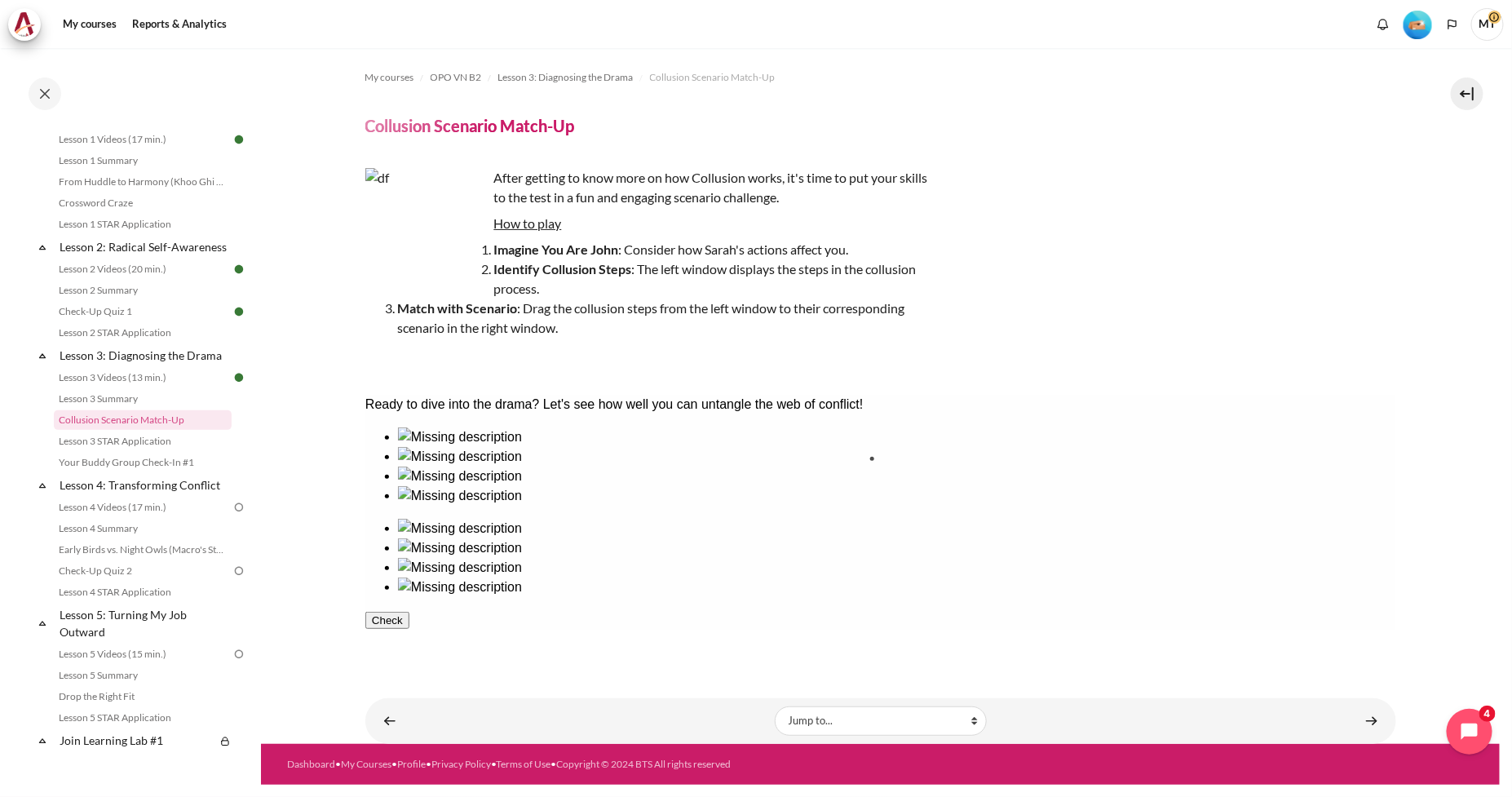 drag, startPoint x: 651, startPoint y: 511, endPoint x: 939, endPoint y: 505, distance: 288.0625 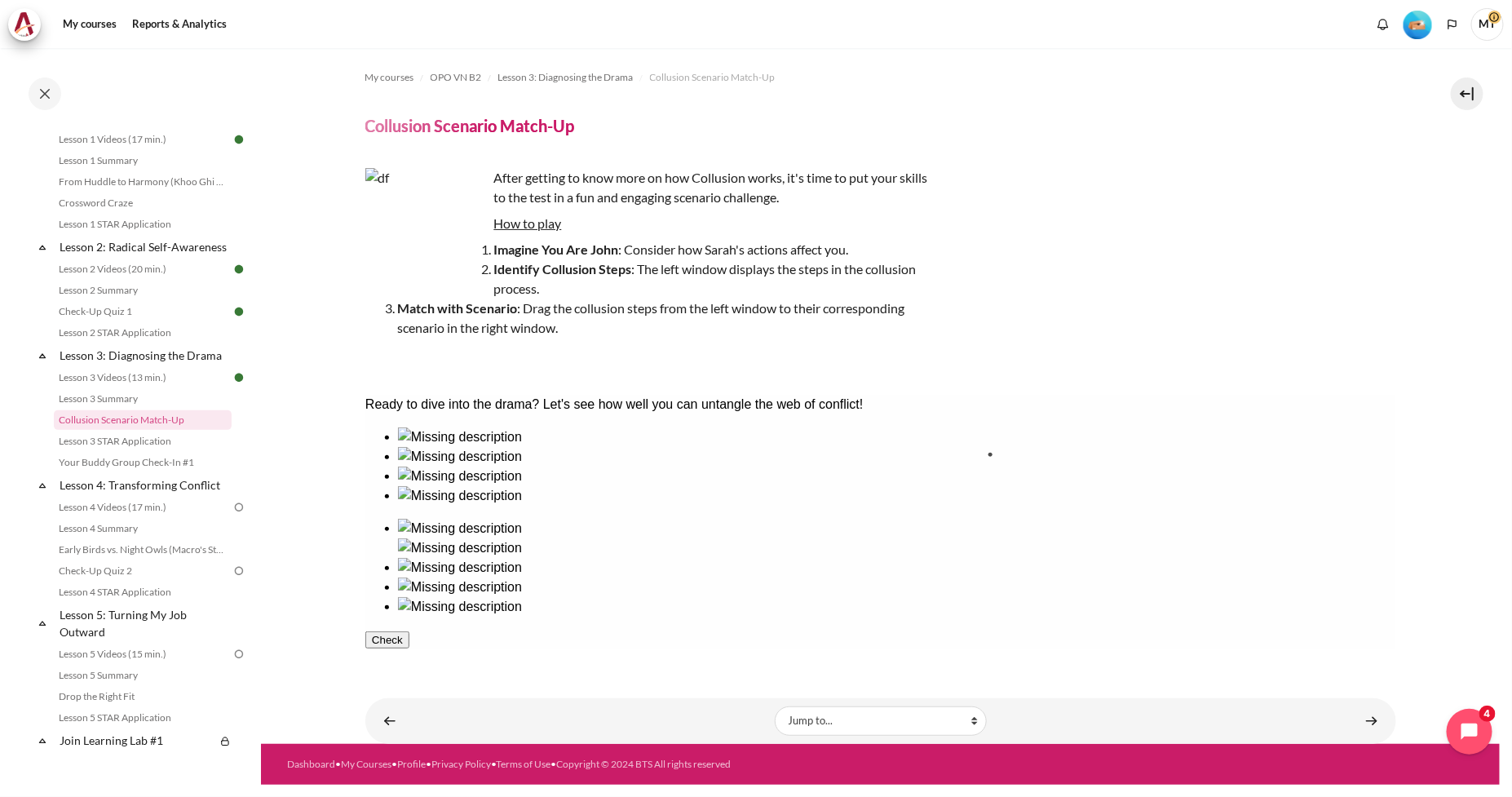 drag, startPoint x: 443, startPoint y: 519, endPoint x: 1067, endPoint y: 509, distance: 624.0801 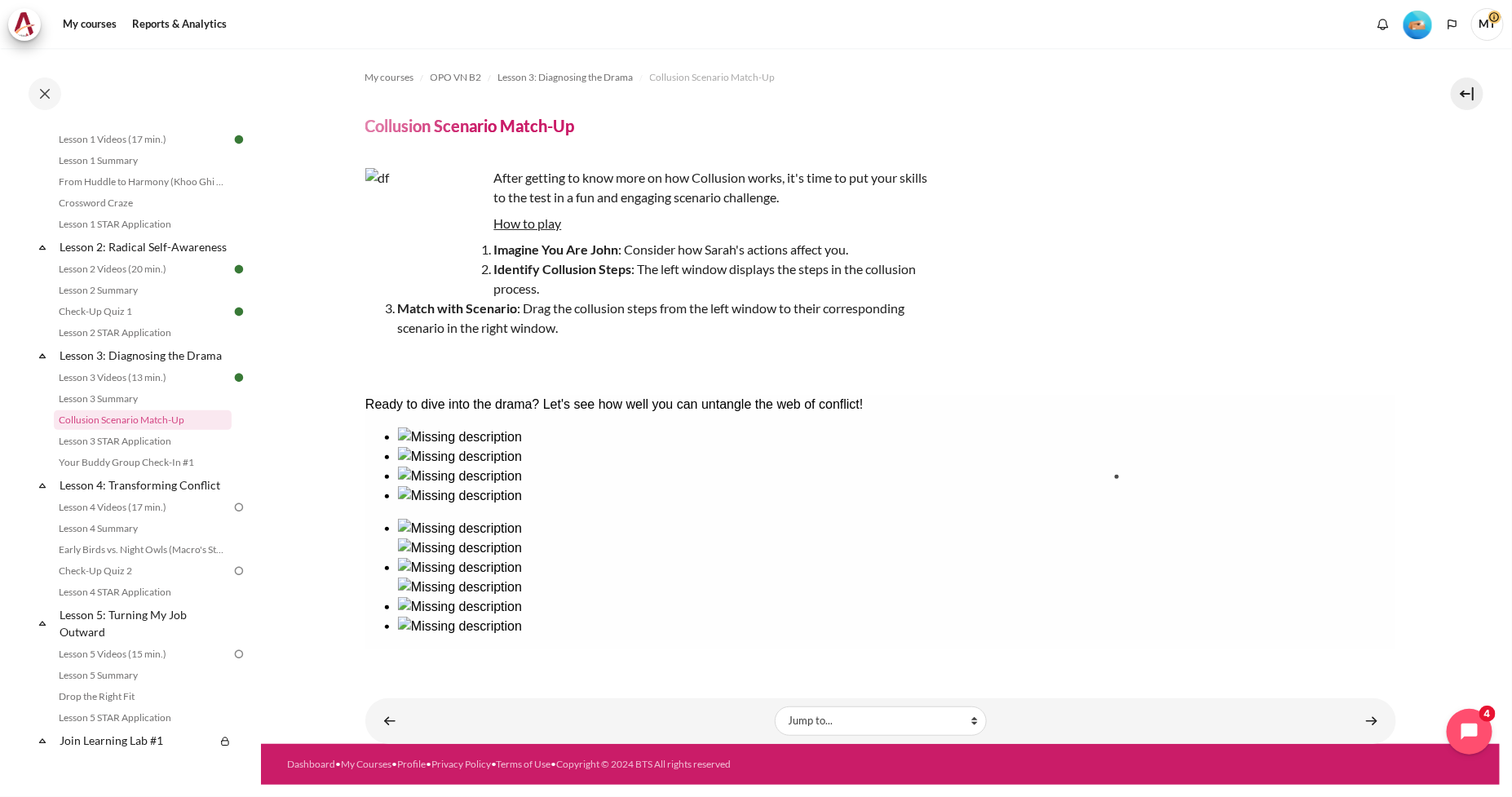 drag, startPoint x: 718, startPoint y: 522, endPoint x: 1103, endPoint y: 529, distance: 385.06363 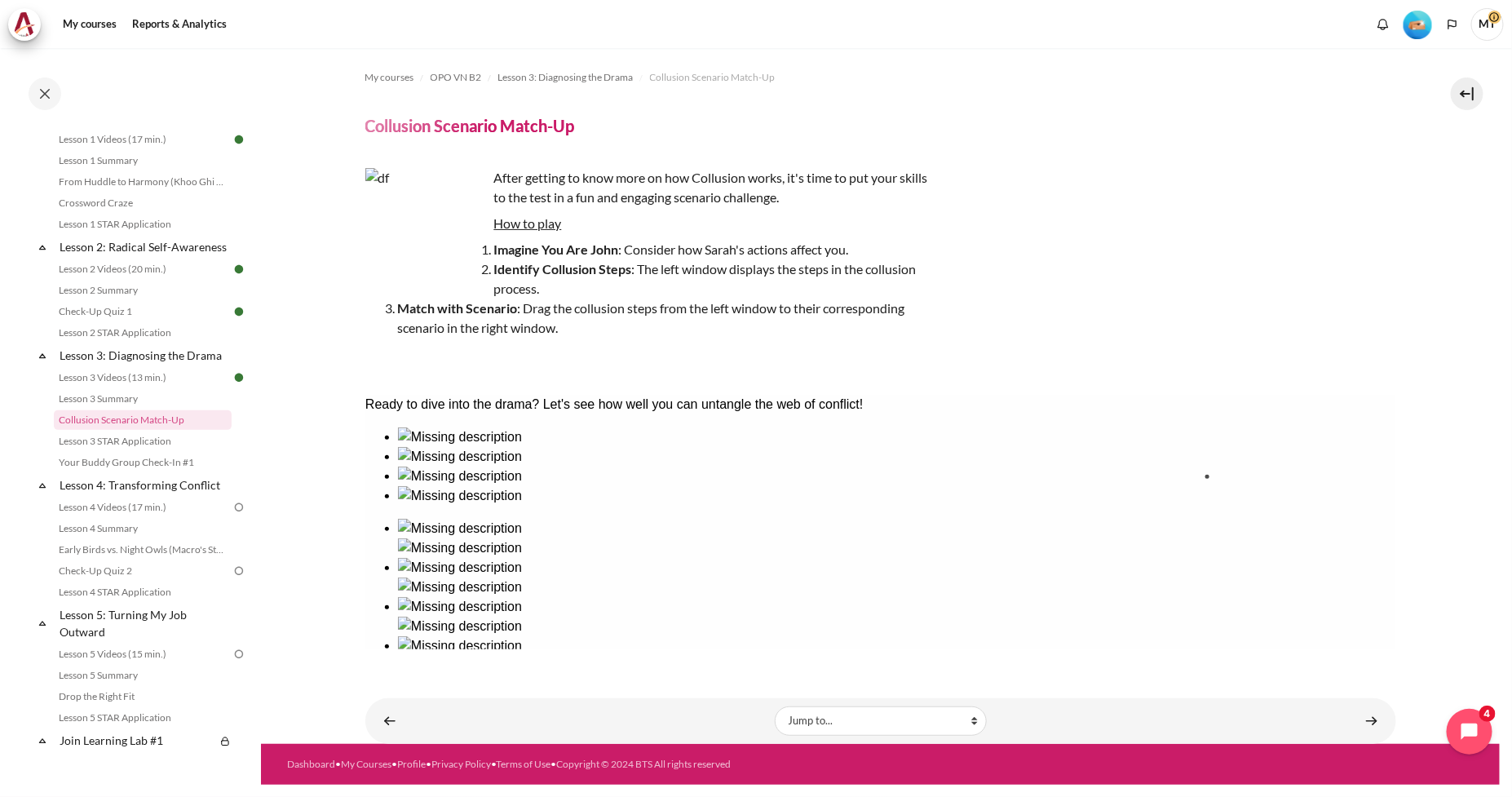 drag, startPoint x: 540, startPoint y: 508, endPoint x: 1271, endPoint y: 518, distance: 731.0684 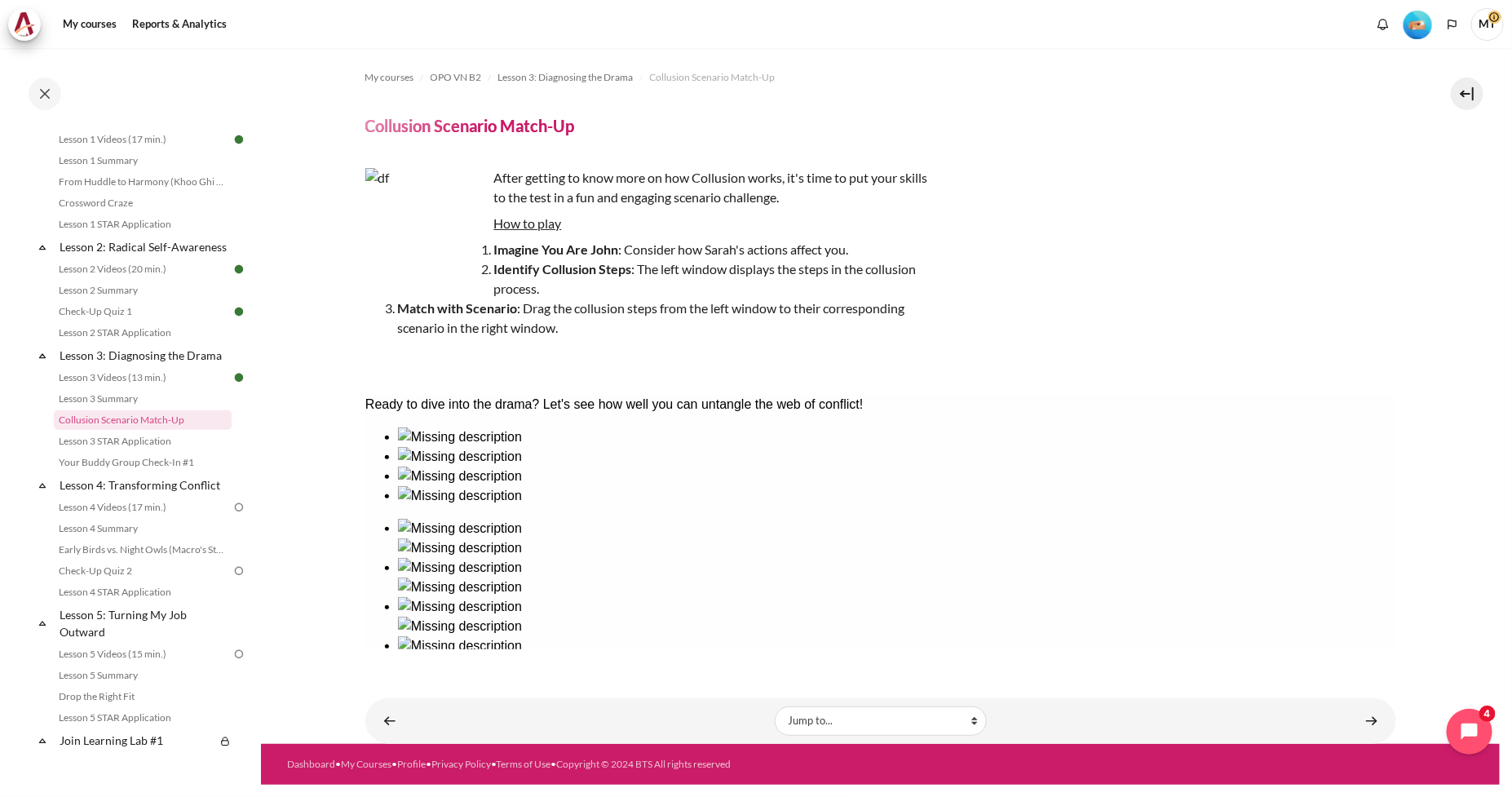 click on "Check" at bounding box center (387, 697) 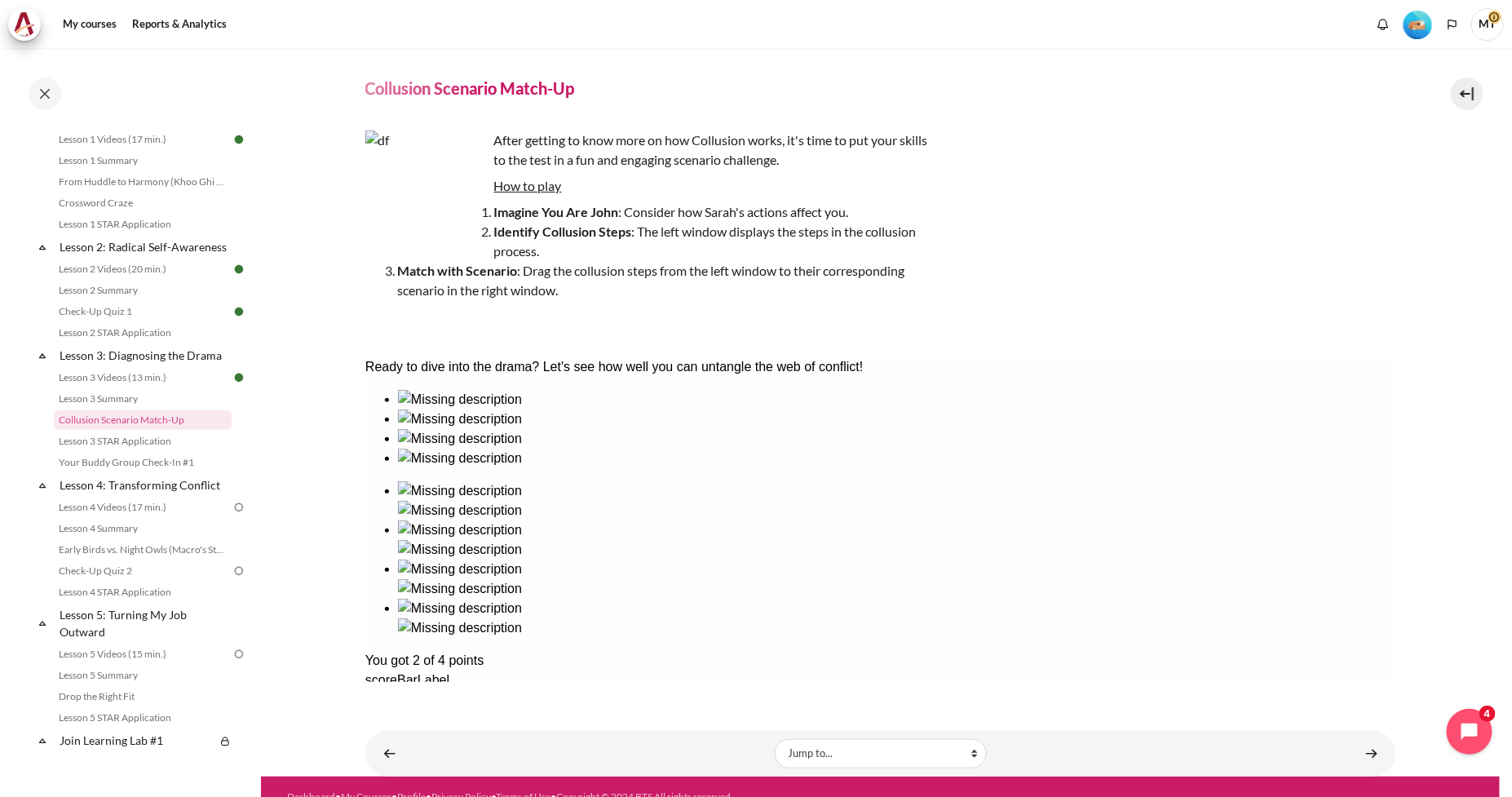 scroll, scrollTop: 58, scrollLeft: 0, axis: vertical 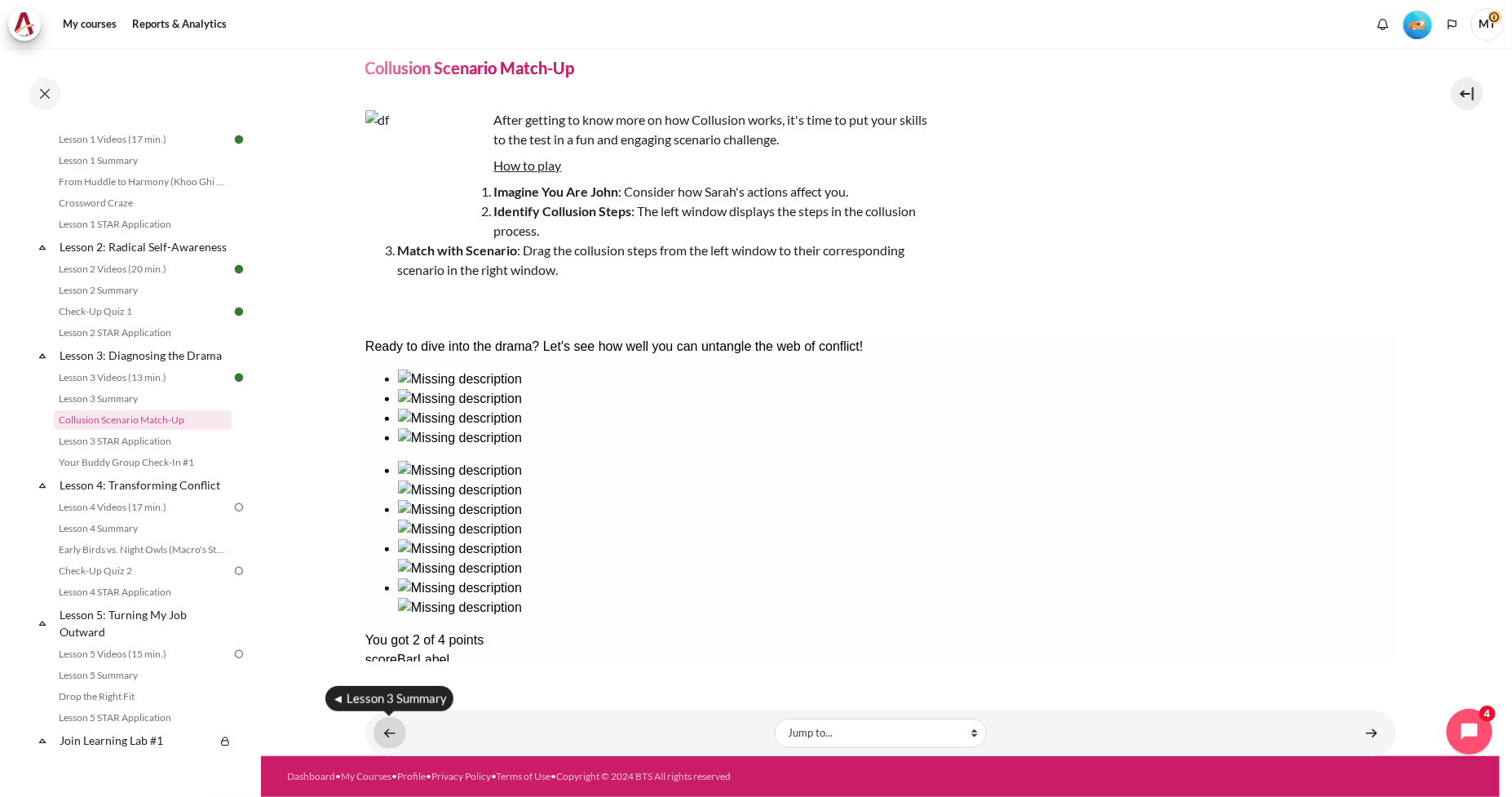 click at bounding box center (390, 733) 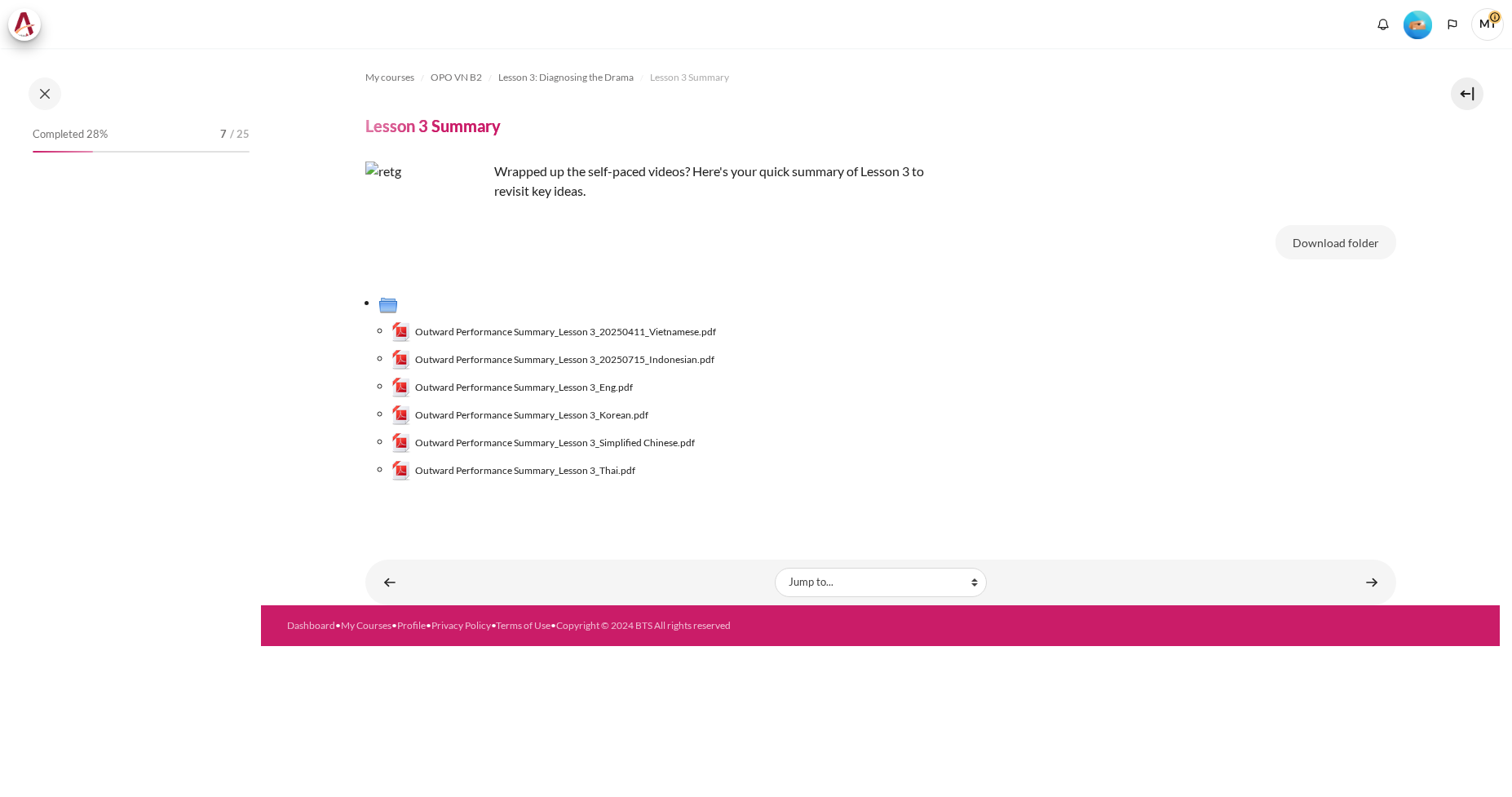 scroll, scrollTop: 0, scrollLeft: 0, axis: both 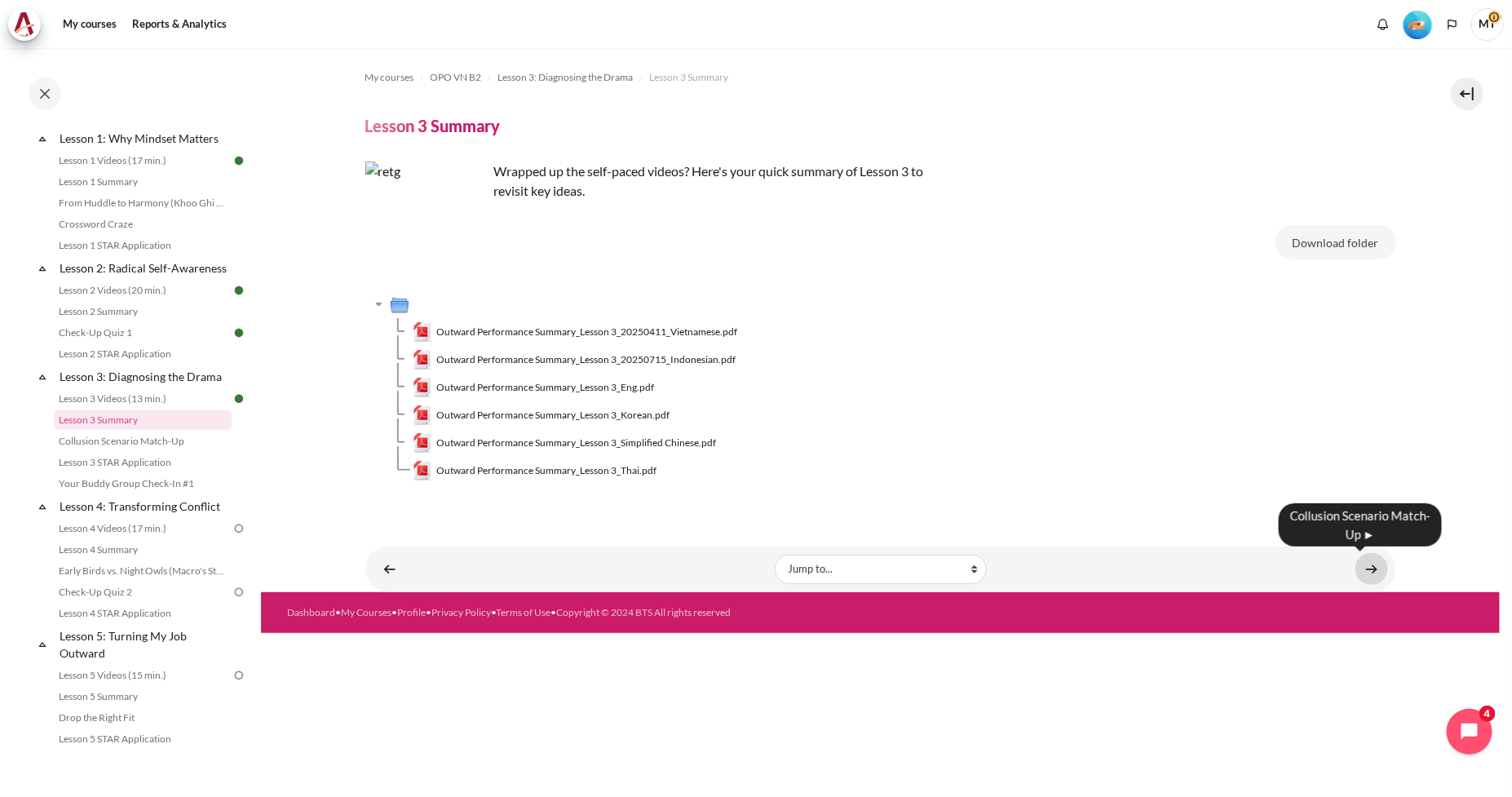 click at bounding box center [1372, 569] 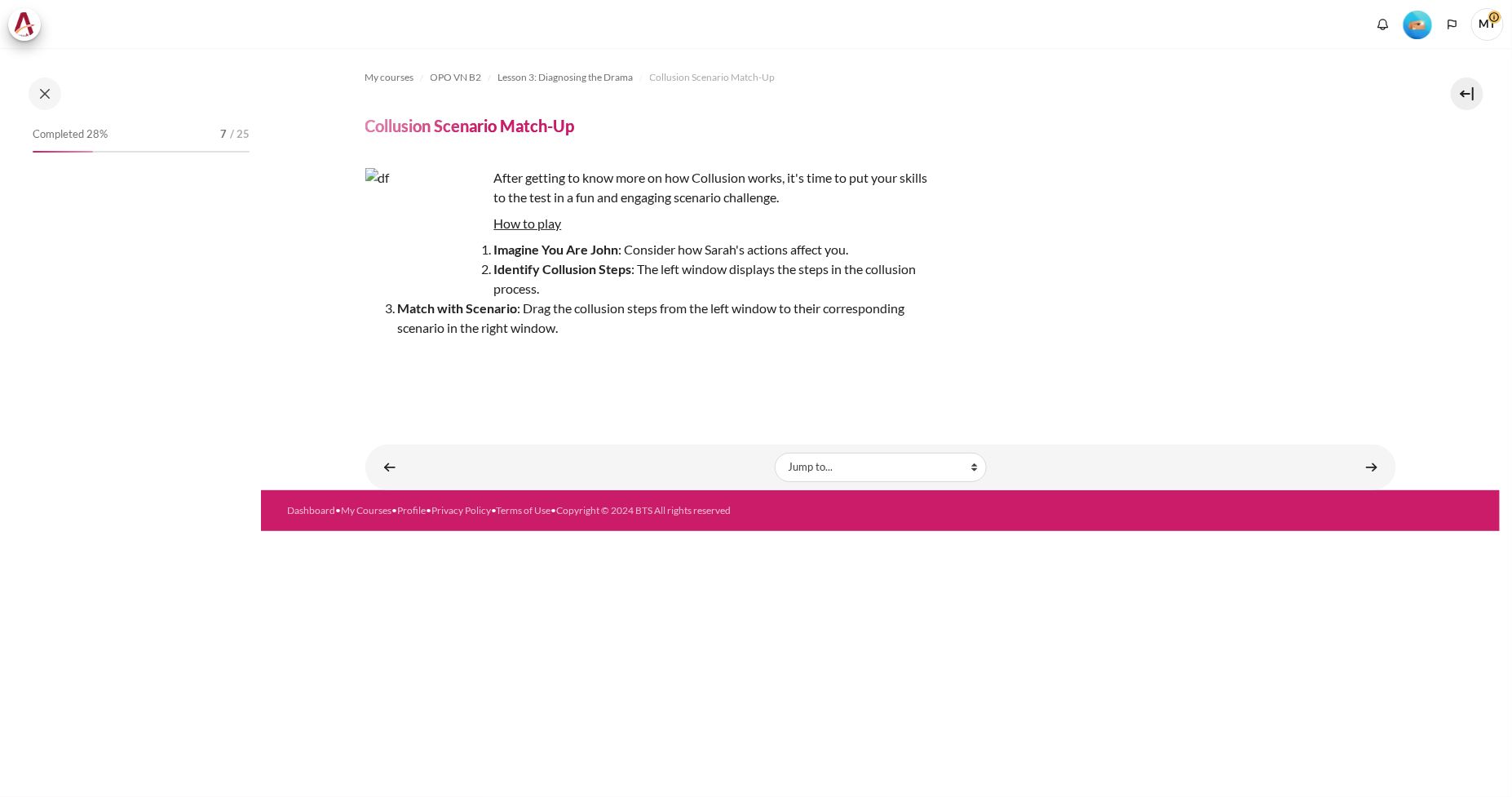 scroll, scrollTop: 0, scrollLeft: 0, axis: both 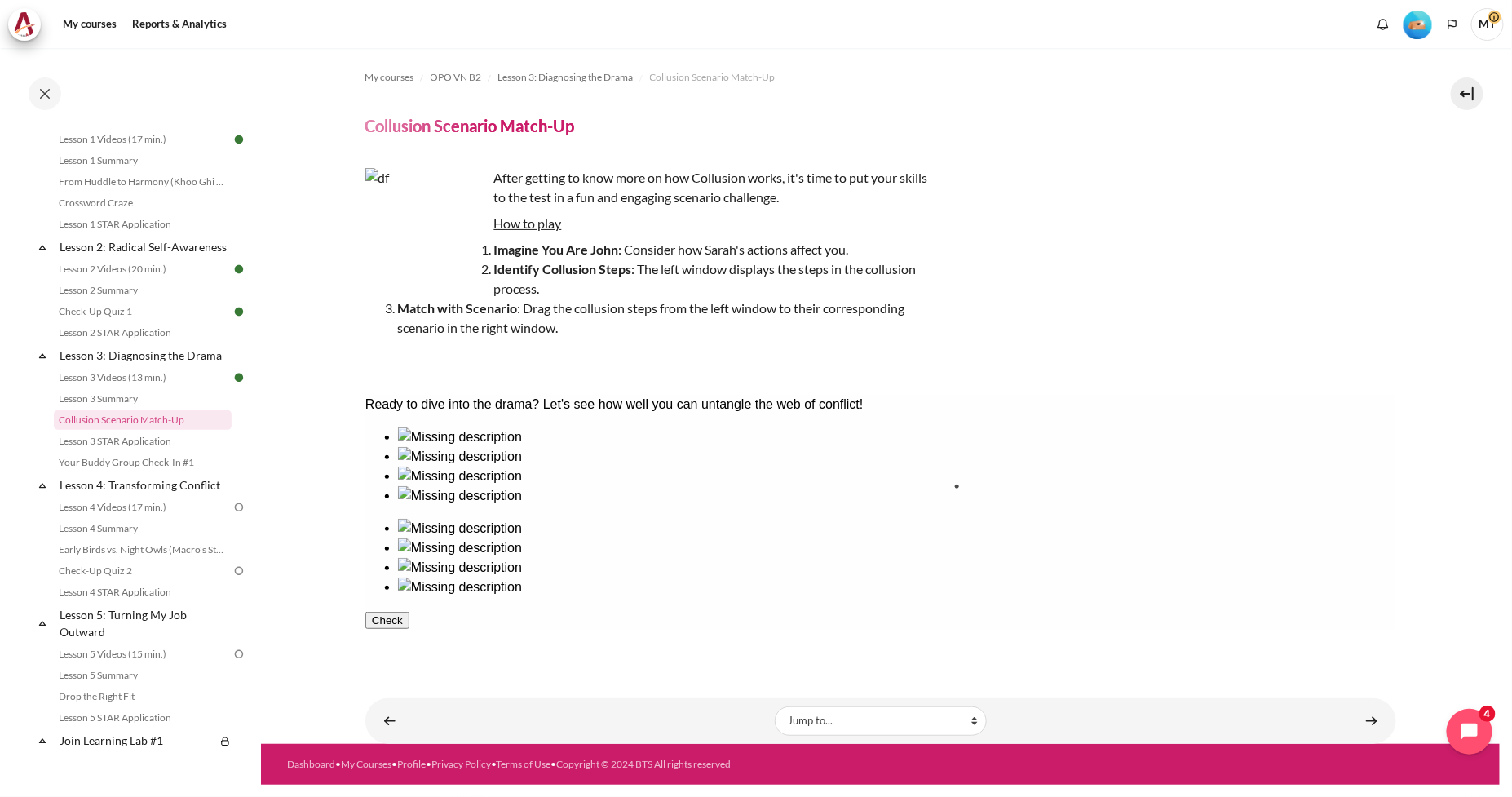 drag, startPoint x: 444, startPoint y: 511, endPoint x: 1053, endPoint y: 520, distance: 609.0665 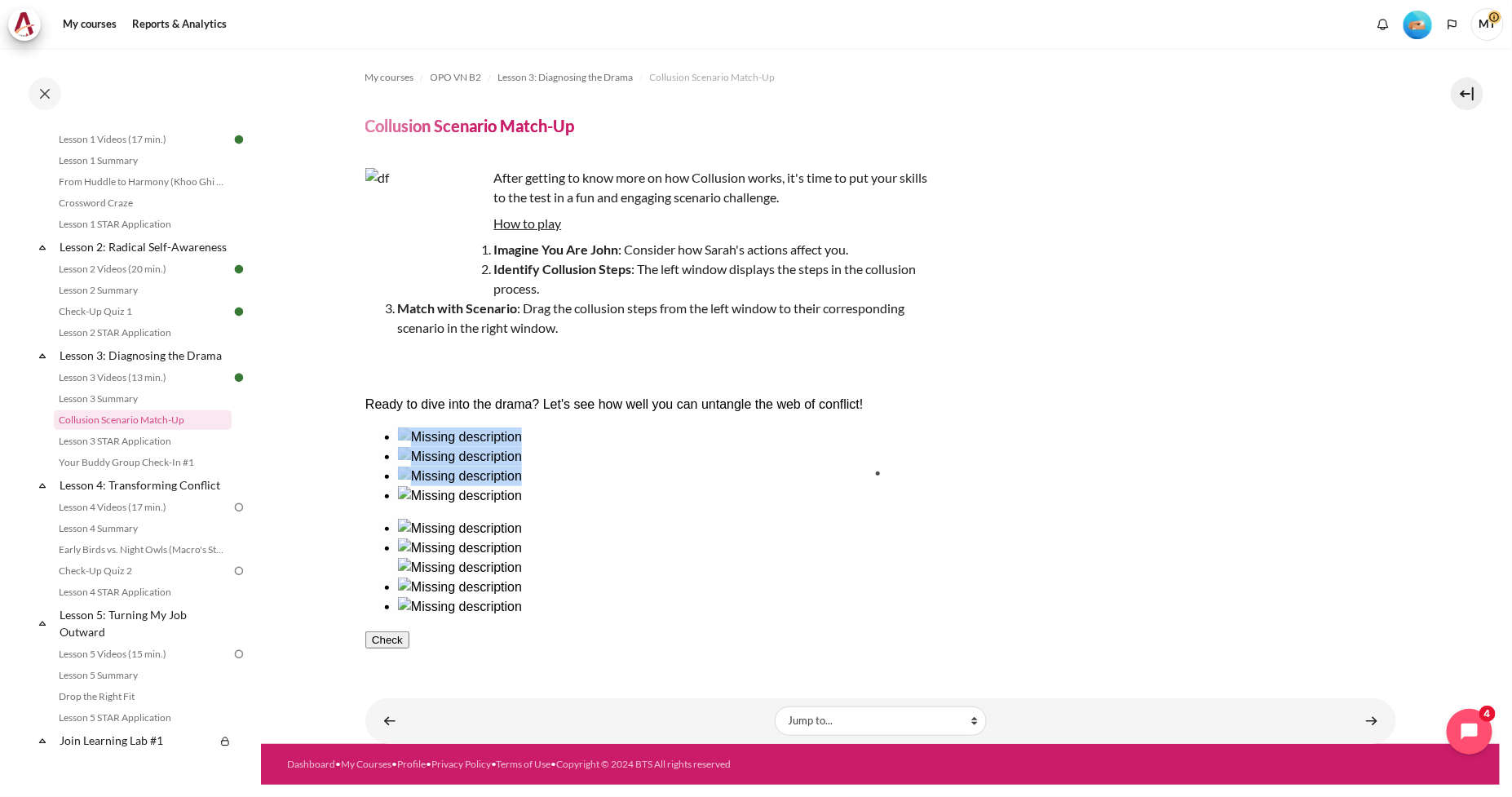 drag, startPoint x: 775, startPoint y: 514, endPoint x: 960, endPoint y: 523, distance: 185.21879 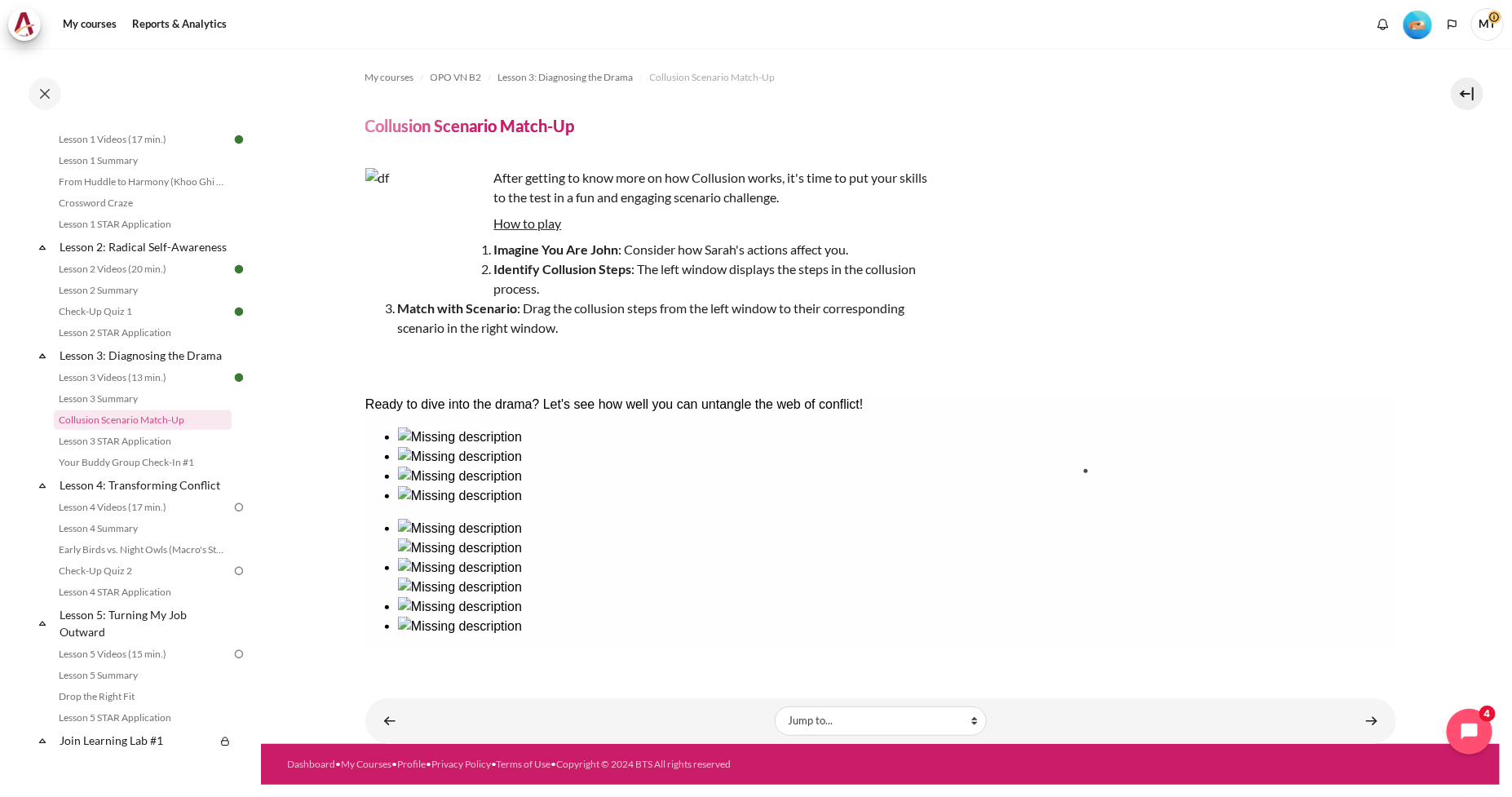 drag, startPoint x: 658, startPoint y: 520, endPoint x: 1160, endPoint y: 527, distance: 502.049 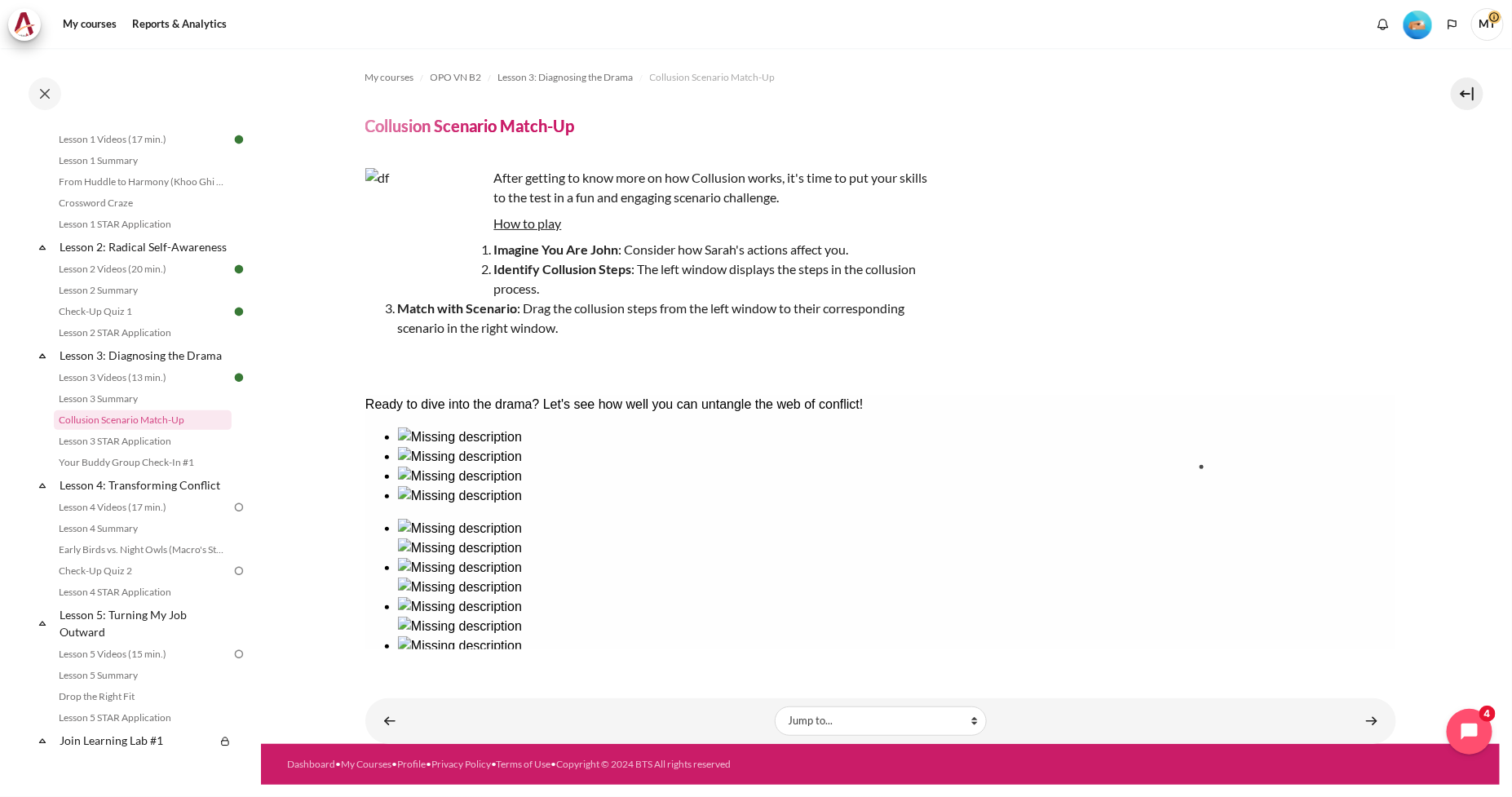 drag, startPoint x: 555, startPoint y: 513, endPoint x: 1281, endPoint y: 516, distance: 726.0062 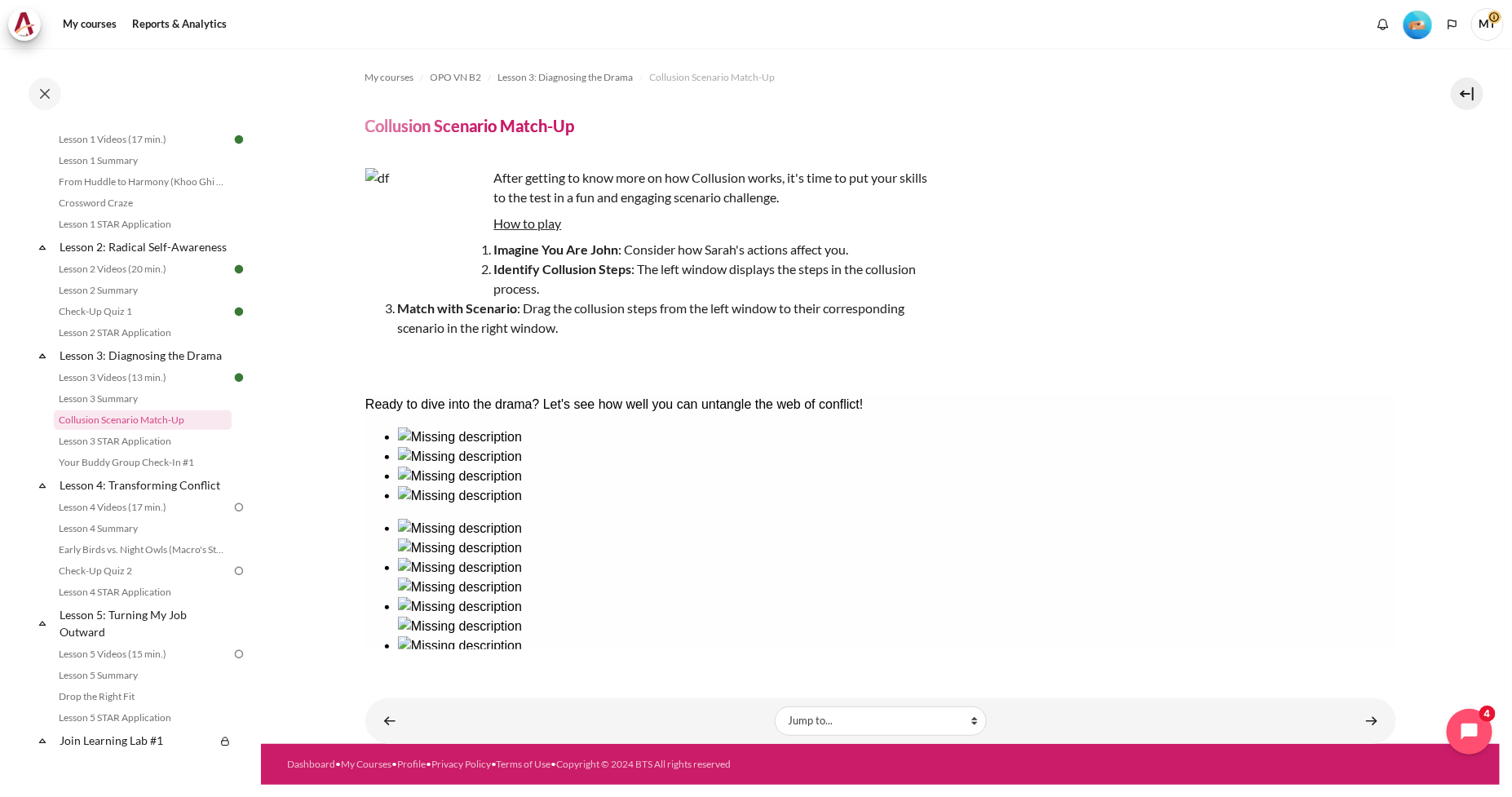 click on "Check" at bounding box center [387, 697] 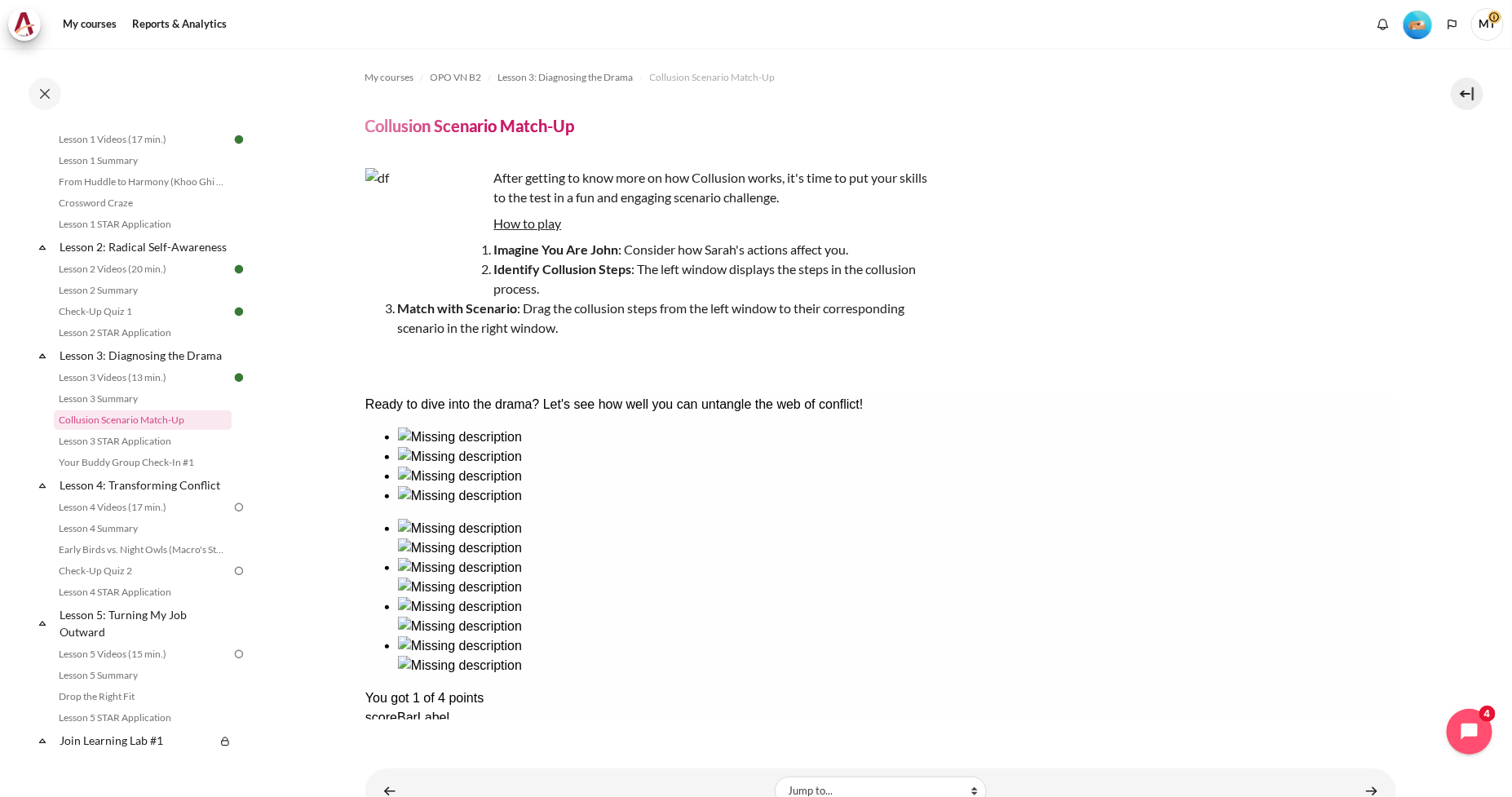 click on "Show Solution" at bounding box center [405, 1633] 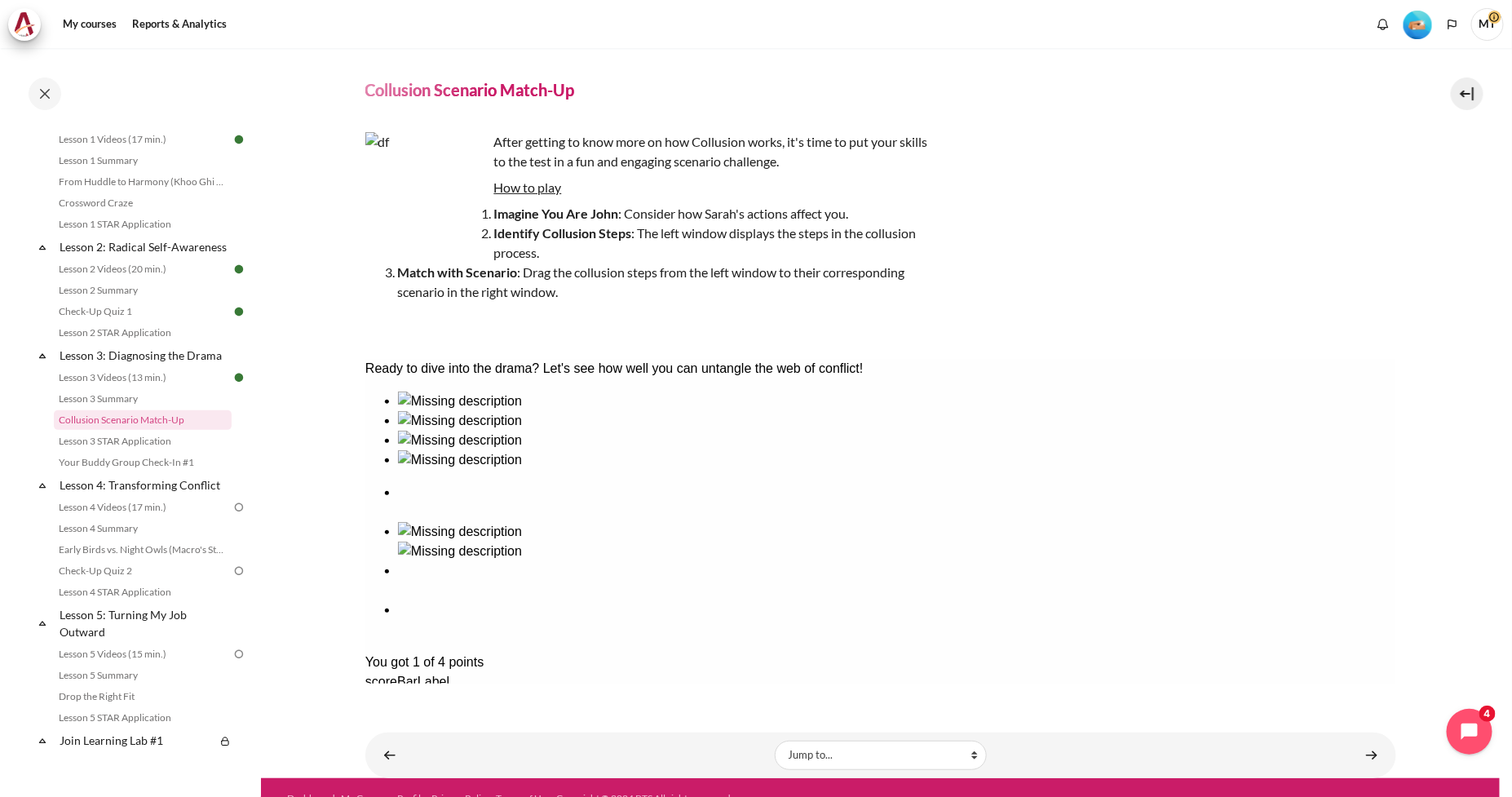 scroll, scrollTop: 58, scrollLeft: 0, axis: vertical 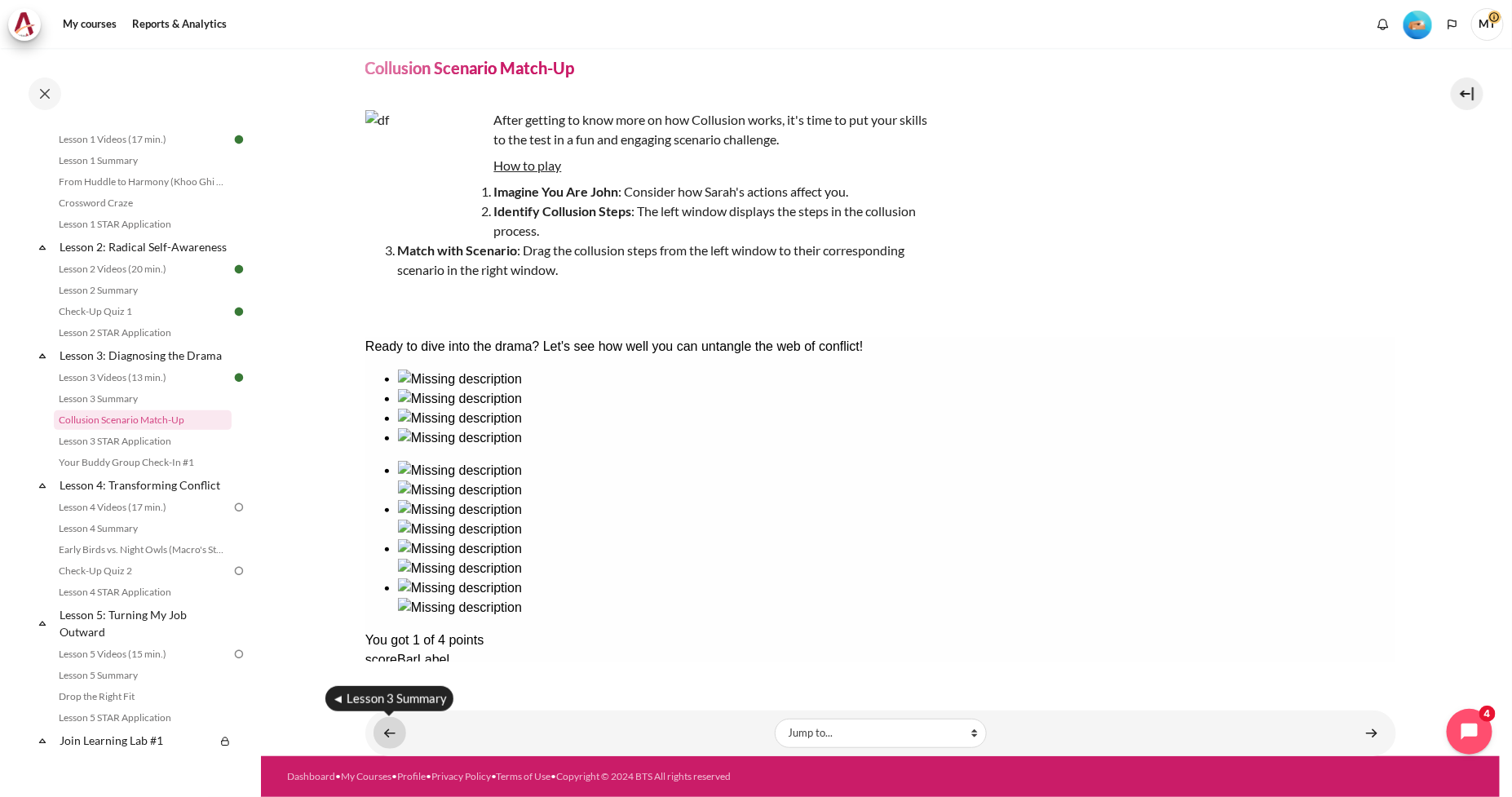 click at bounding box center (390, 733) 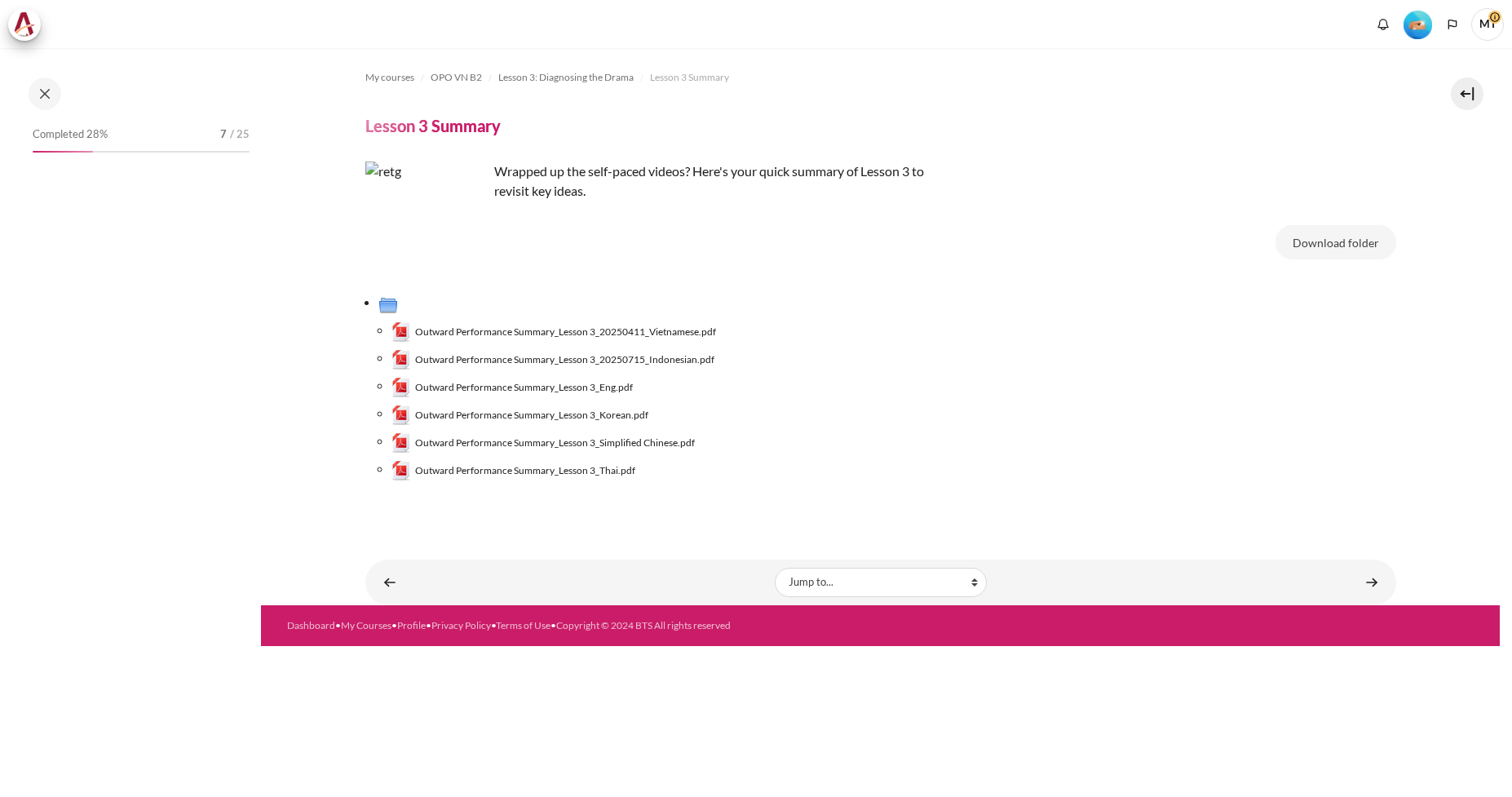 scroll, scrollTop: 0, scrollLeft: 0, axis: both 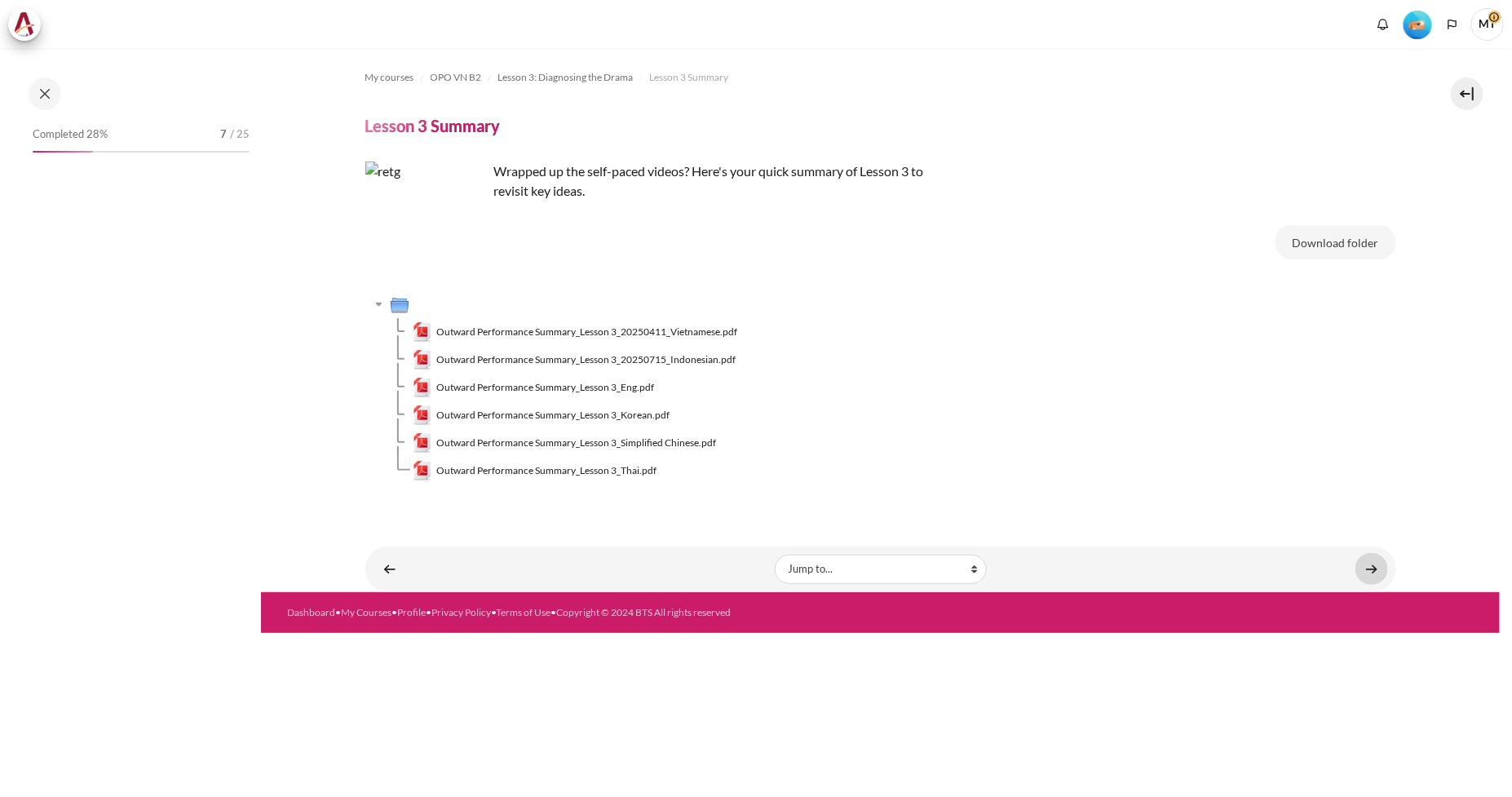 click at bounding box center [1372, 569] 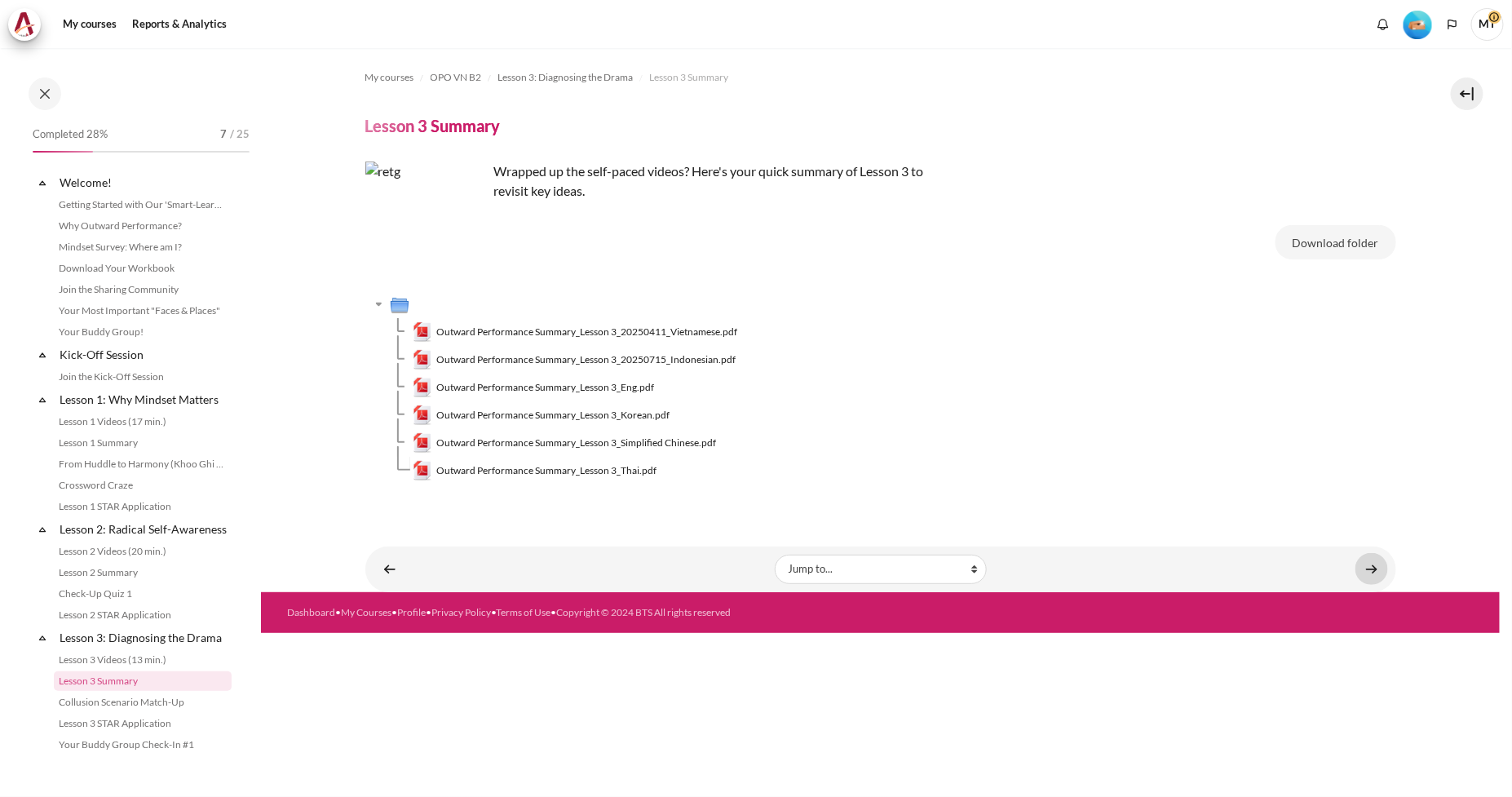 scroll, scrollTop: 261, scrollLeft: 0, axis: vertical 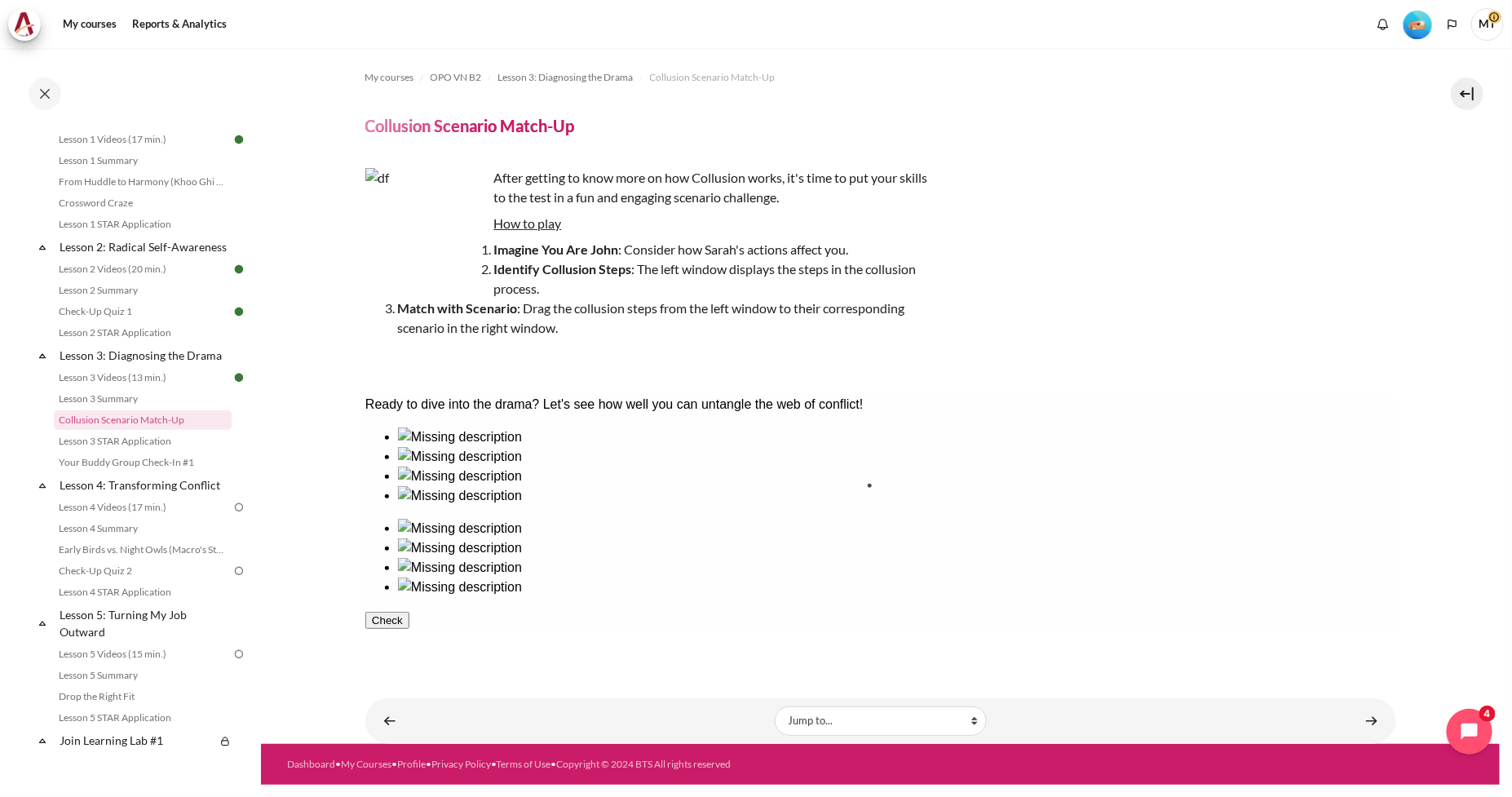 drag, startPoint x: 559, startPoint y: 531, endPoint x: 948, endPoint y: 548, distance: 389.37129 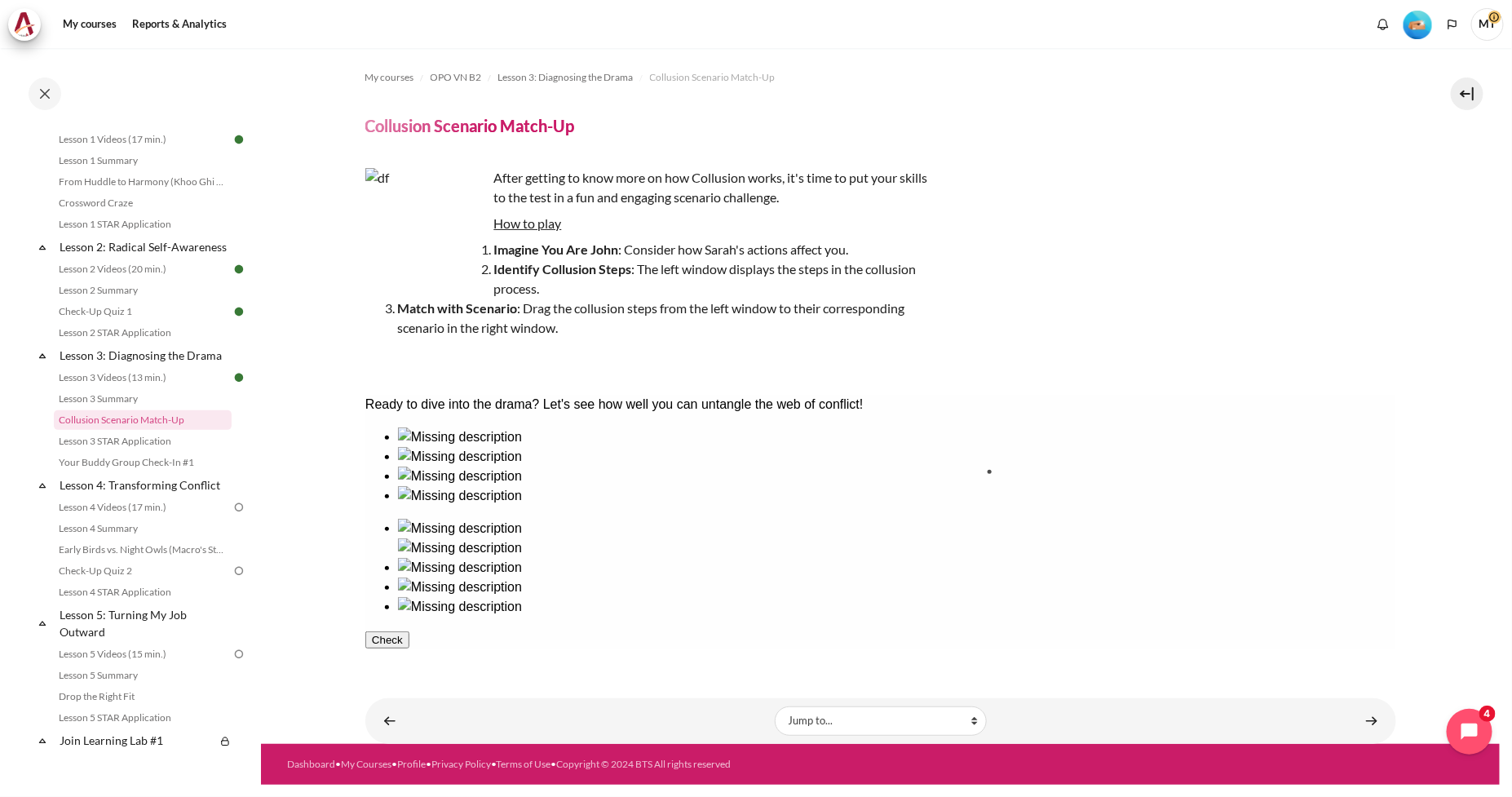 drag, startPoint x: 743, startPoint y: 518, endPoint x: 1037, endPoint y: 521, distance: 294.01531 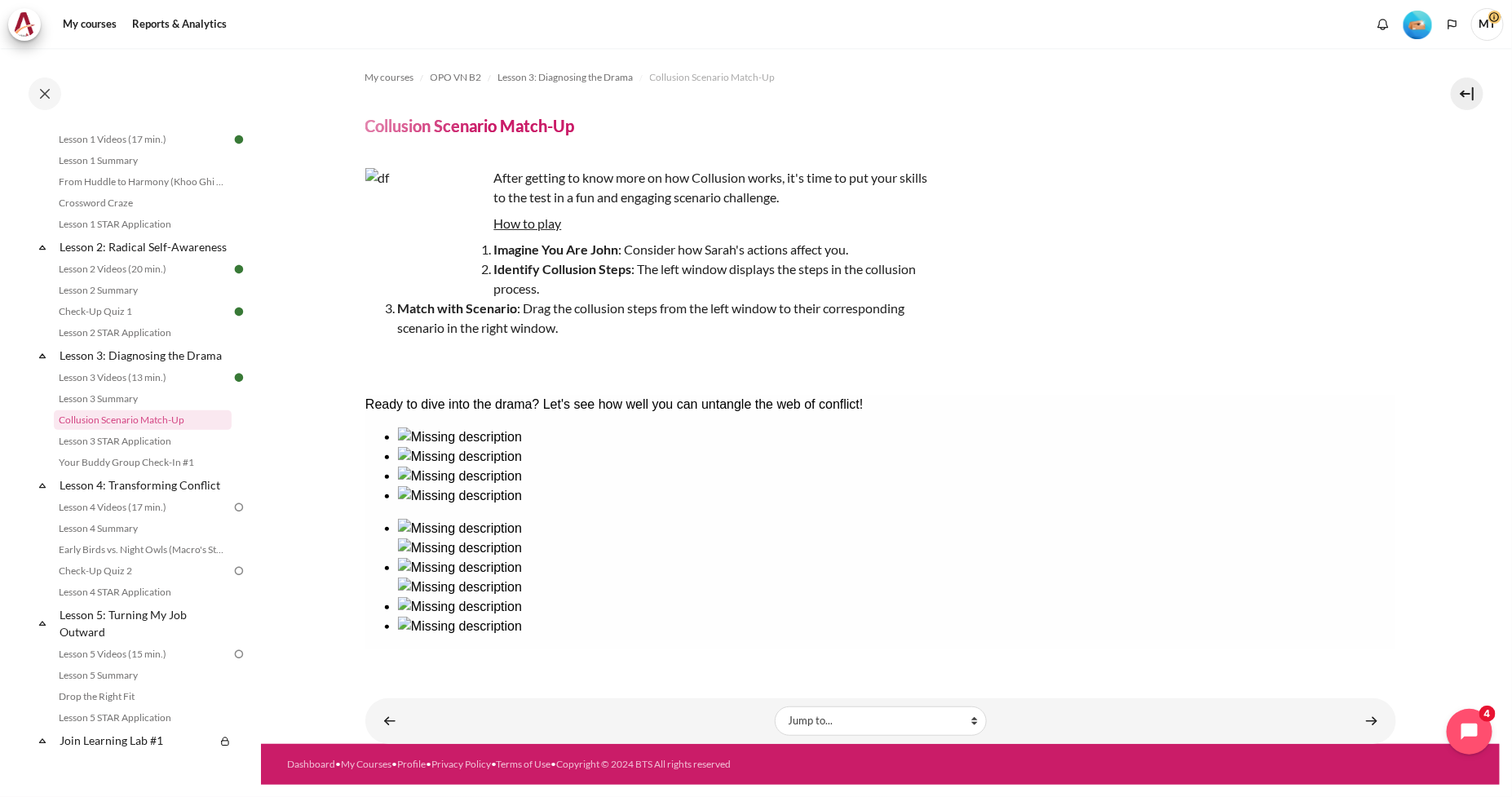 click at bounding box center (459, 567) 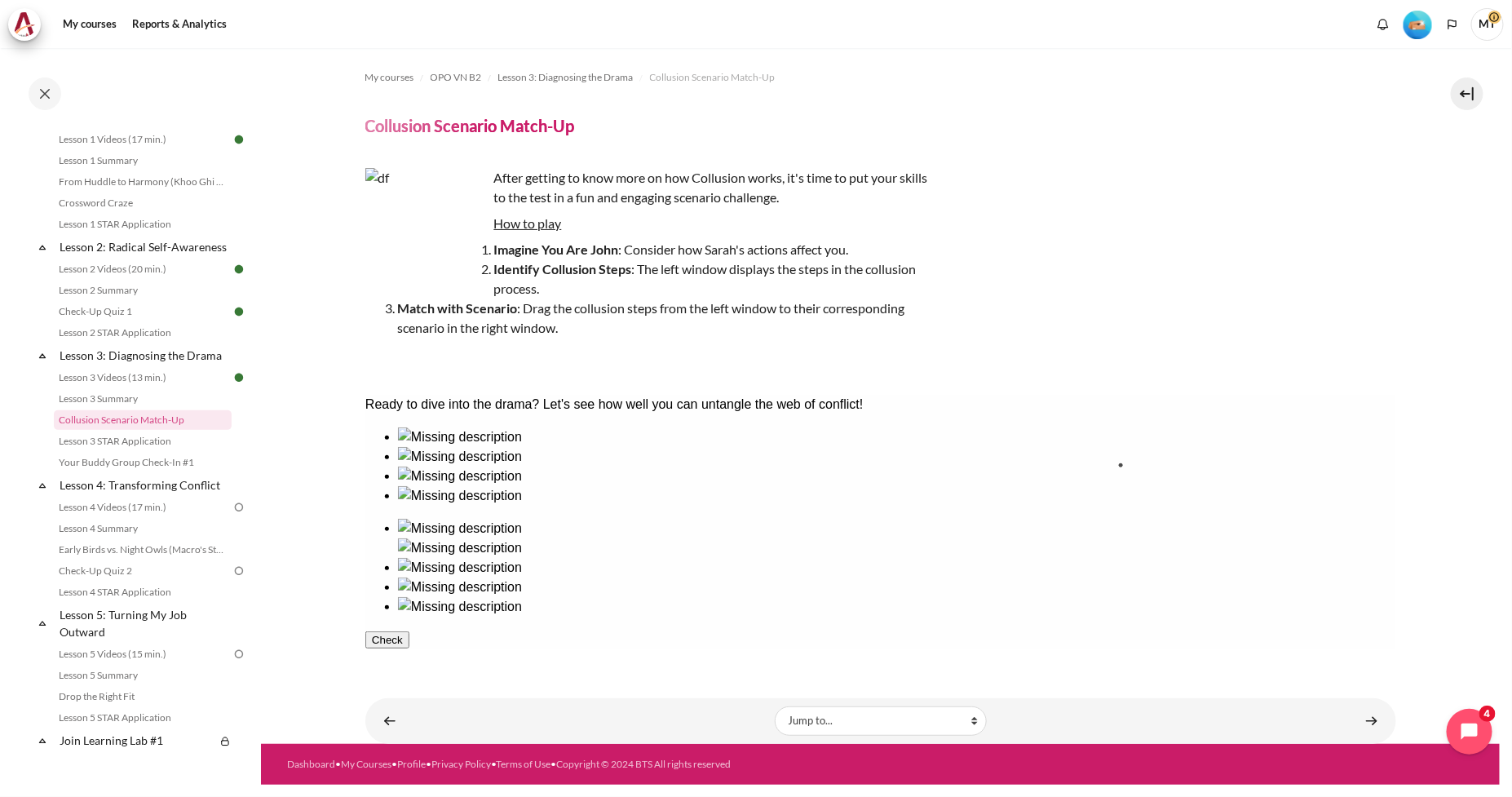 drag, startPoint x: 740, startPoint y: 505, endPoint x: 1134, endPoint y: 517, distance: 394.1827 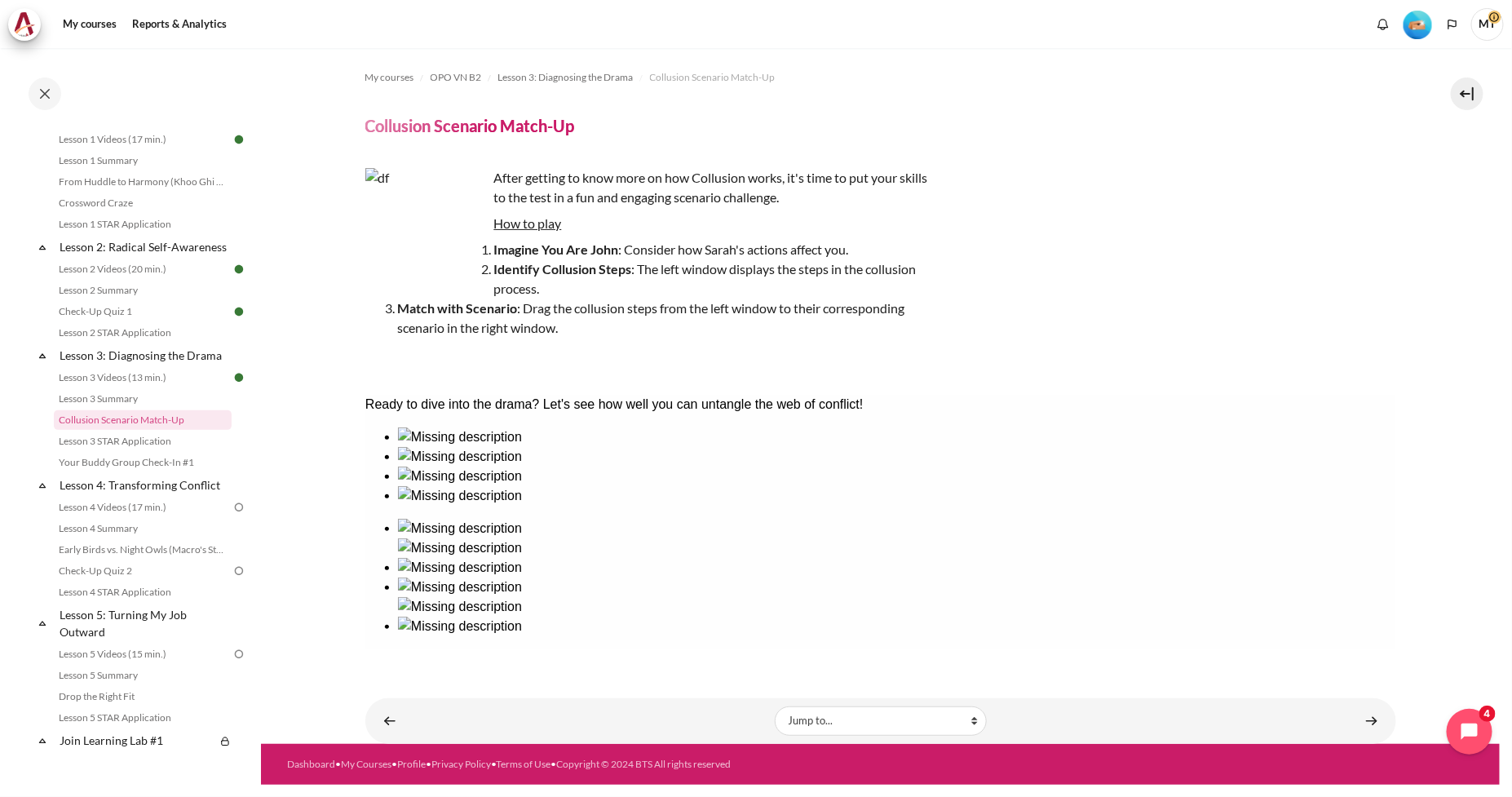 click at bounding box center [459, 587] 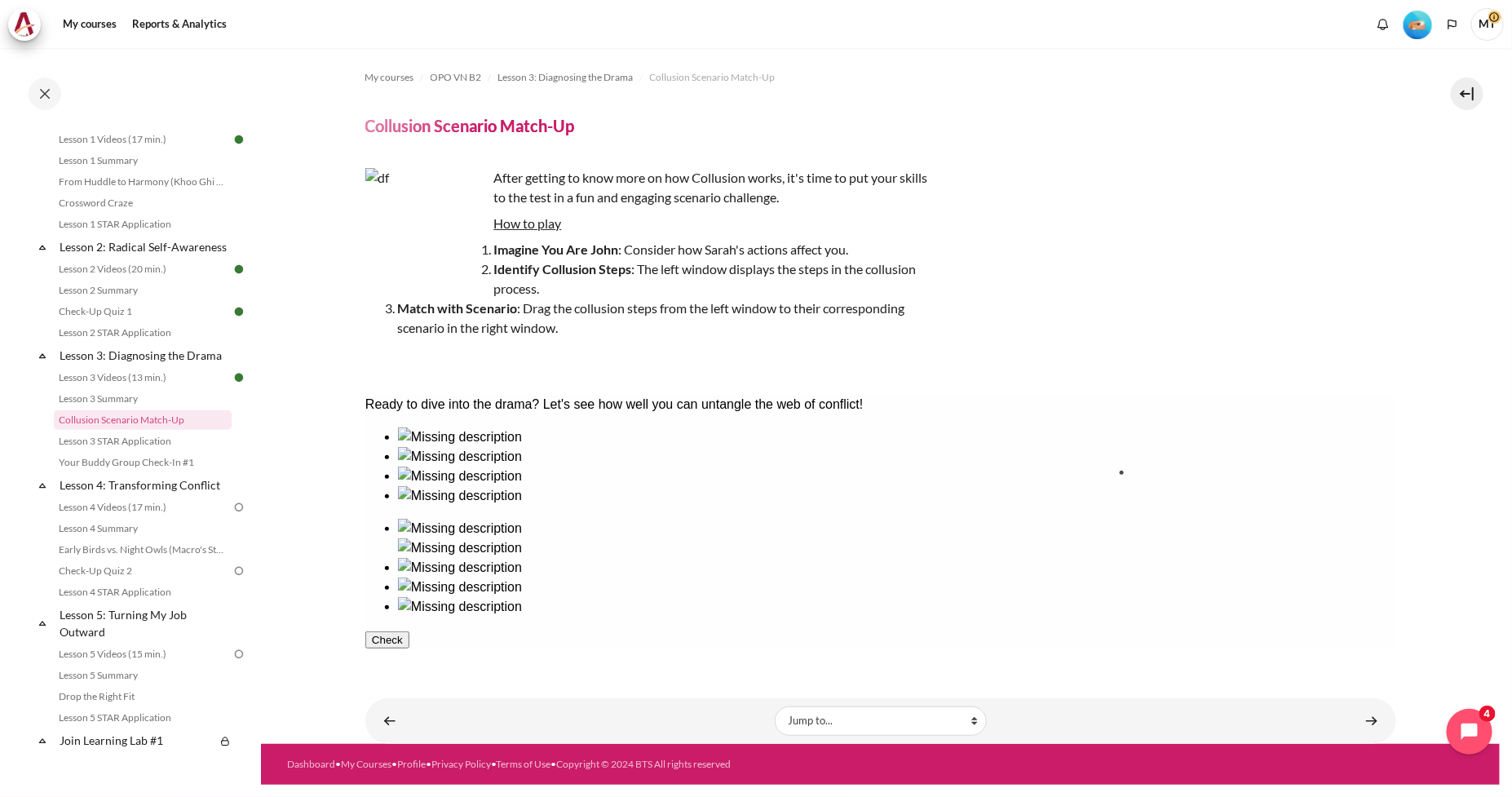 drag, startPoint x: 744, startPoint y: 518, endPoint x: 1173, endPoint y: 526, distance: 429.07459 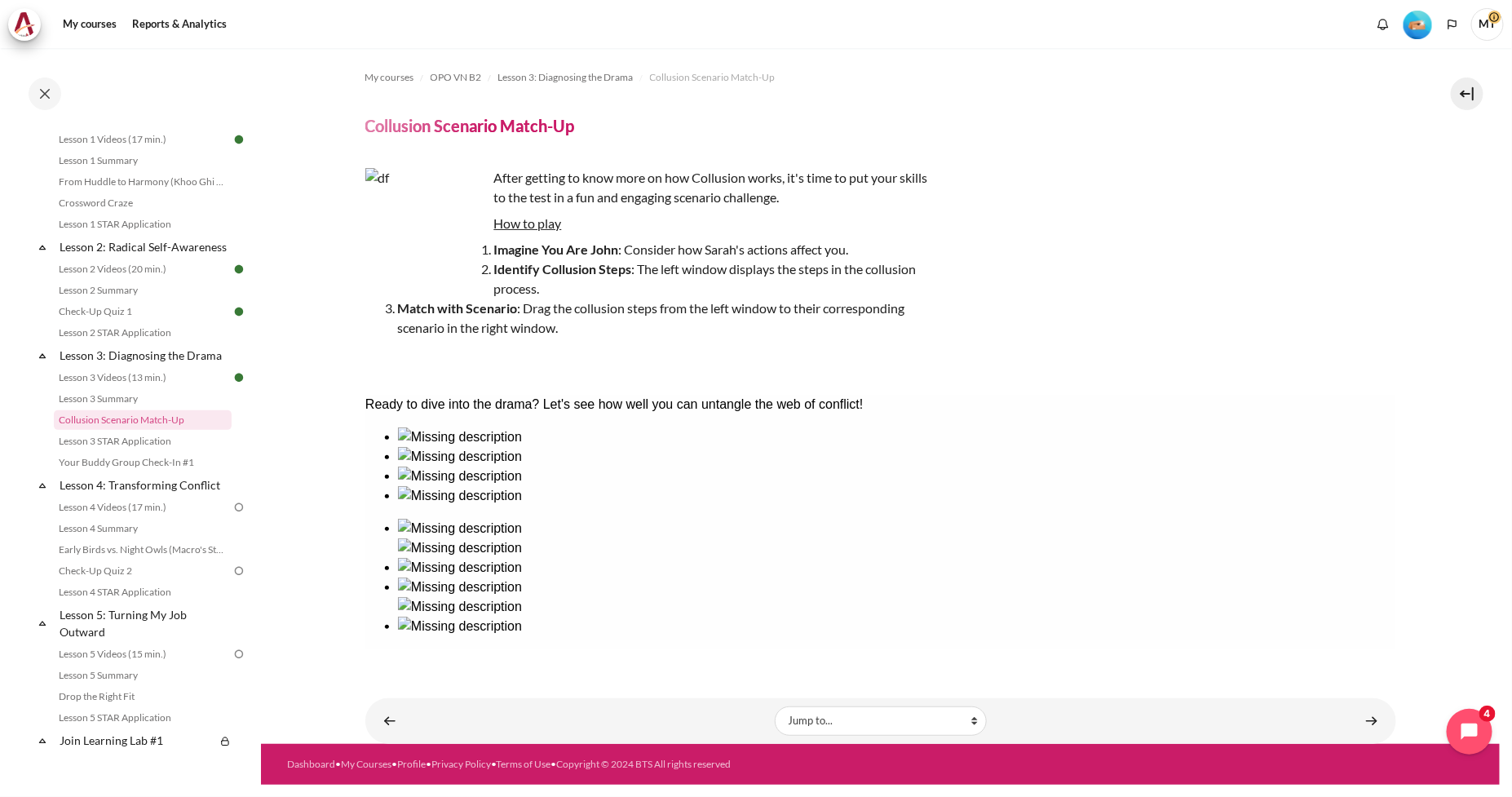 click at bounding box center [459, 528] 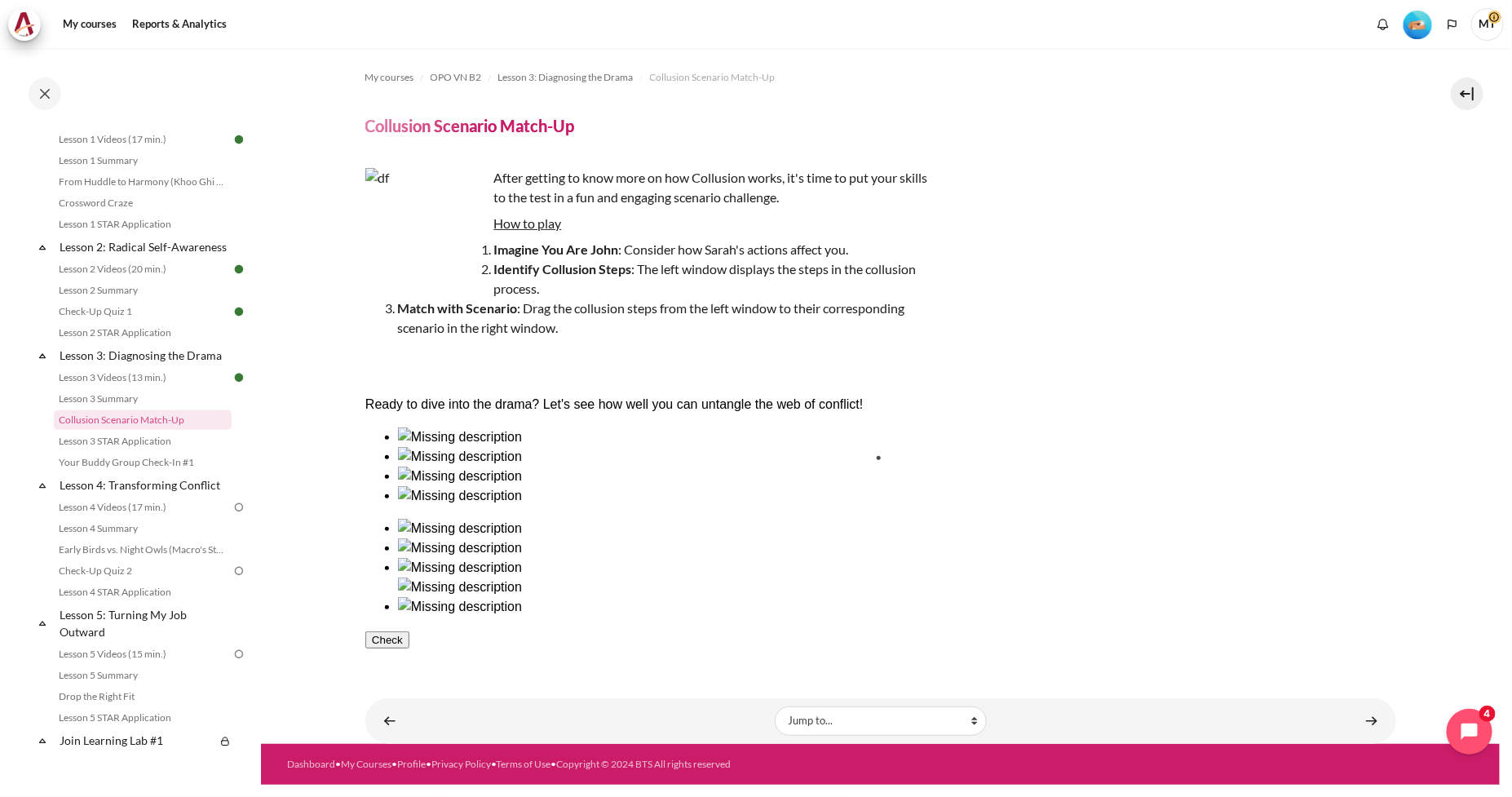 drag, startPoint x: 627, startPoint y: 511, endPoint x: 922, endPoint y: 505, distance: 295.06101 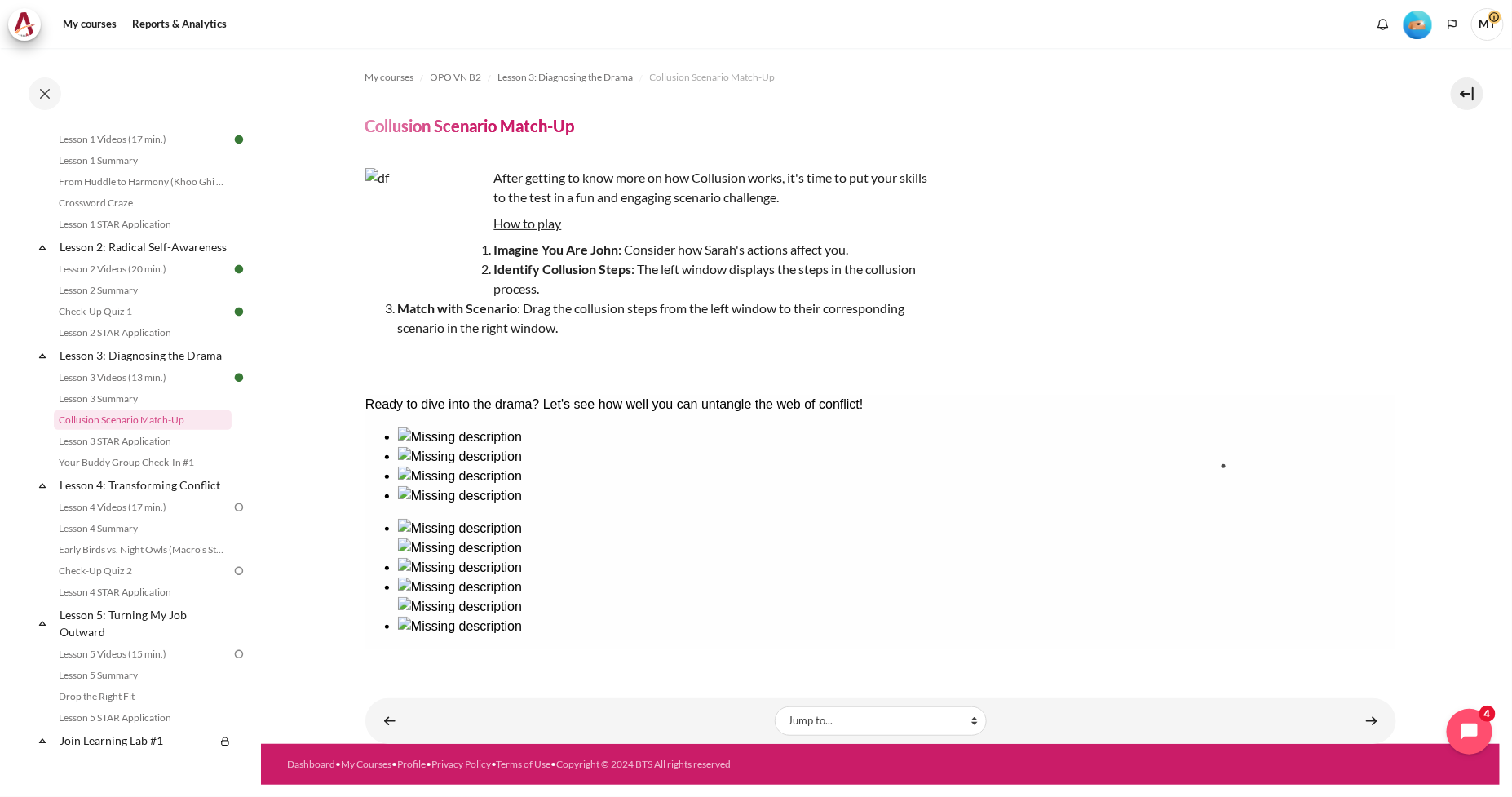 drag, startPoint x: 452, startPoint y: 510, endPoint x: 1307, endPoint y: 511, distance: 855.001 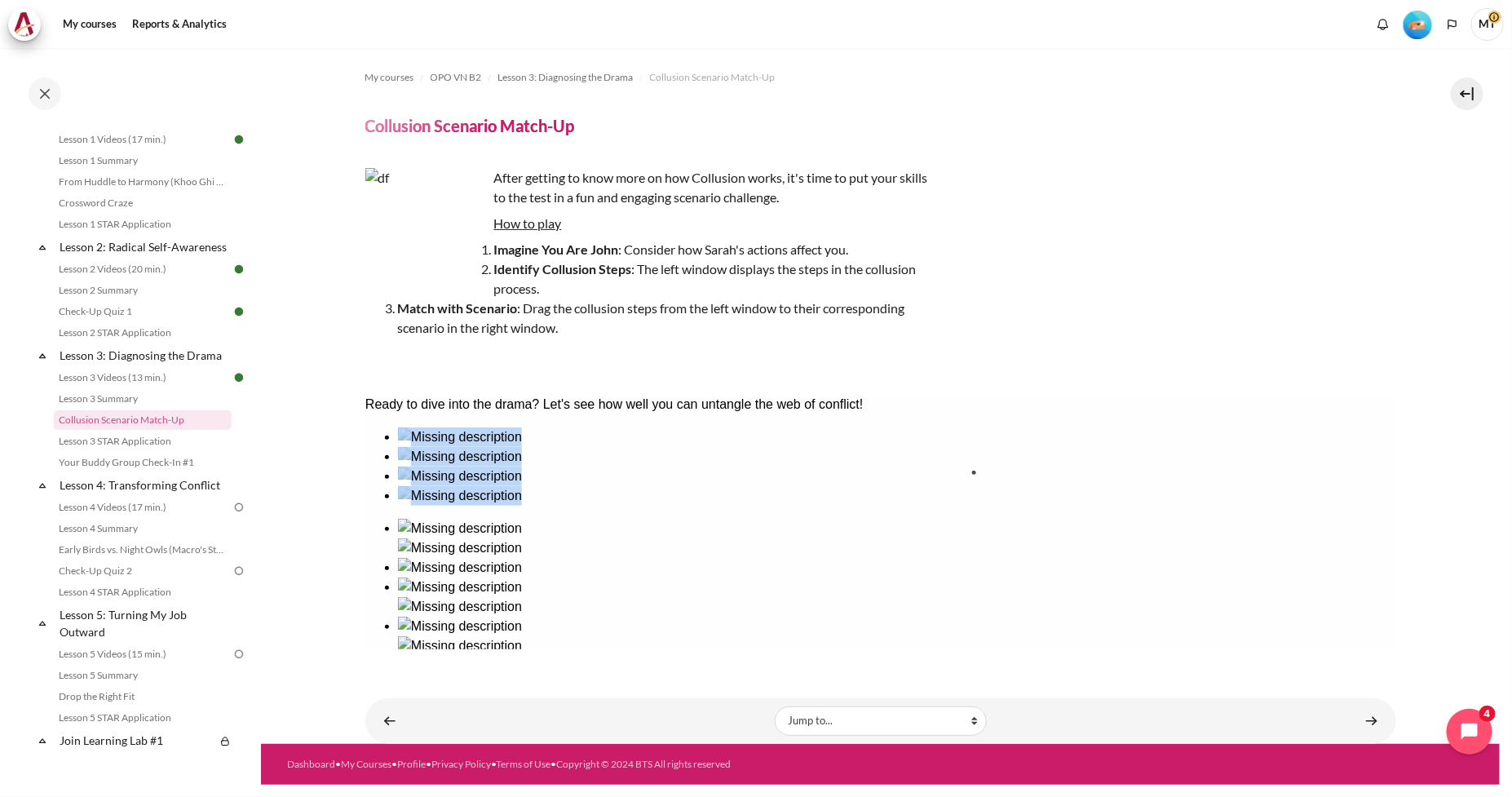 drag, startPoint x: 823, startPoint y: 549, endPoint x: 1055, endPoint y: 513, distance: 234.7765 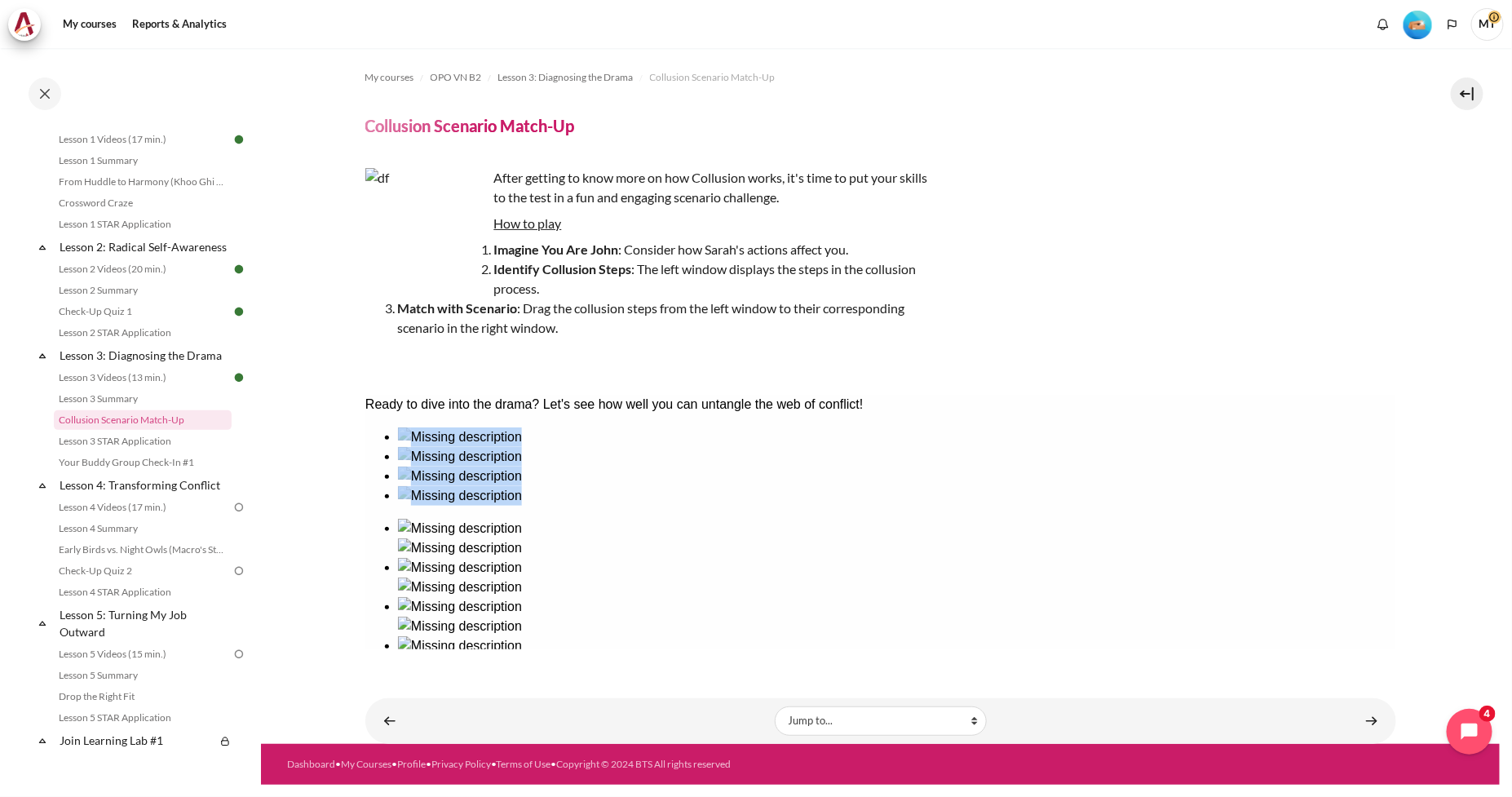 click on "Check" at bounding box center (387, 697) 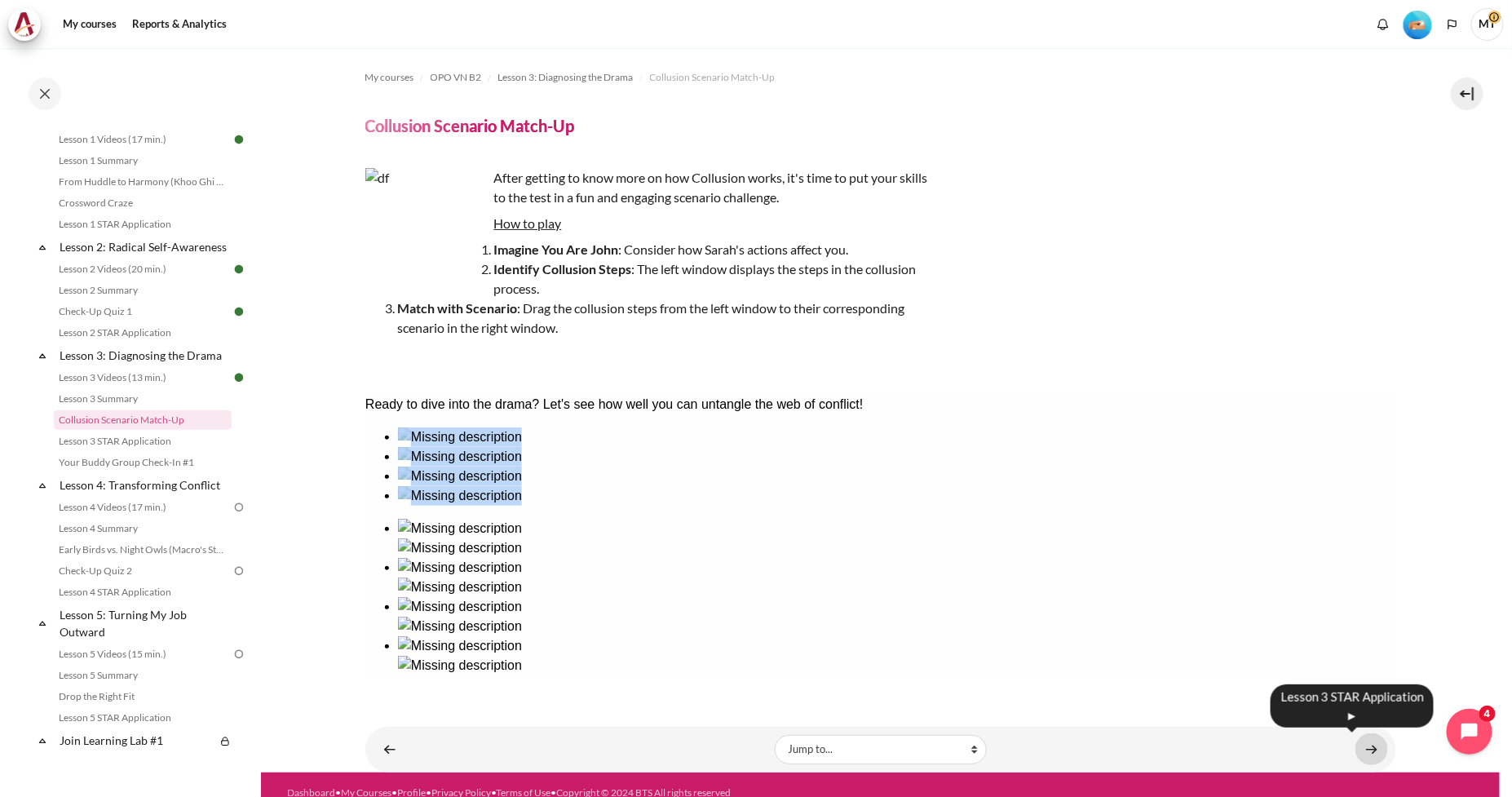 click at bounding box center (1372, 749) 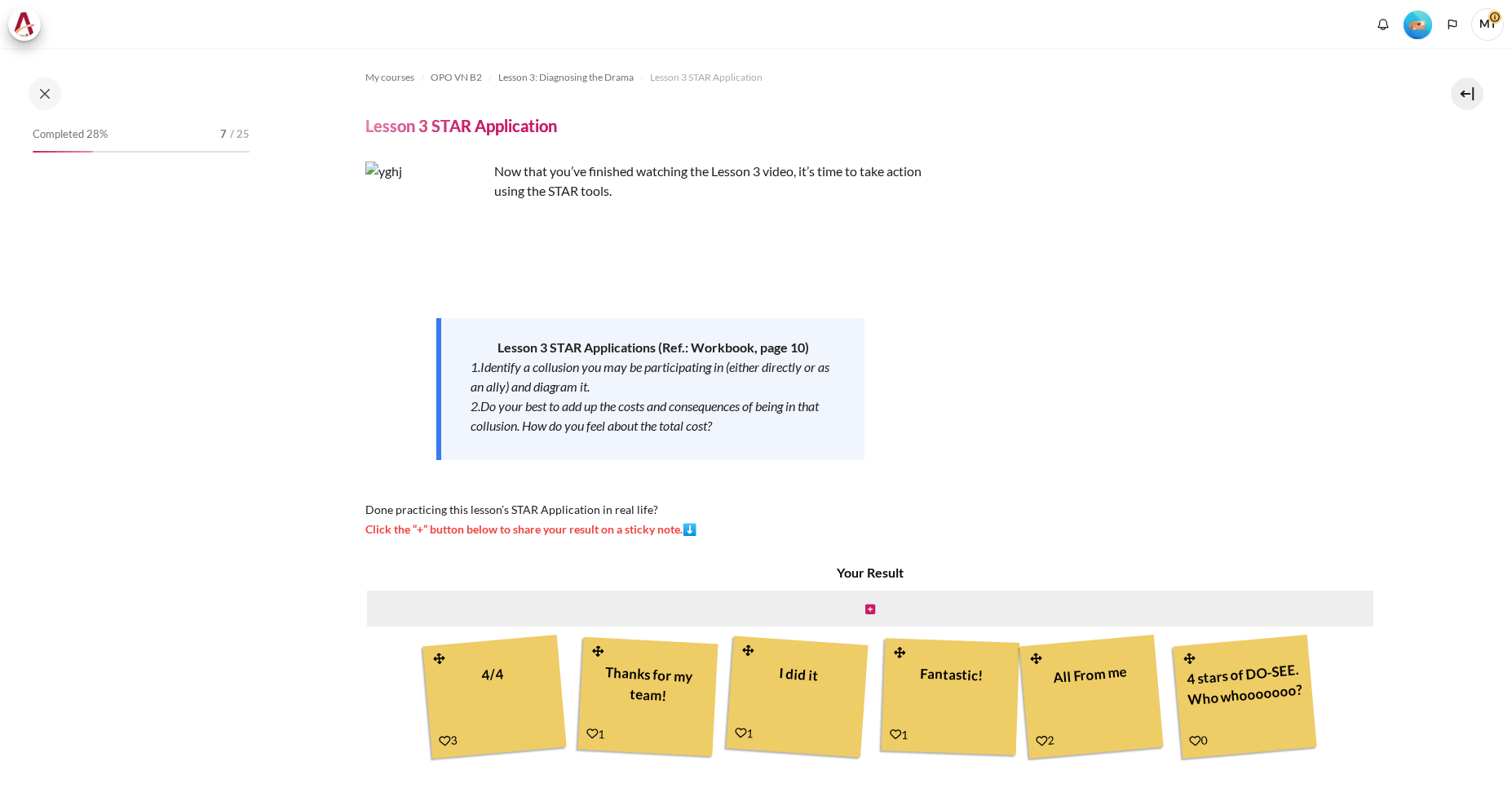scroll, scrollTop: 0, scrollLeft: 0, axis: both 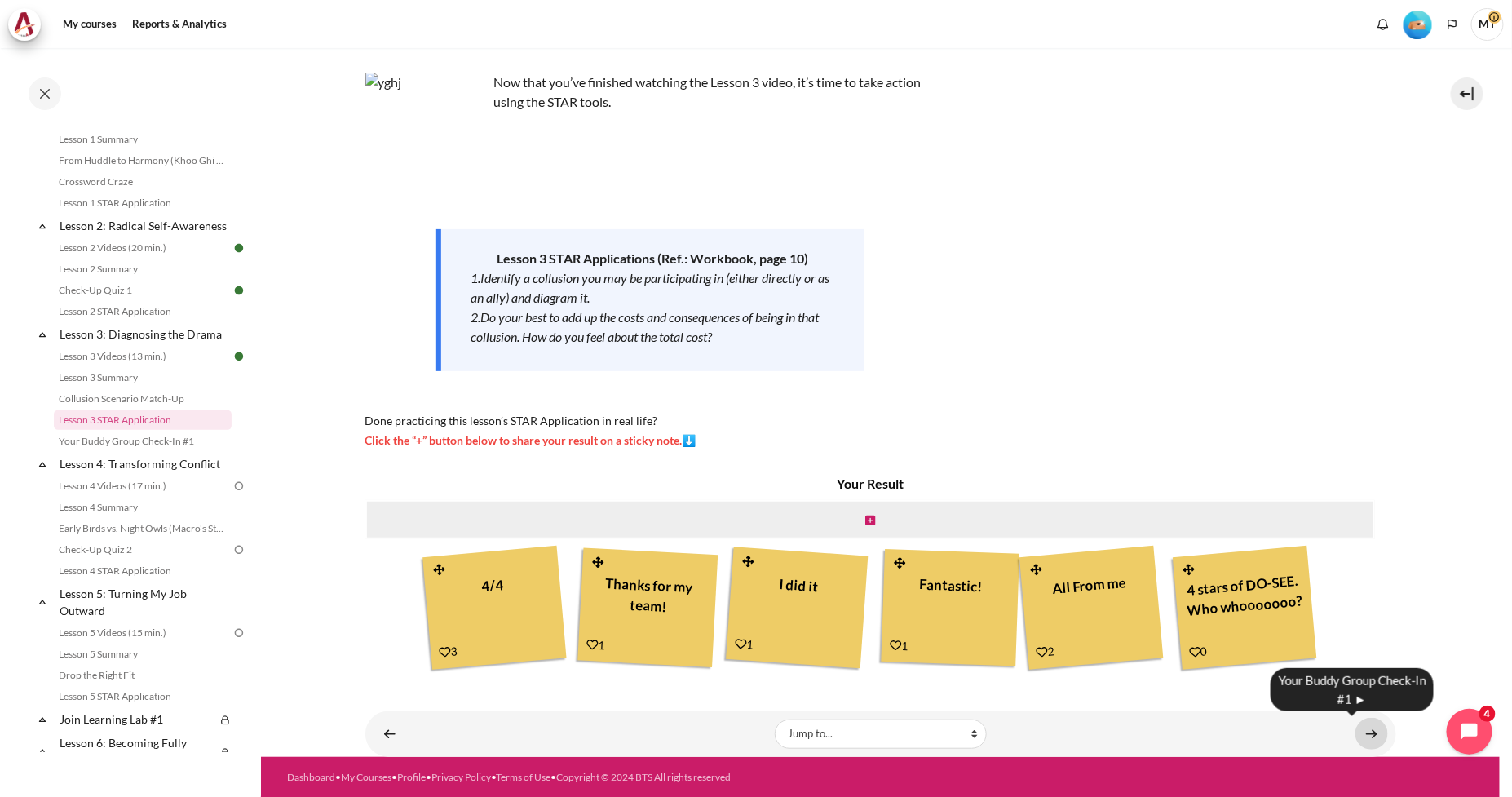 click at bounding box center (1372, 733) 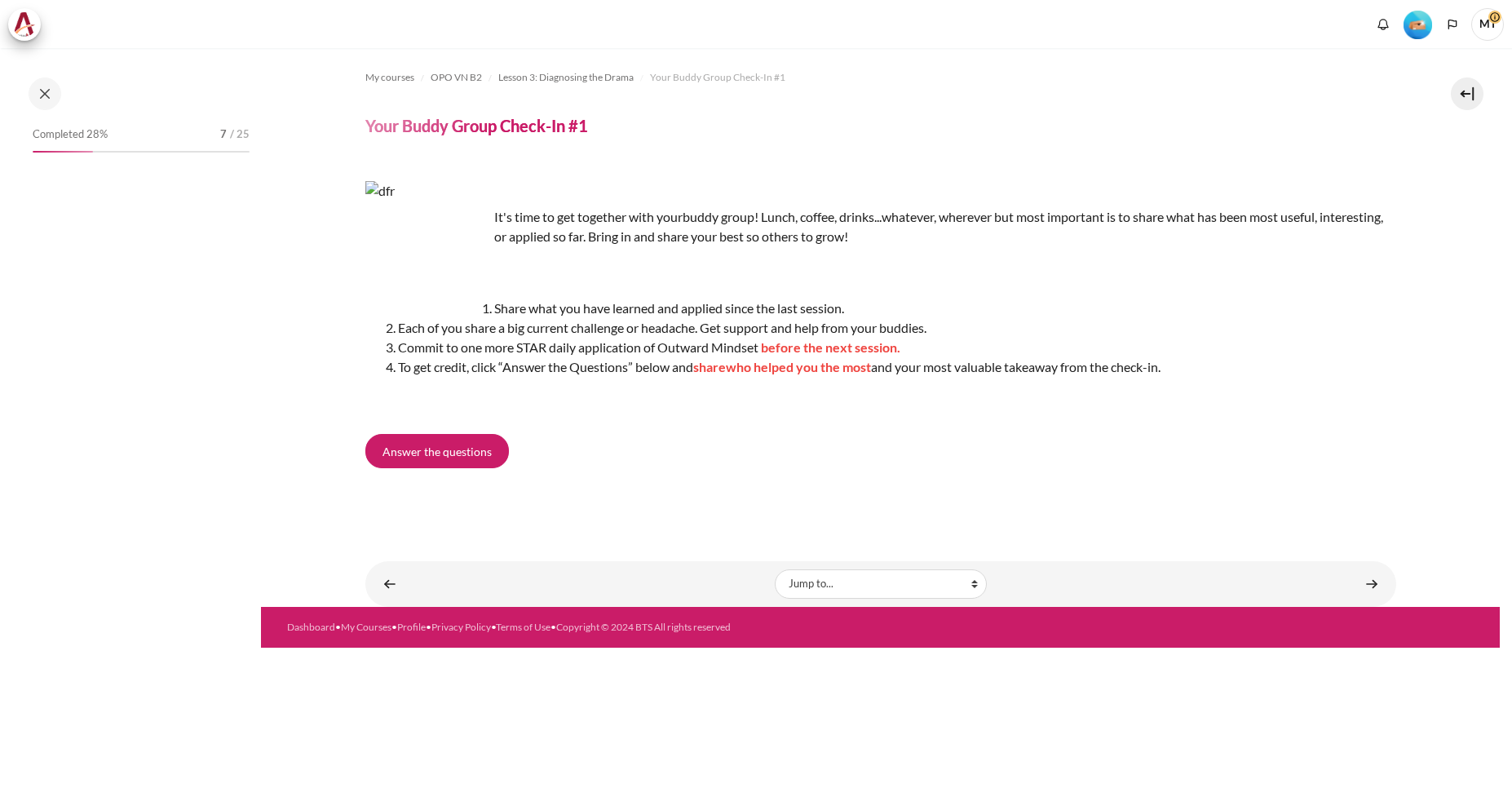 scroll, scrollTop: 0, scrollLeft: 0, axis: both 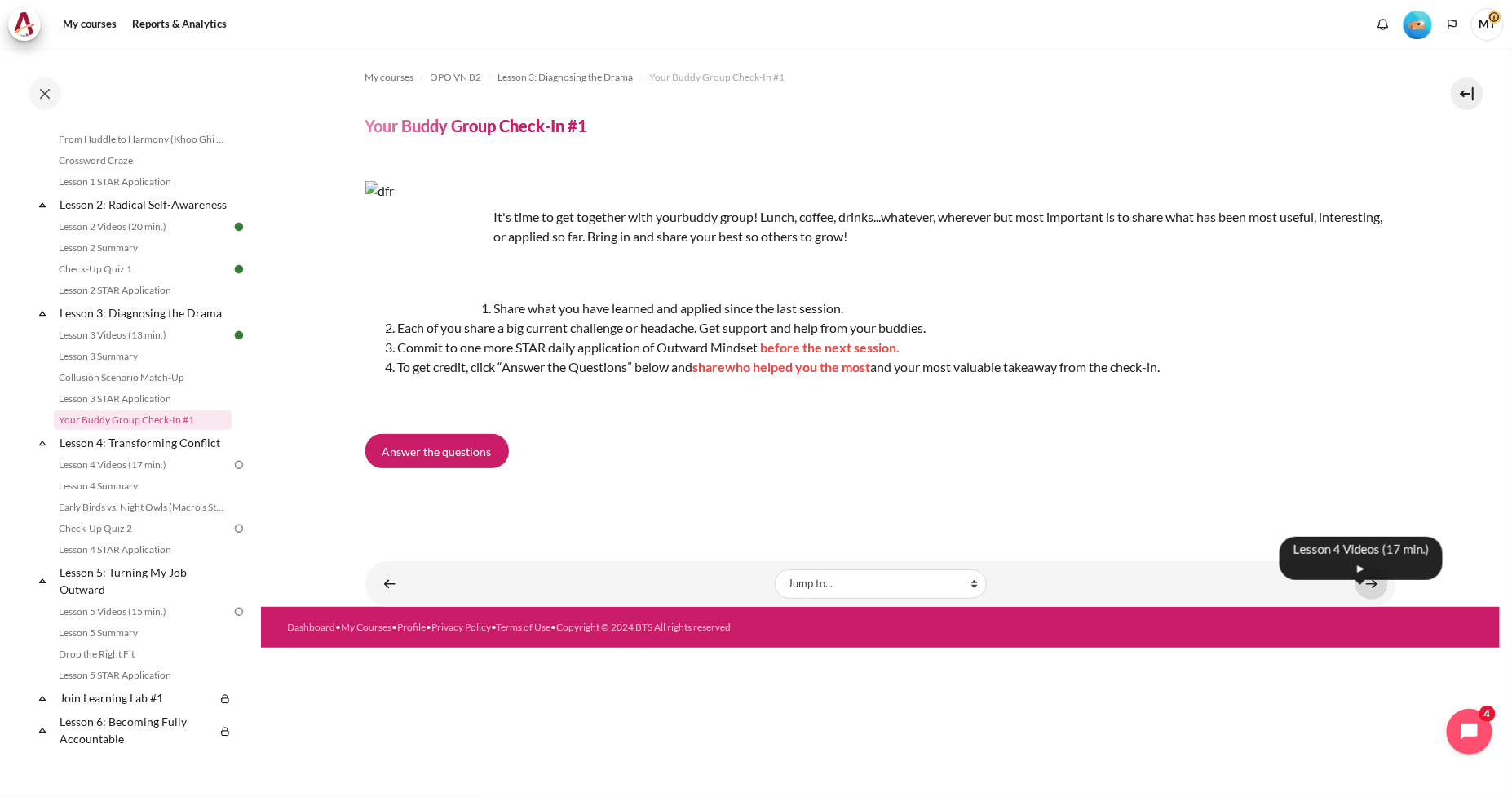 click at bounding box center (1372, 583) 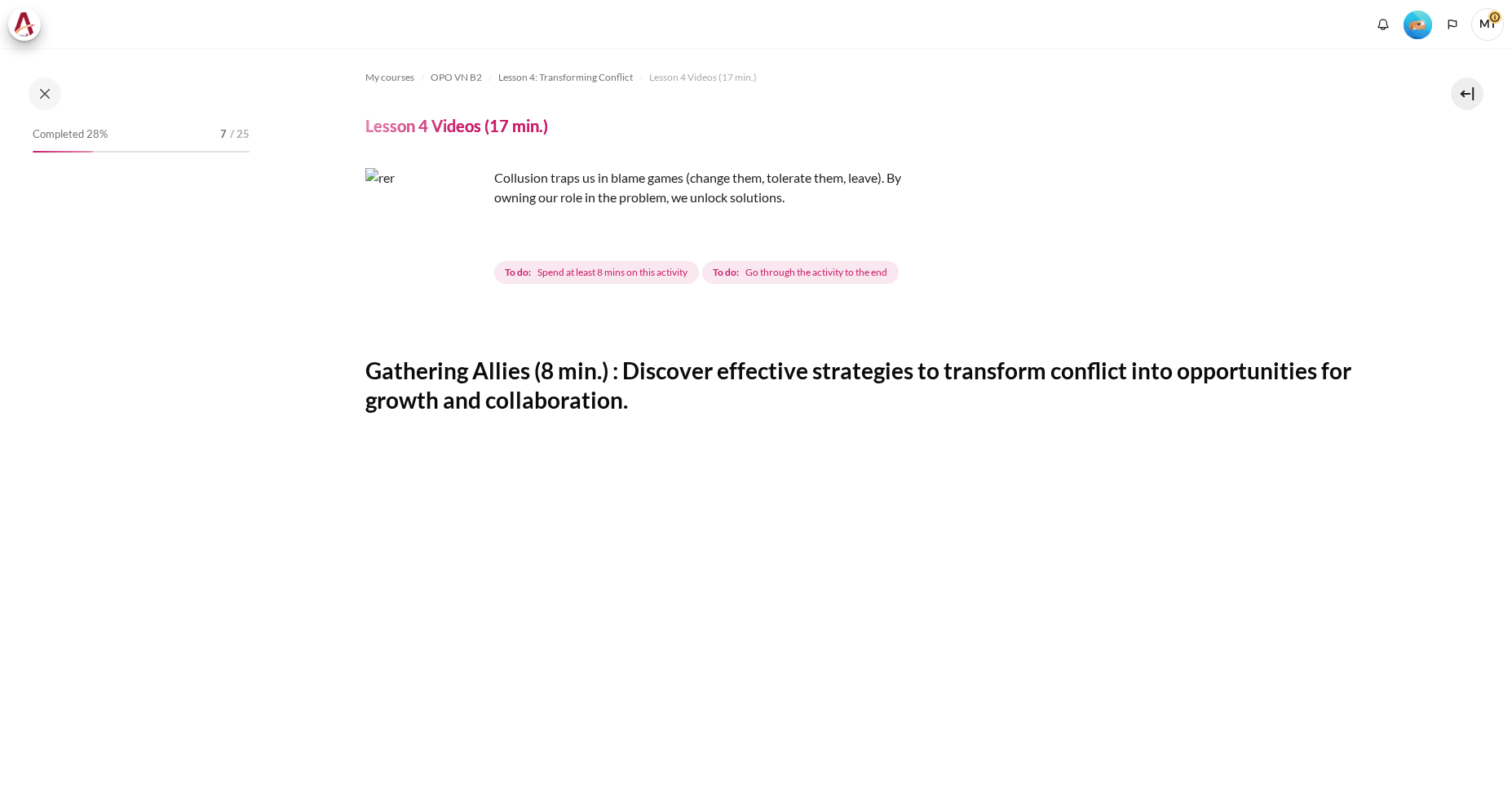 scroll, scrollTop: 0, scrollLeft: 0, axis: both 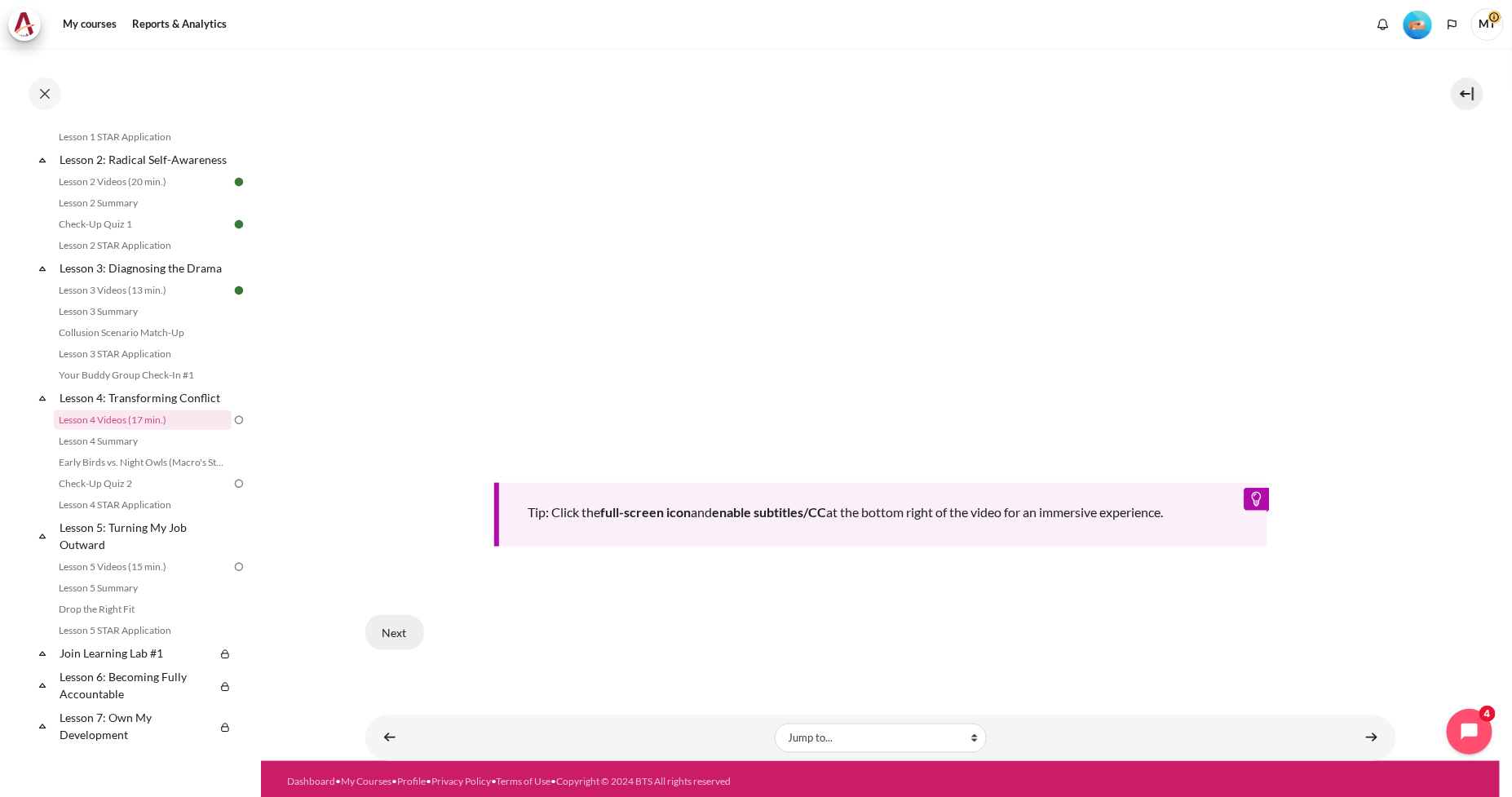 drag, startPoint x: 404, startPoint y: 640, endPoint x: 412, endPoint y: 634, distance: 10 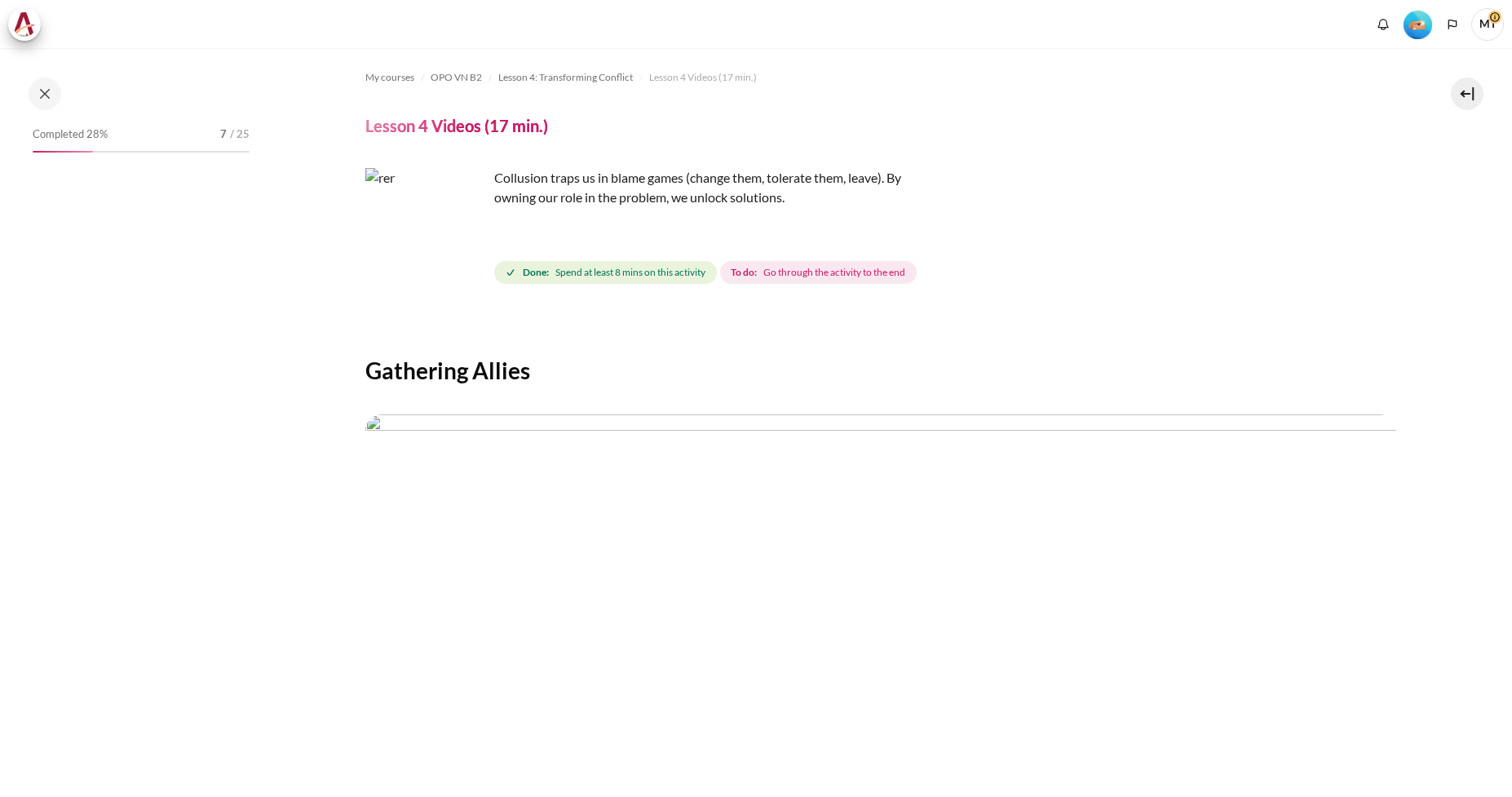 scroll, scrollTop: 0, scrollLeft: 0, axis: both 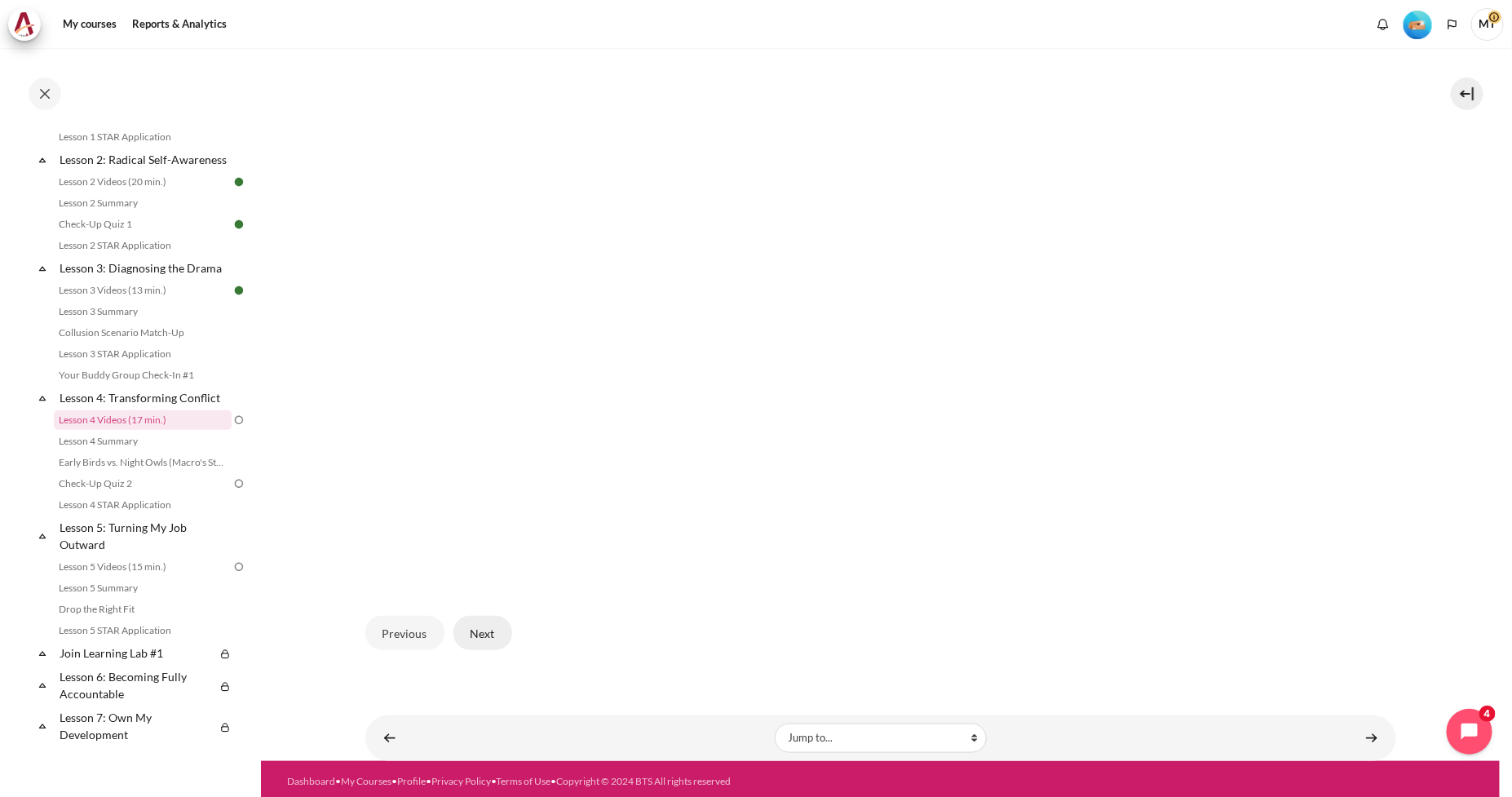 click on "Next" at bounding box center [483, 633] 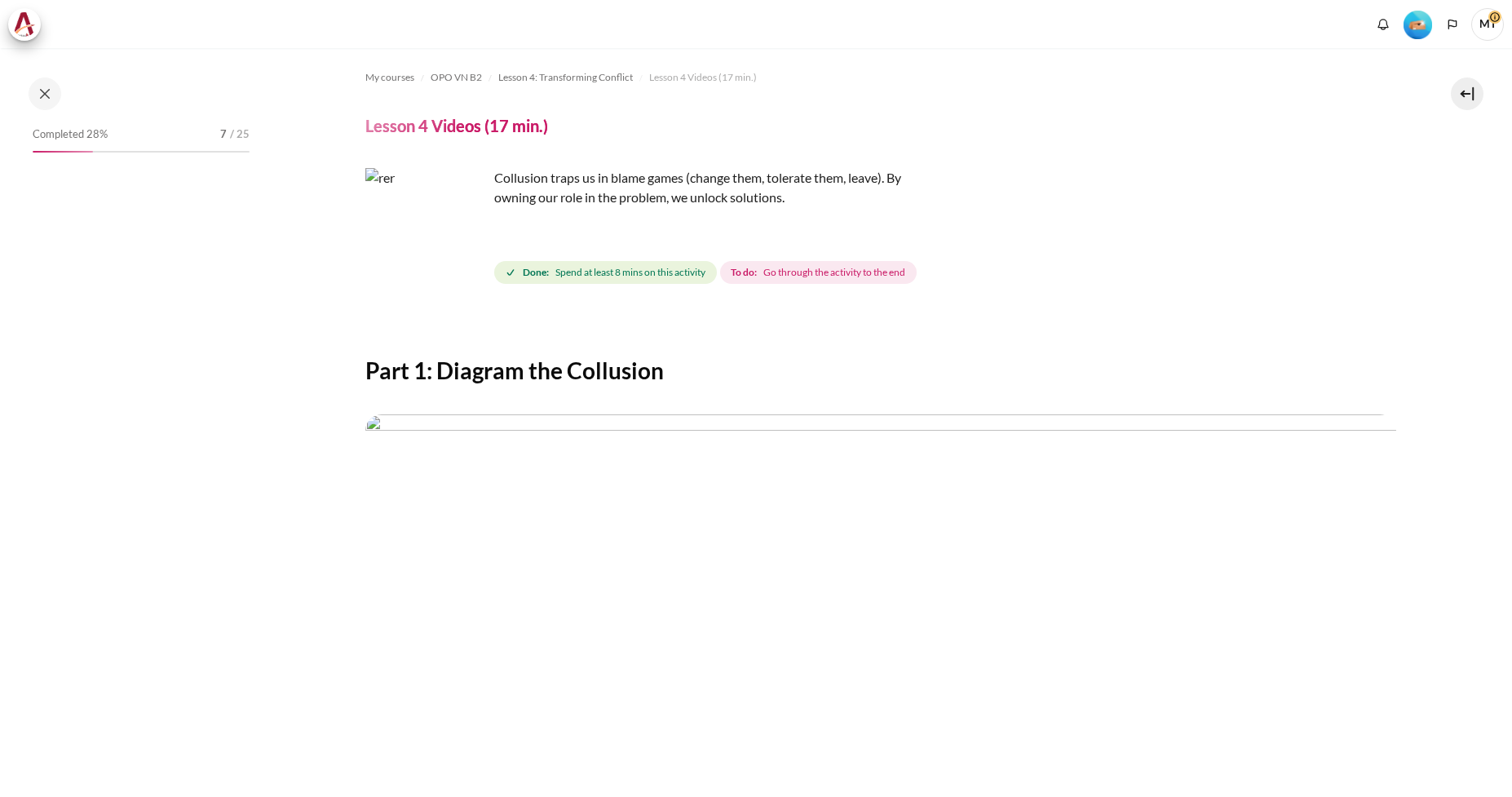 scroll, scrollTop: 0, scrollLeft: 0, axis: both 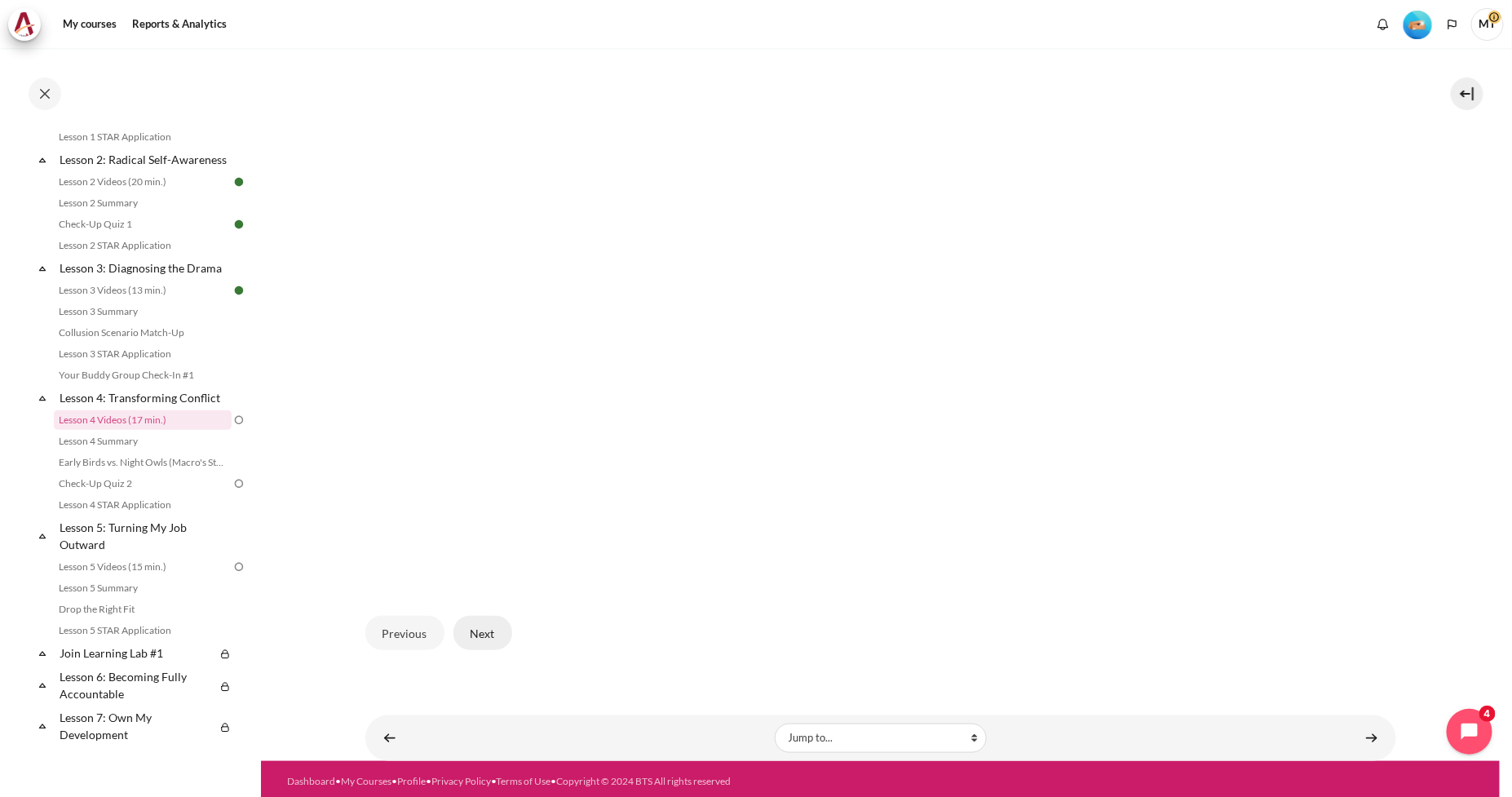 click on "Next" at bounding box center [483, 633] 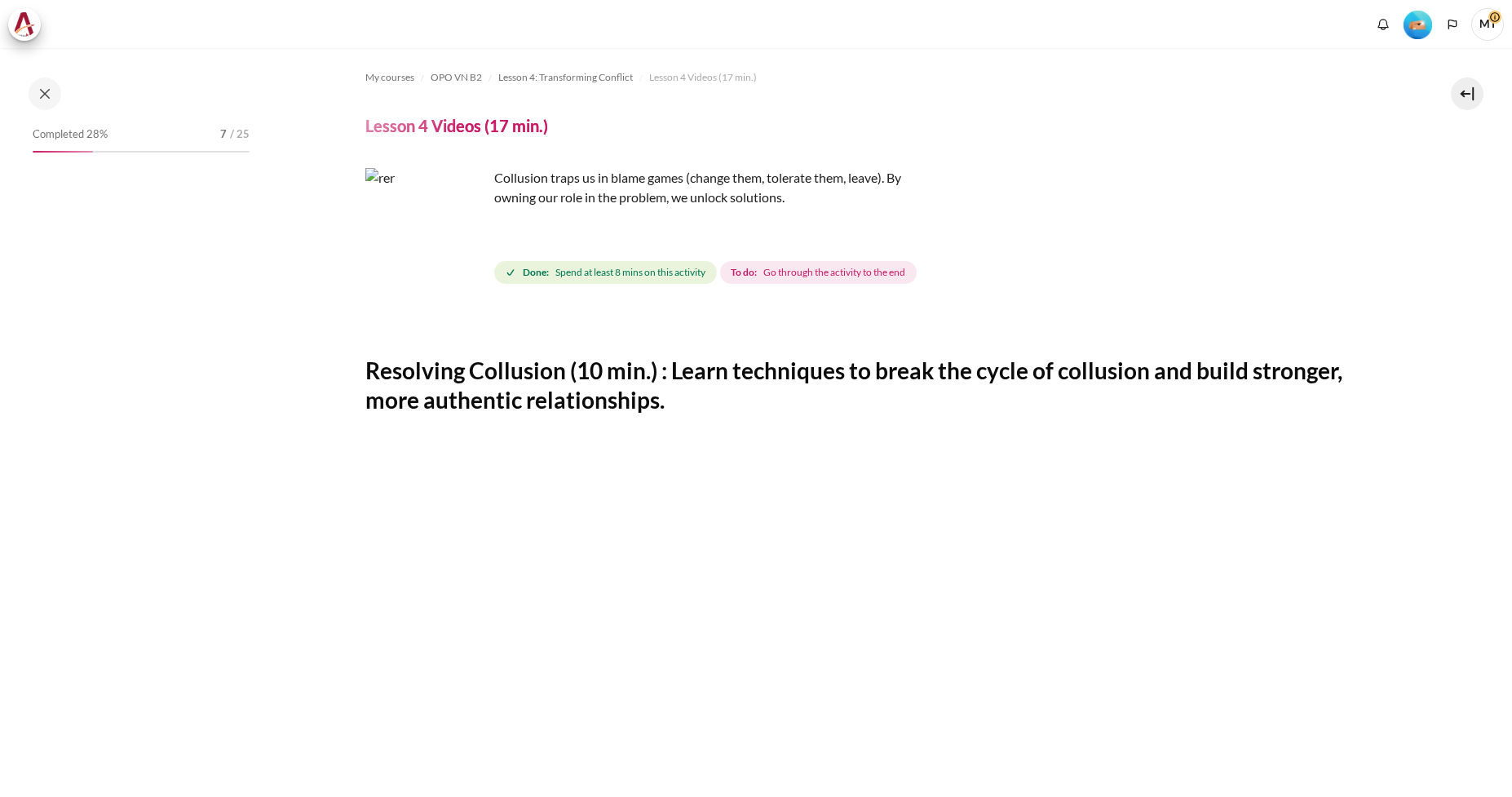 scroll, scrollTop: 0, scrollLeft: 0, axis: both 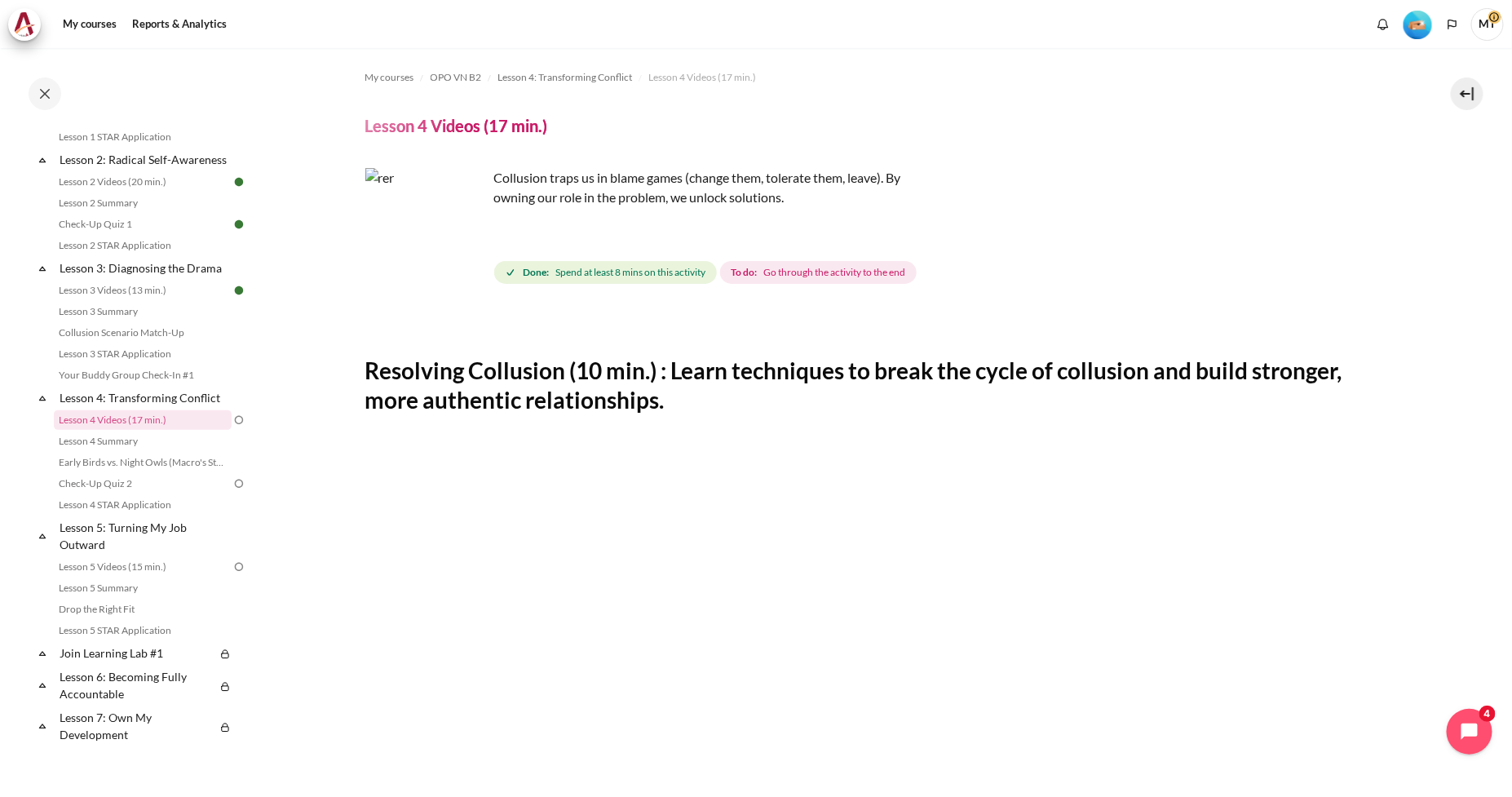 click on "Done:" at bounding box center (536, 272) 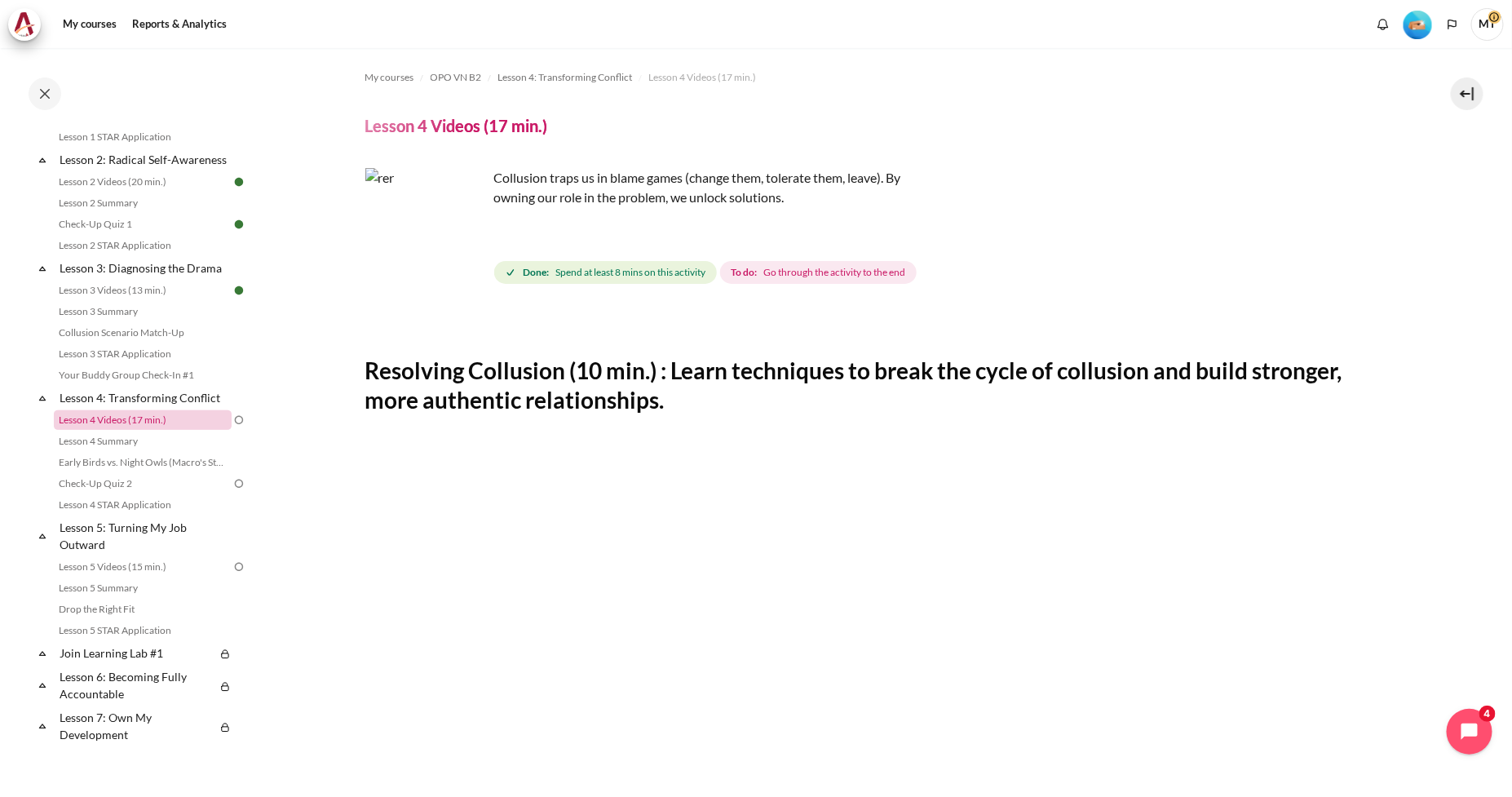 click on "Lesson 4 Videos (17 min.)" at bounding box center [143, 420] 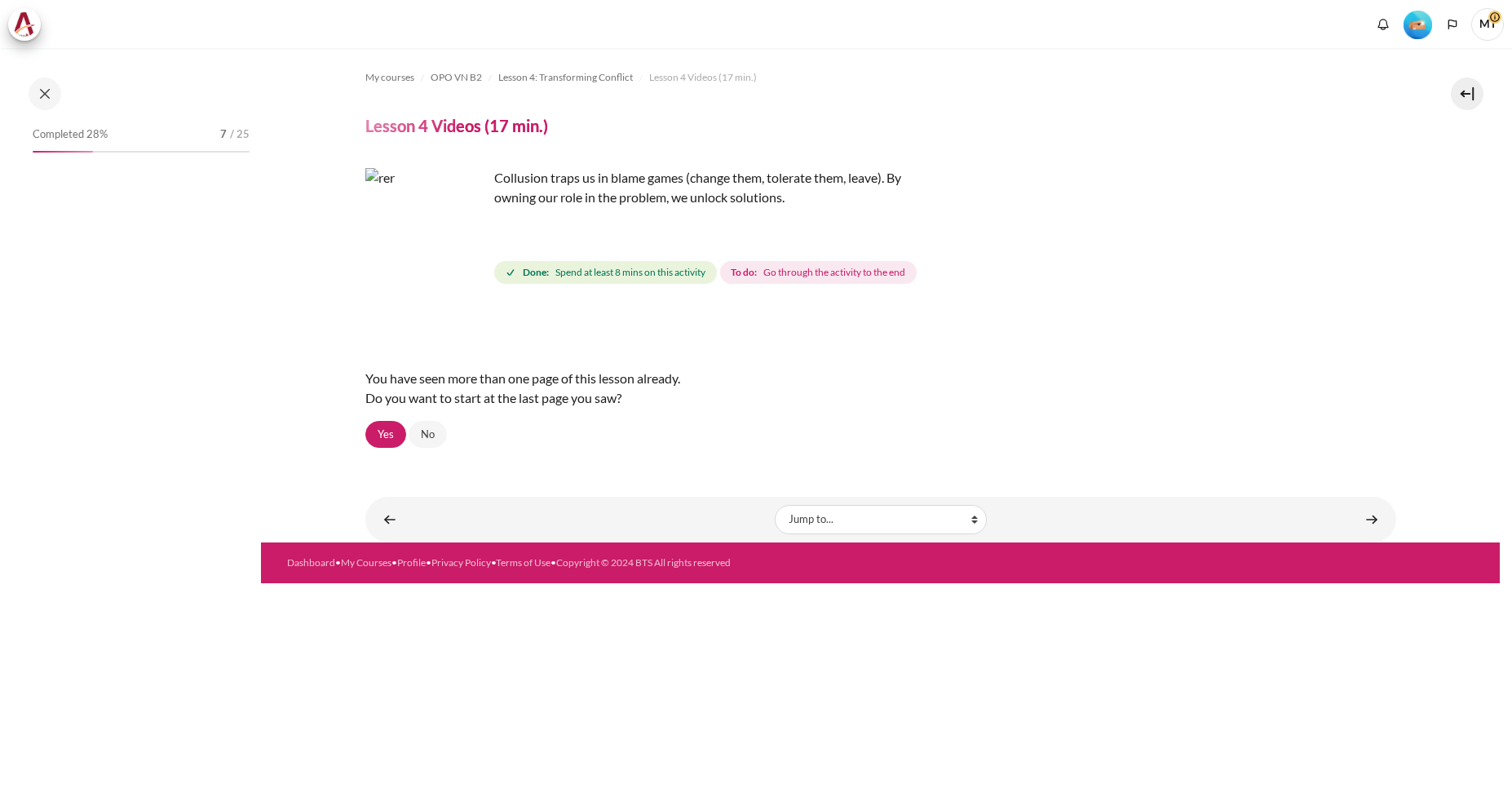 scroll, scrollTop: 0, scrollLeft: 0, axis: both 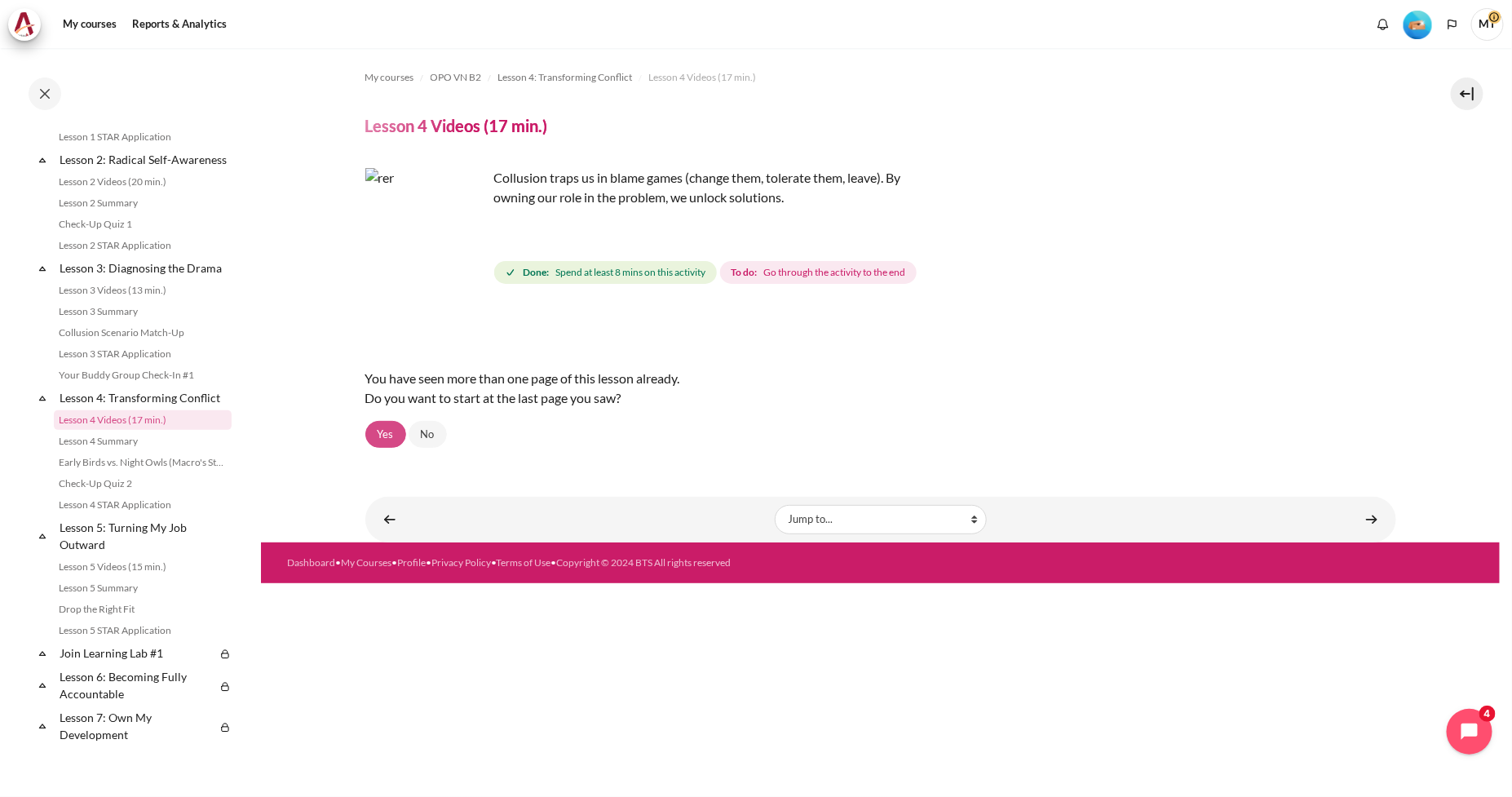 click on "Yes" at bounding box center [386, 435] 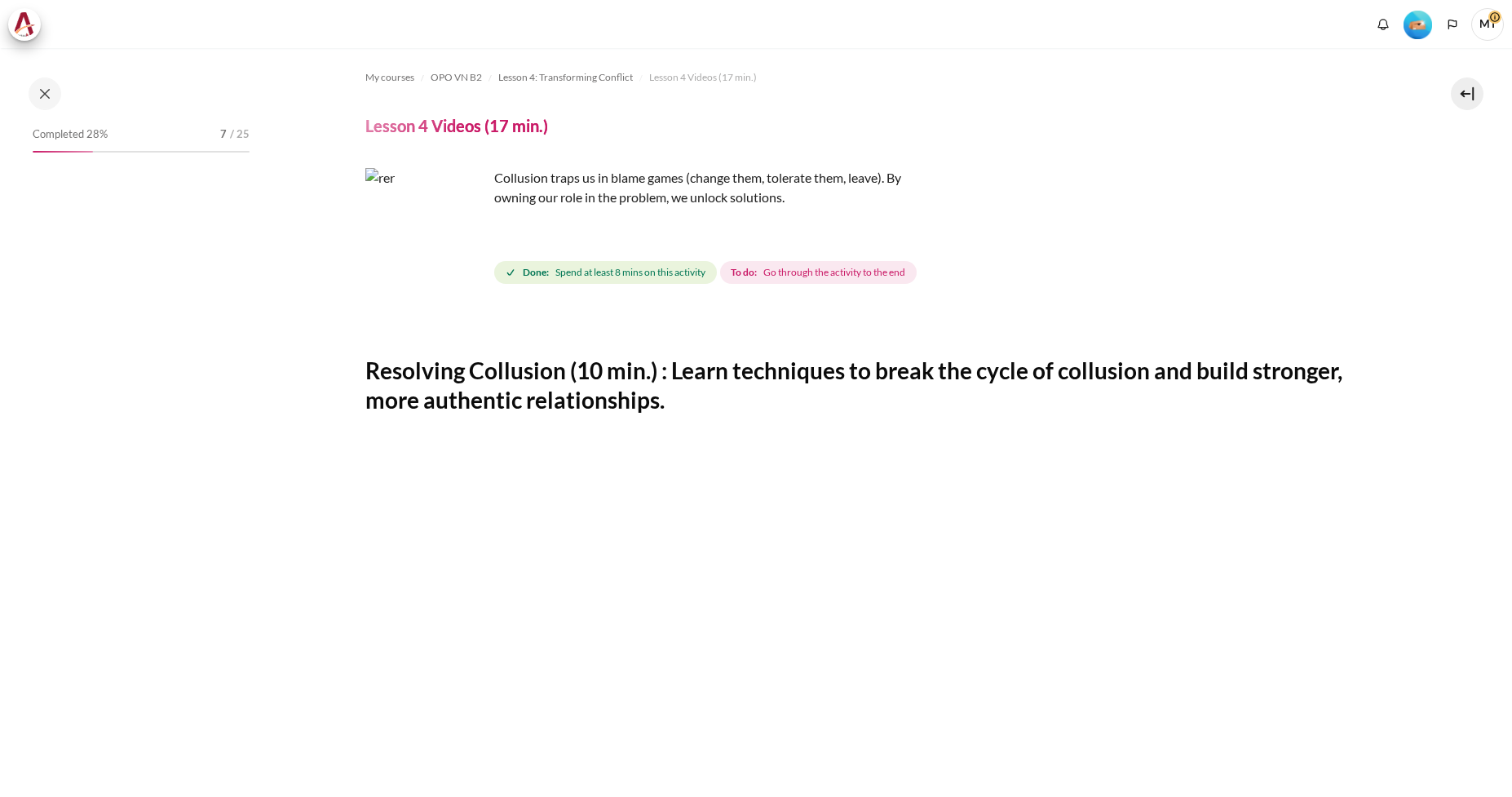 scroll, scrollTop: 0, scrollLeft: 0, axis: both 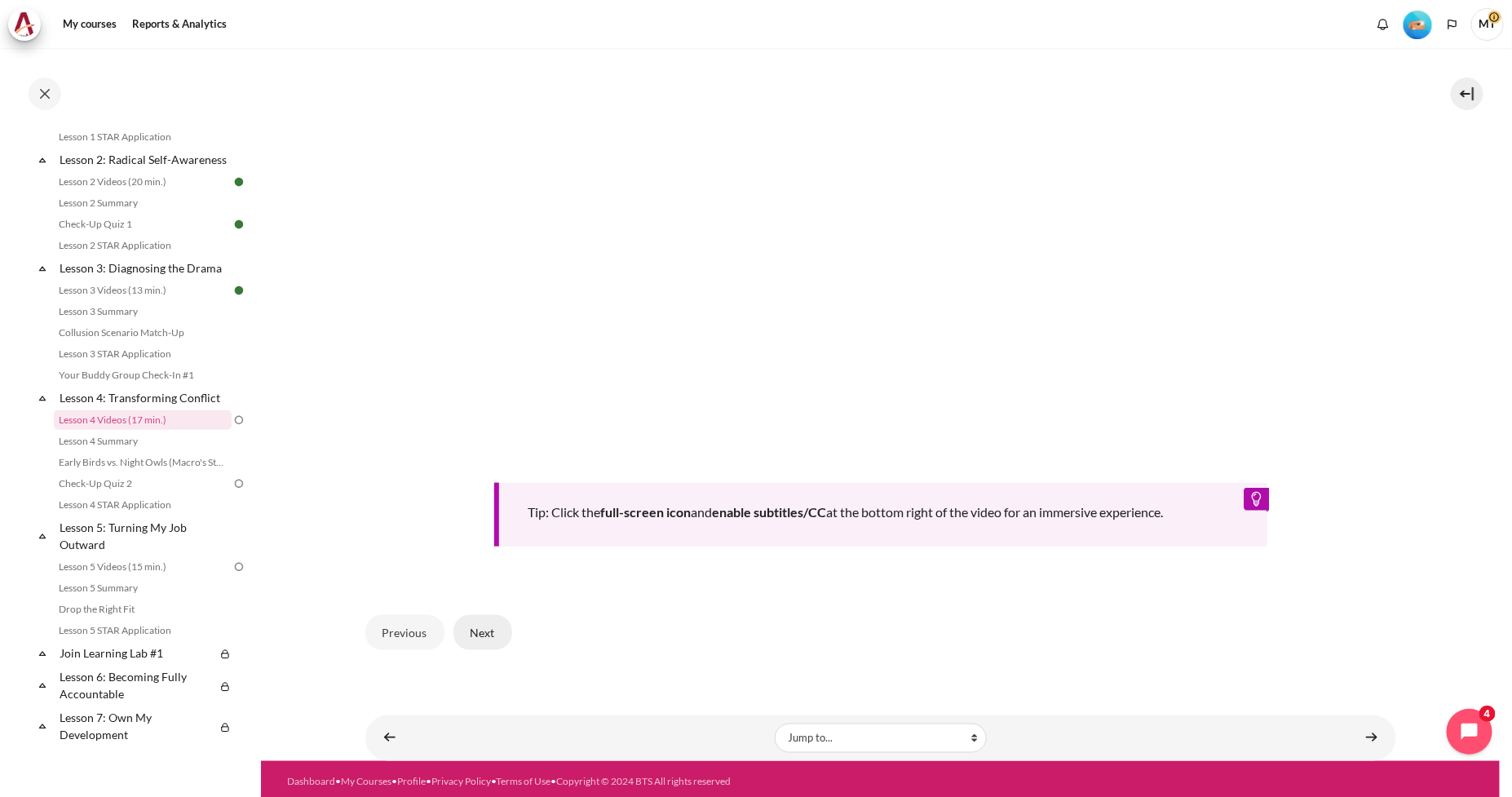 click on "Next" at bounding box center [483, 632] 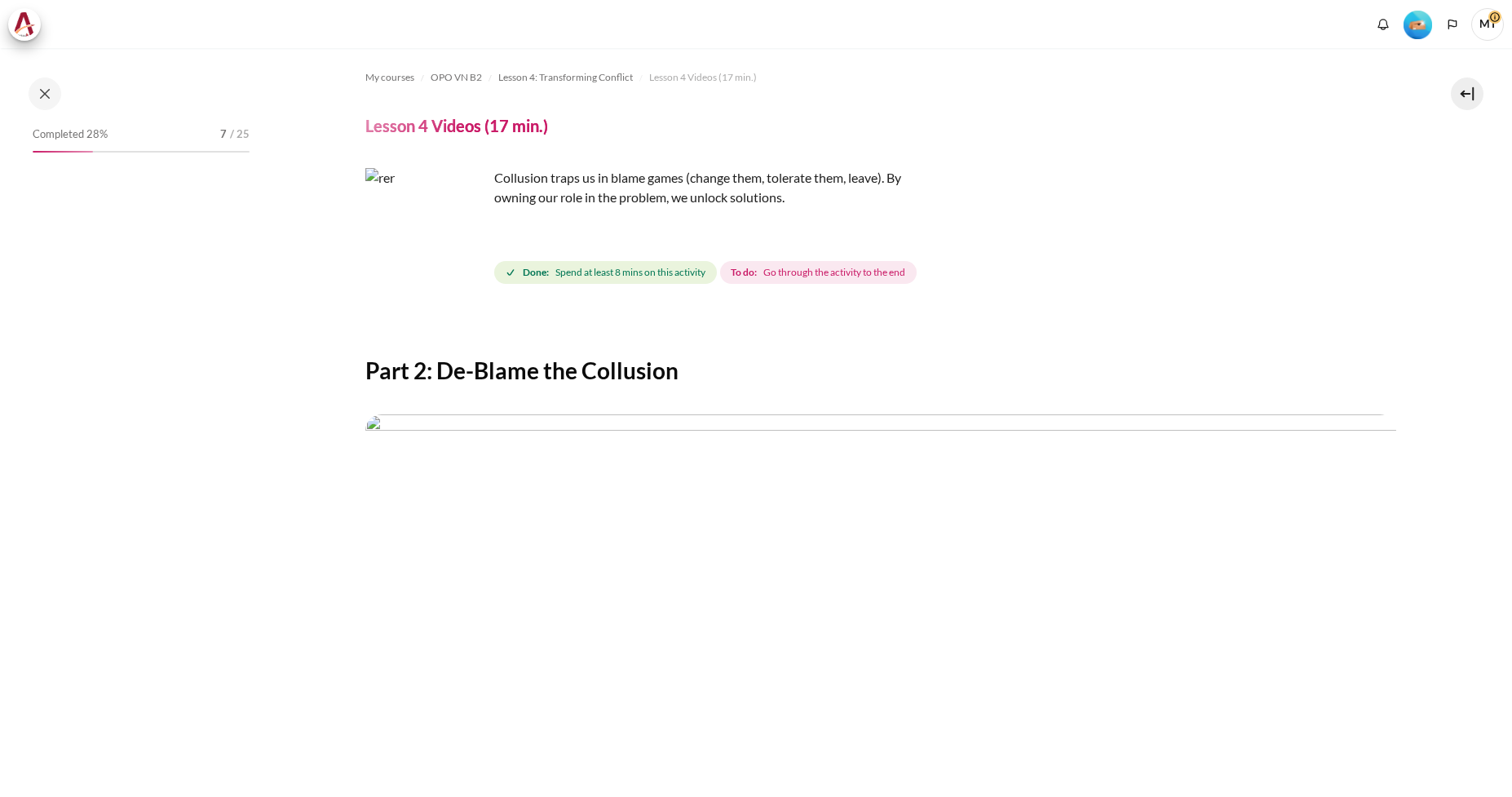 scroll, scrollTop: 0, scrollLeft: 0, axis: both 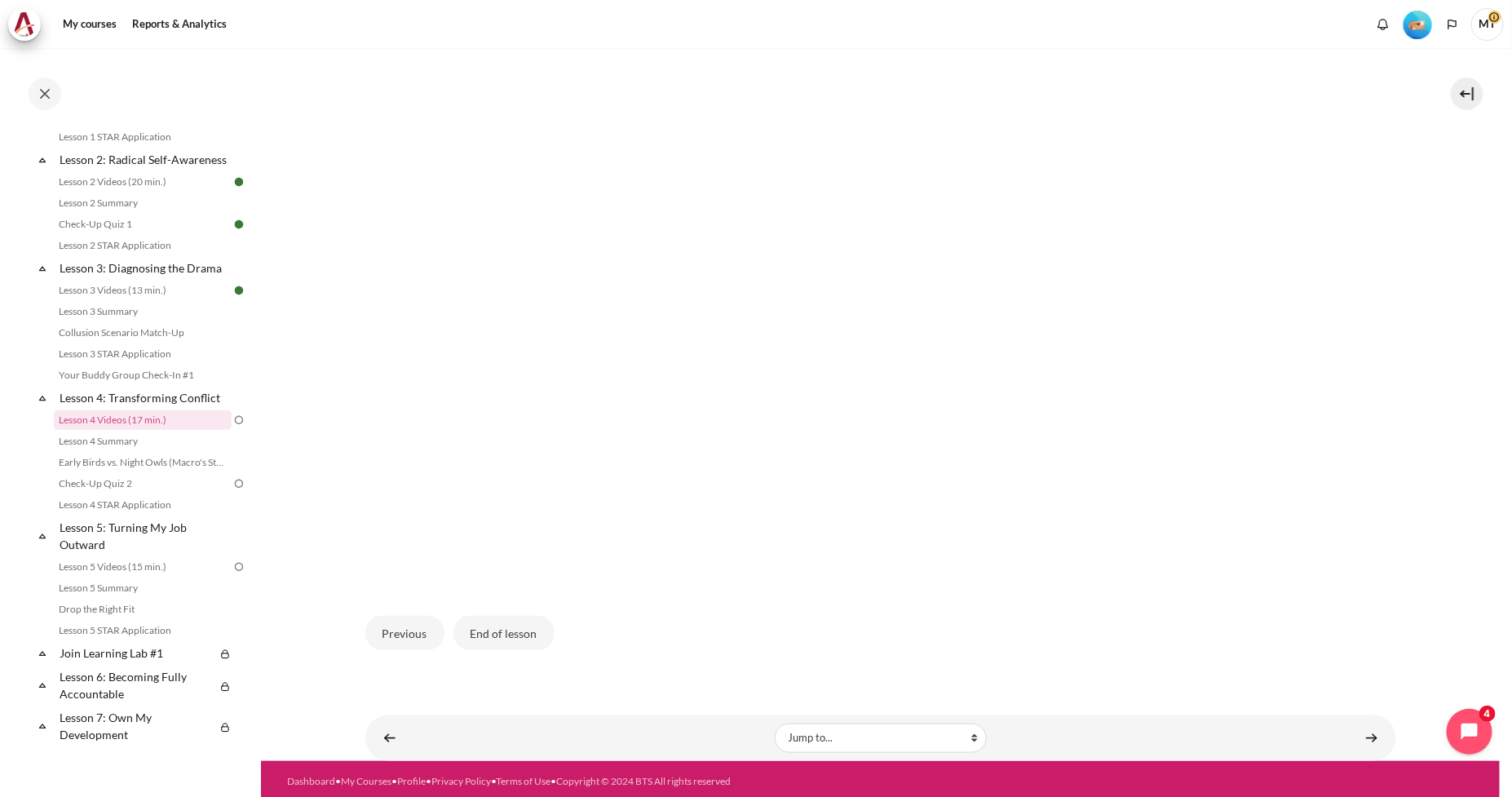 drag, startPoint x: 575, startPoint y: 254, endPoint x: 591, endPoint y: 257, distance: 16.278821 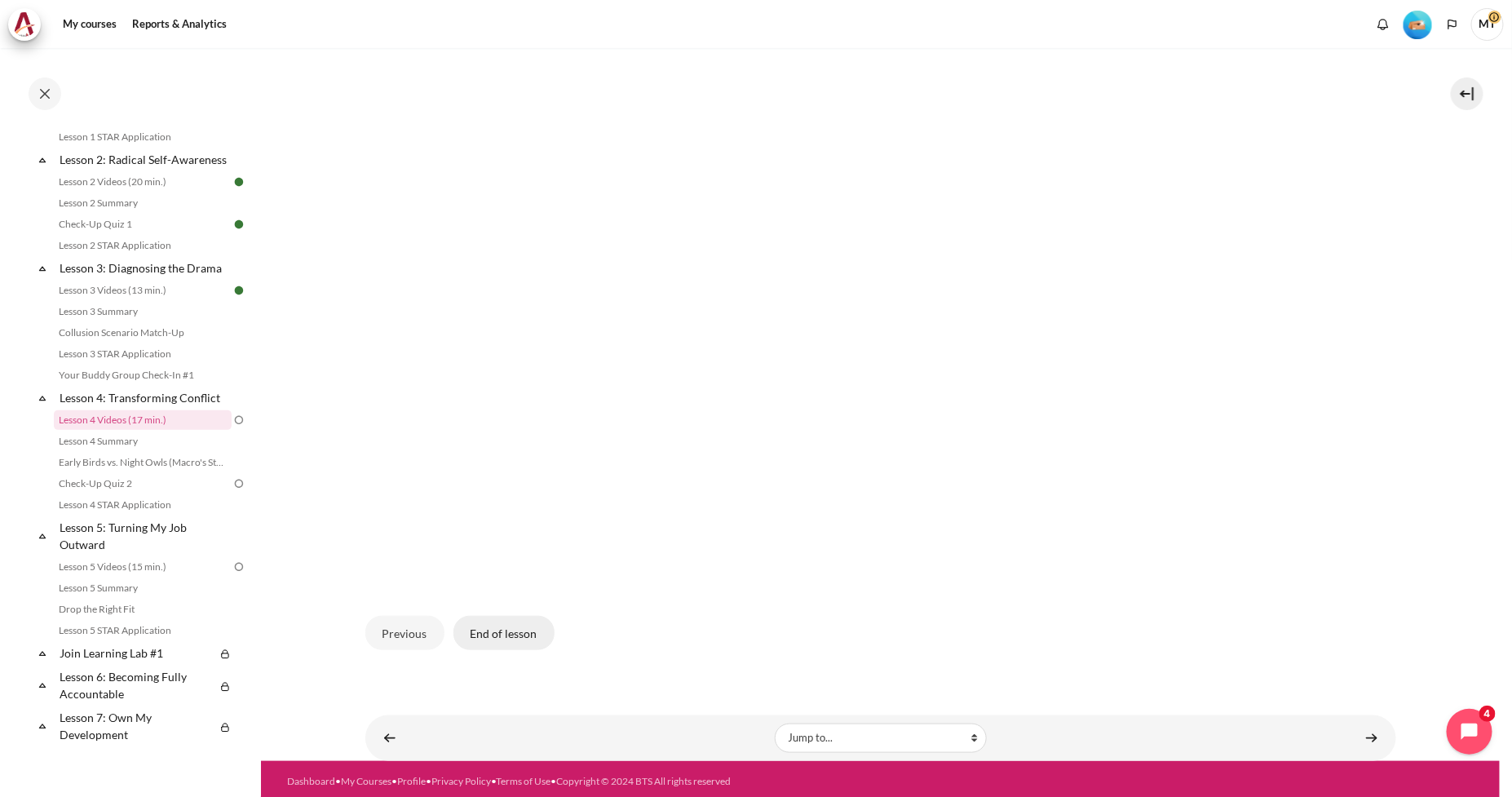 click on "End of lesson" at bounding box center (504, 633) 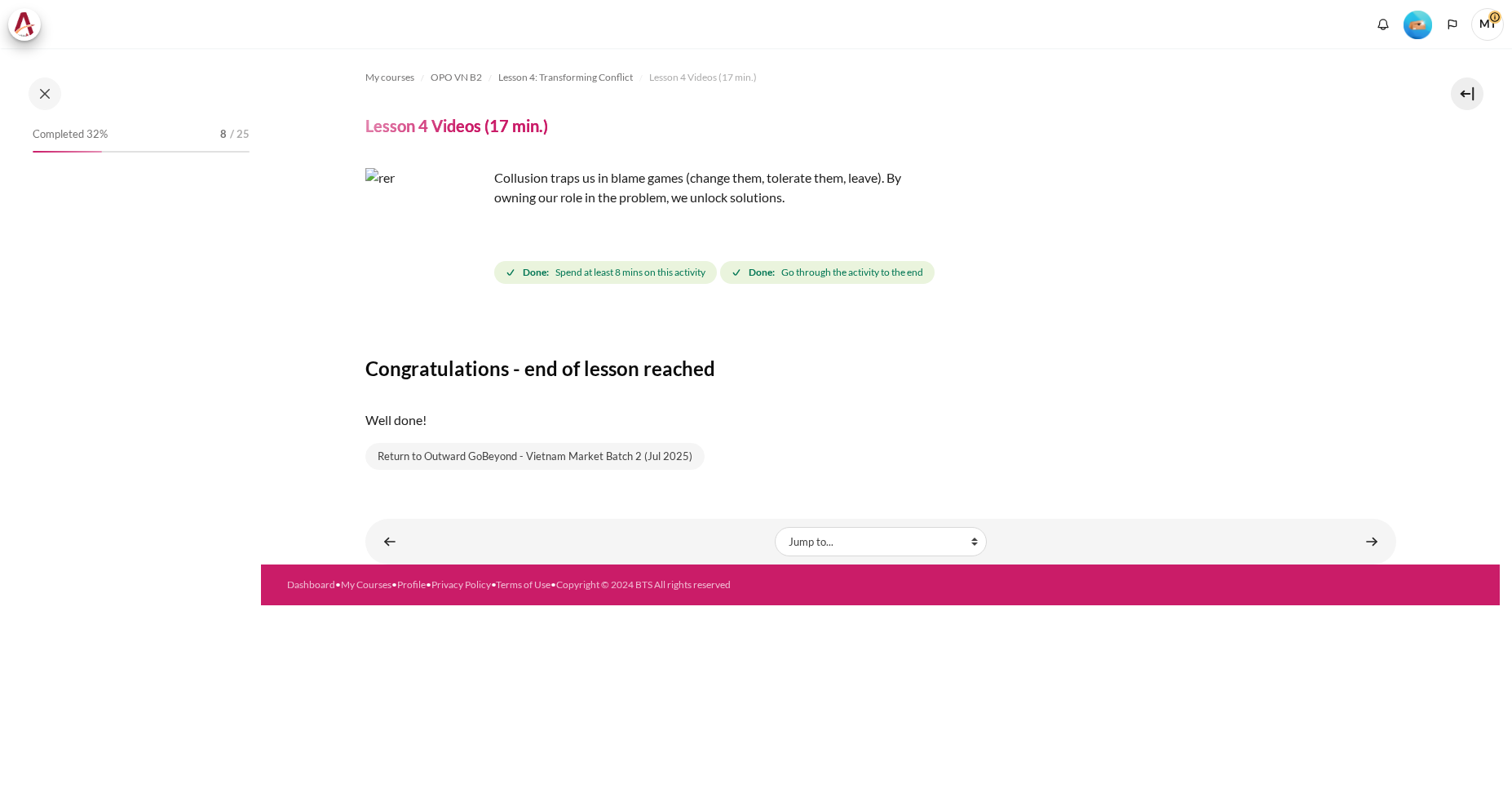 scroll, scrollTop: 0, scrollLeft: 0, axis: both 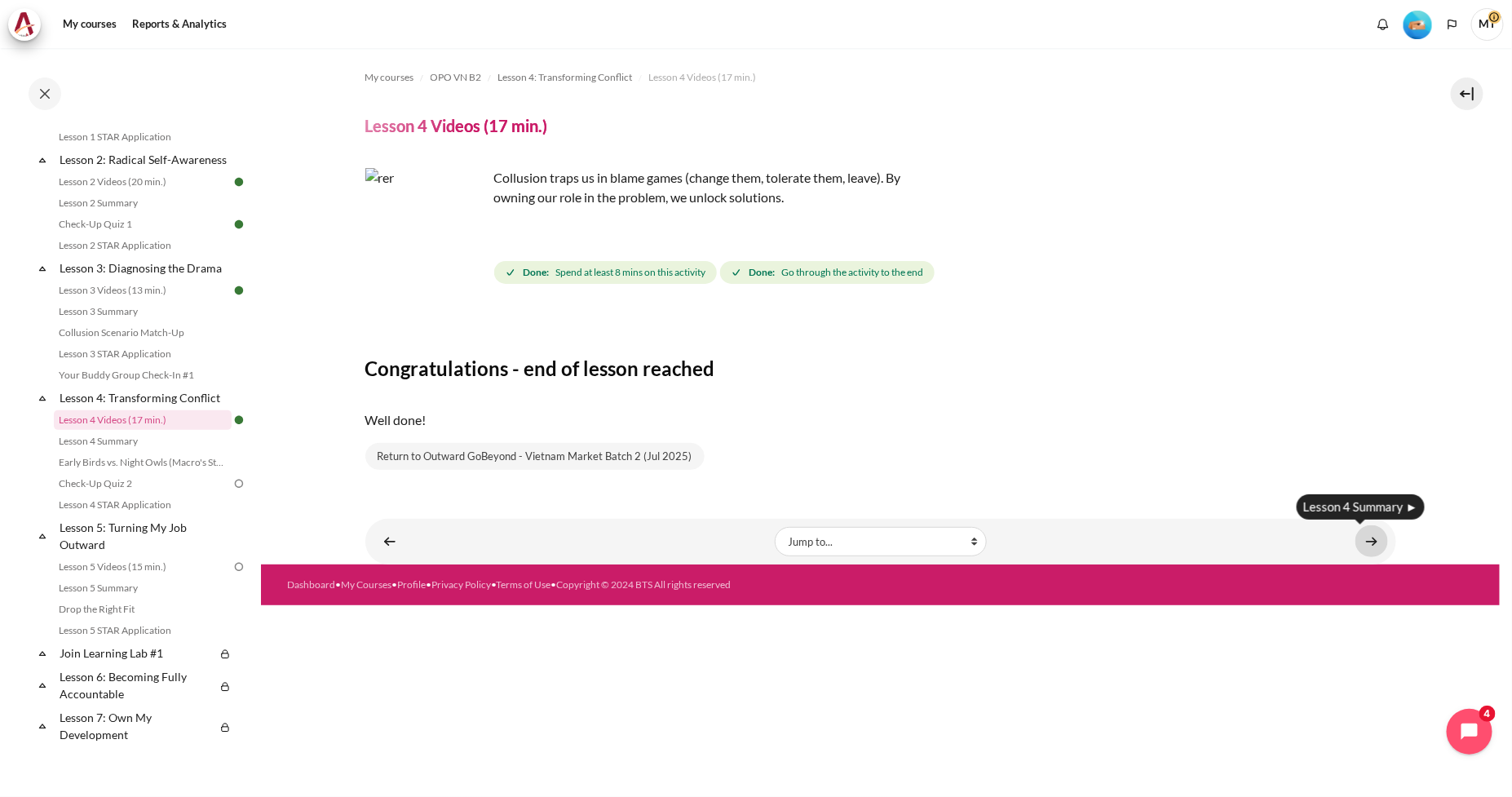 click at bounding box center [1372, 541] 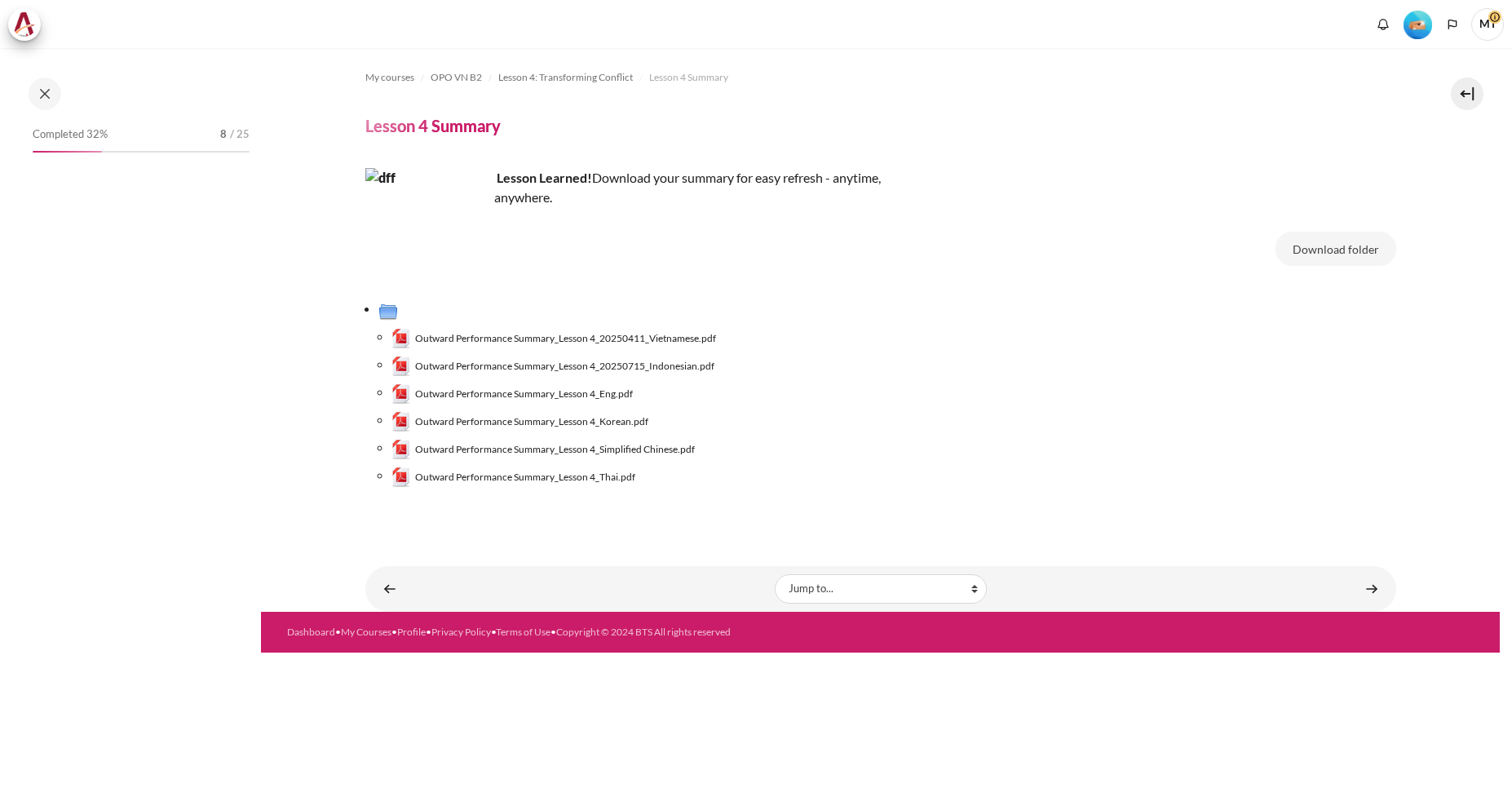 scroll, scrollTop: 0, scrollLeft: 0, axis: both 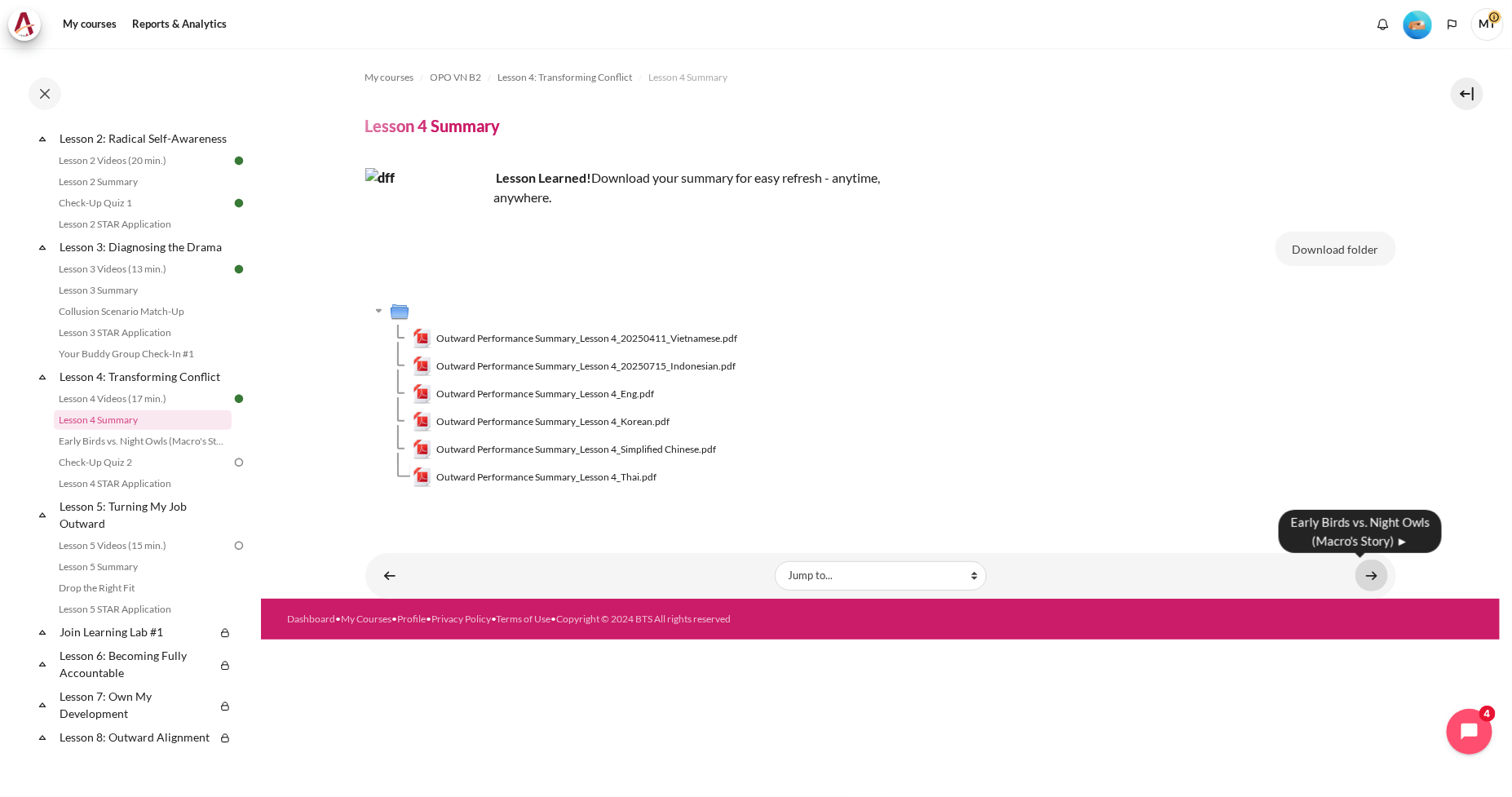 click at bounding box center [1372, 575] 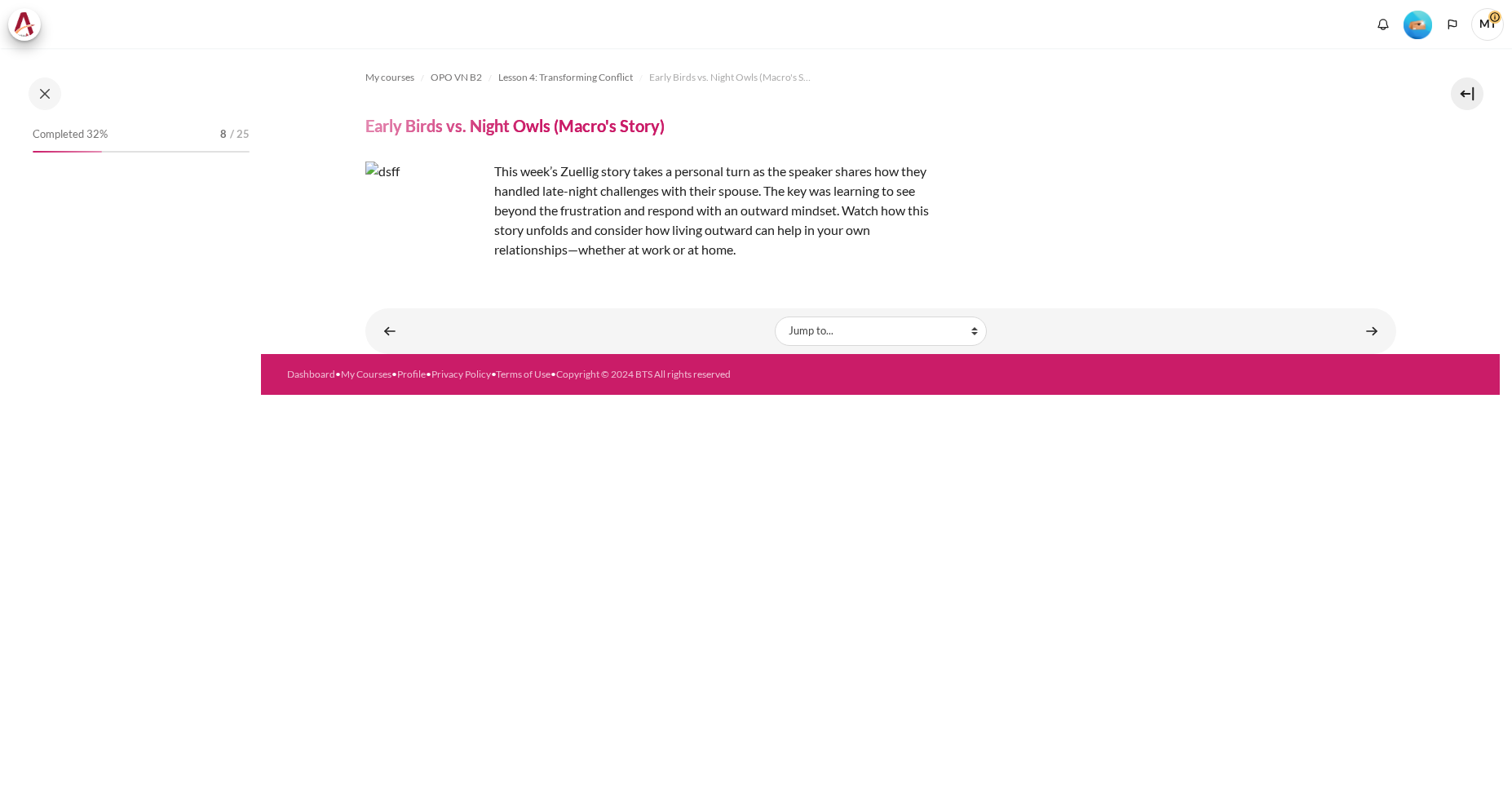 scroll, scrollTop: 0, scrollLeft: 0, axis: both 